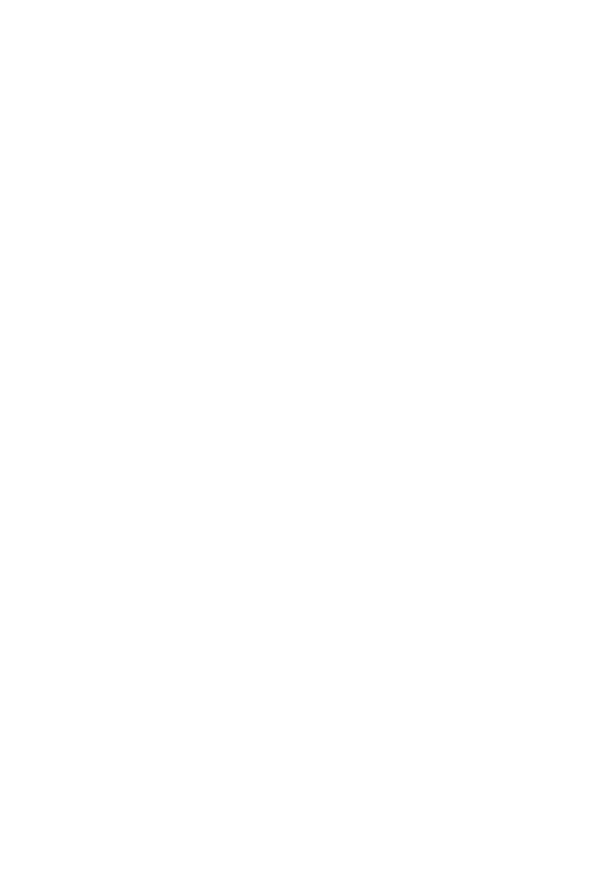 scroll, scrollTop: 0, scrollLeft: 0, axis: both 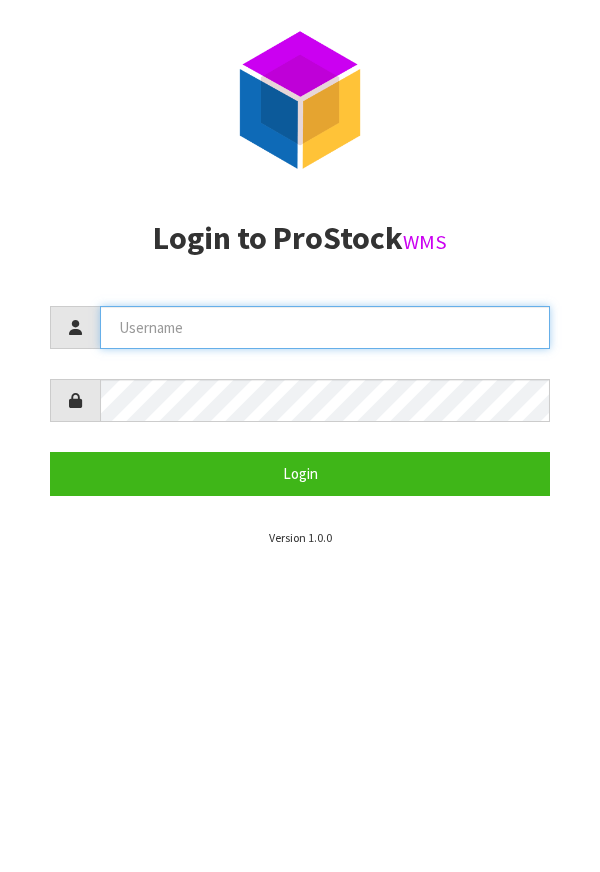 click at bounding box center (325, 327) 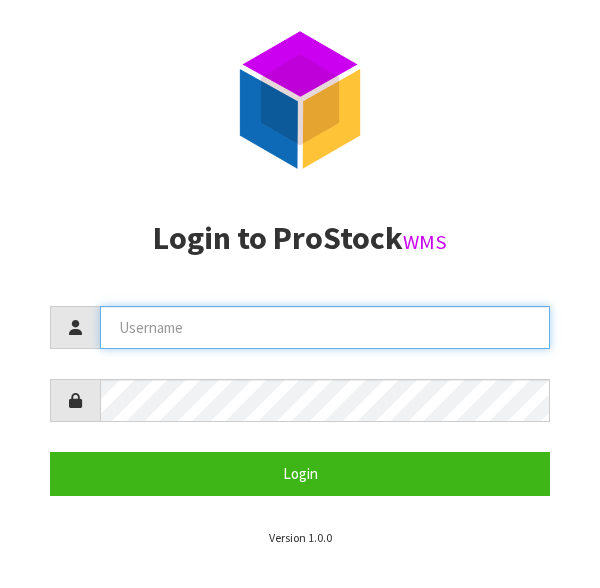 click at bounding box center (325, 327) 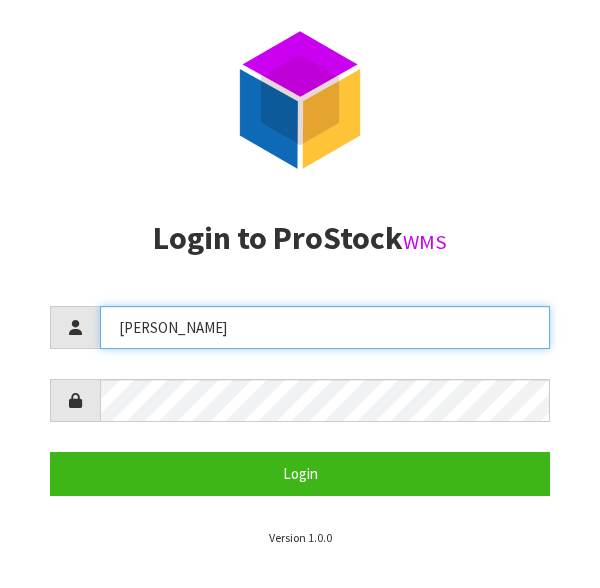 type on "[PERSON_NAME]" 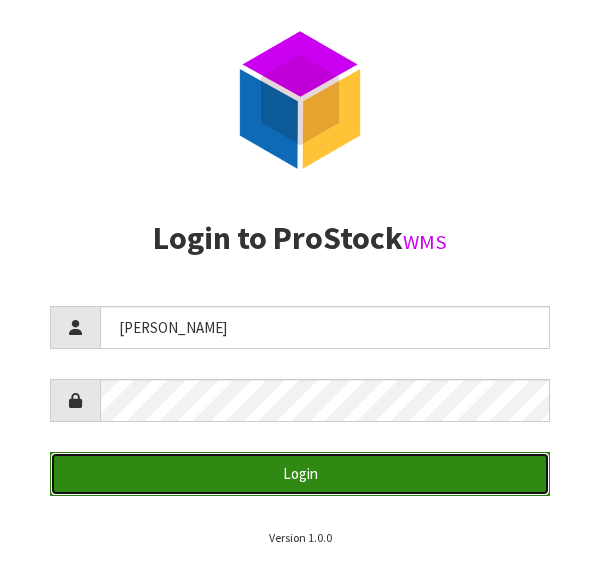 click on "Login" at bounding box center [300, 473] 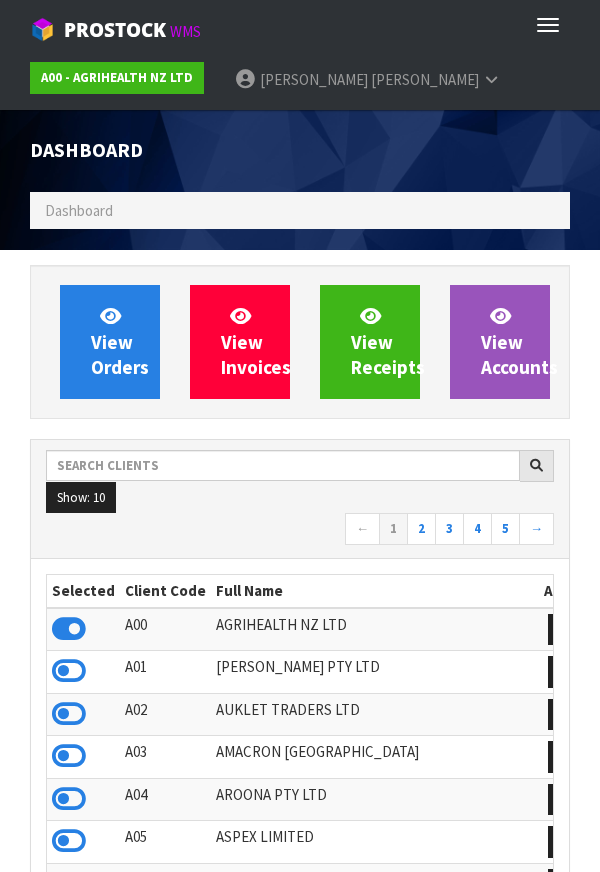 scroll, scrollTop: 998416, scrollLeft: 999430, axis: both 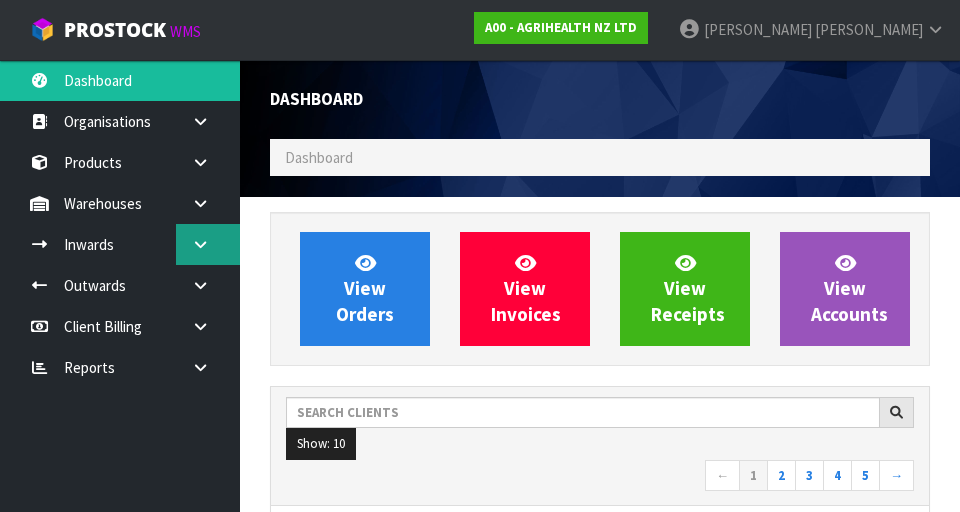 click at bounding box center (200, 244) 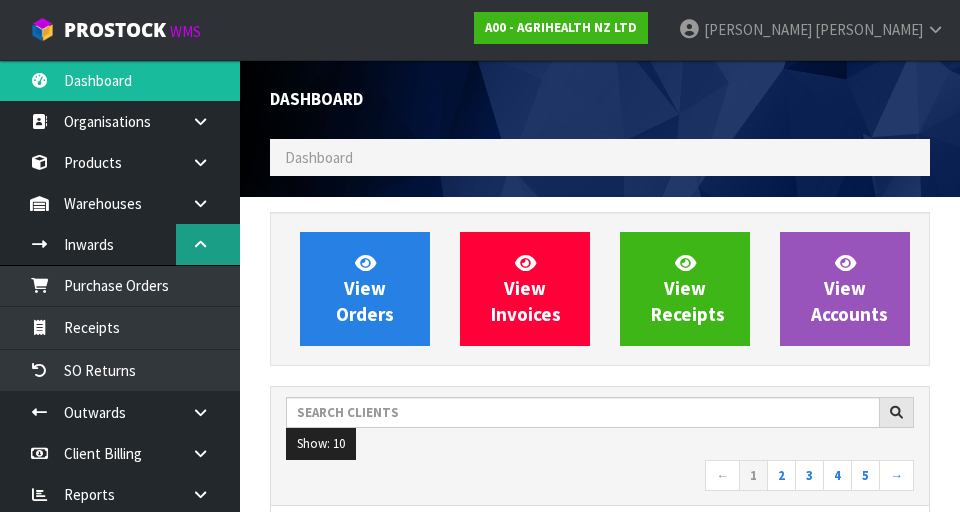 click at bounding box center [200, 244] 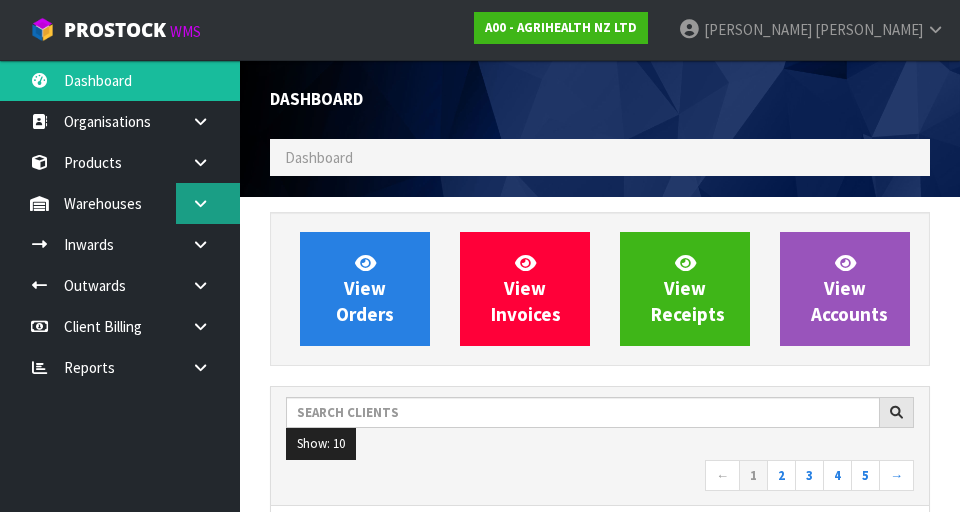 click at bounding box center (208, 203) 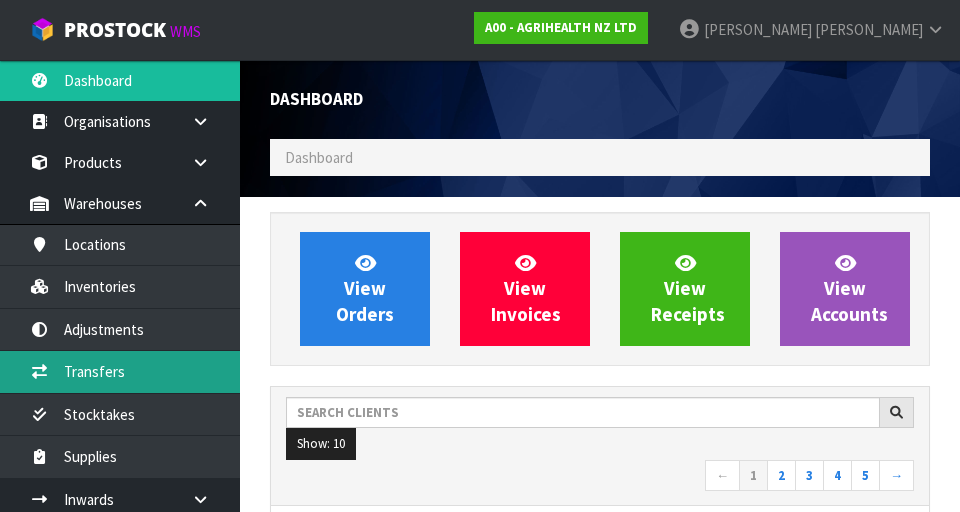 click on "Transfers" at bounding box center (120, 371) 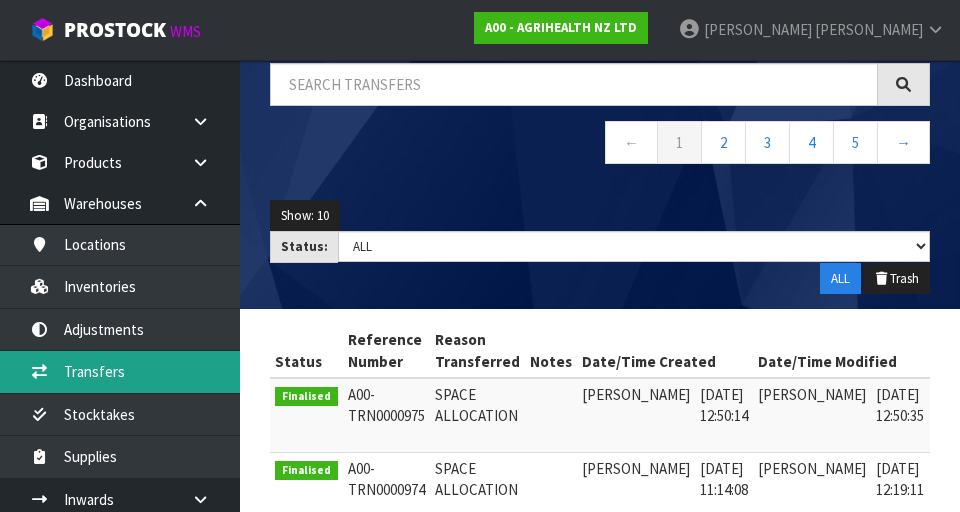 scroll, scrollTop: 0, scrollLeft: 0, axis: both 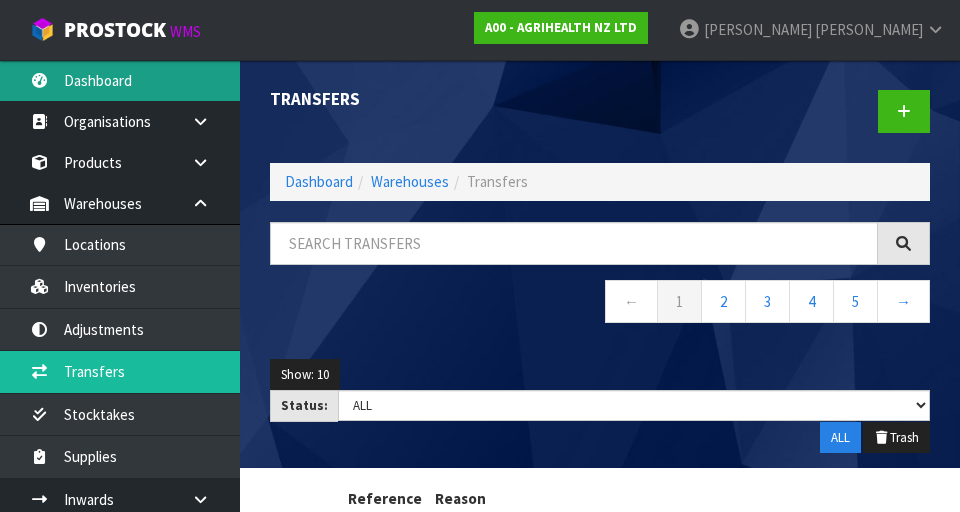 click on "Dashboard" at bounding box center [120, 80] 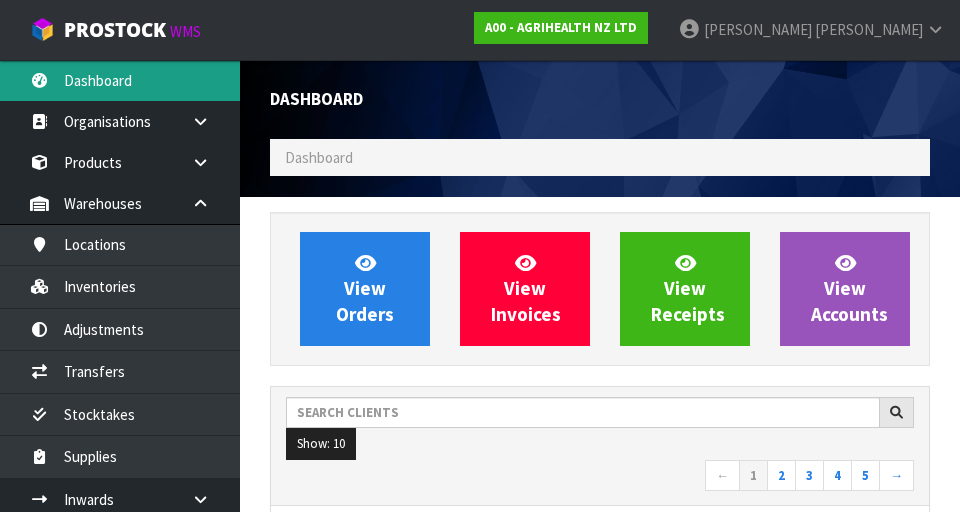 scroll, scrollTop: 998413, scrollLeft: 999310, axis: both 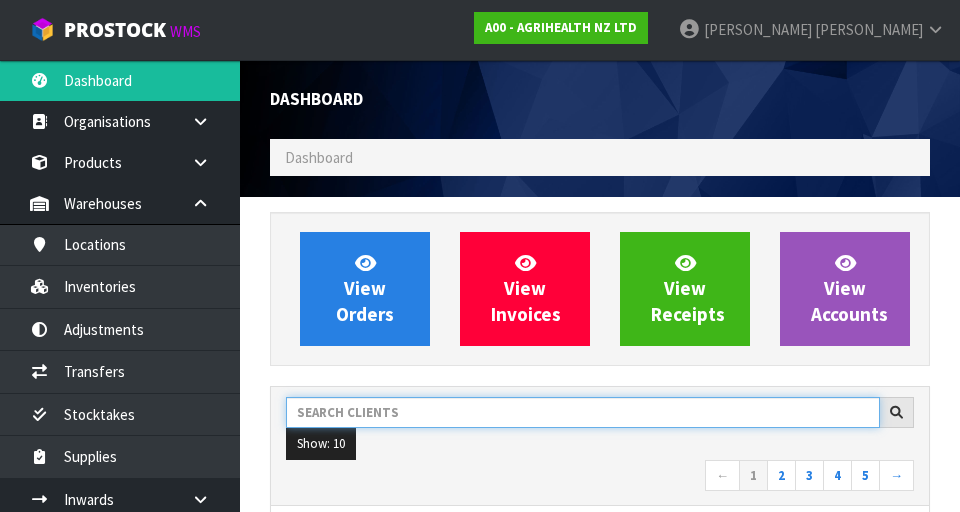 click at bounding box center [583, 412] 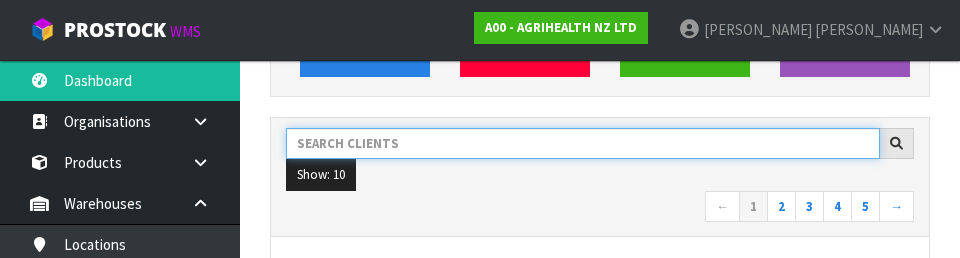 scroll, scrollTop: 274, scrollLeft: 0, axis: vertical 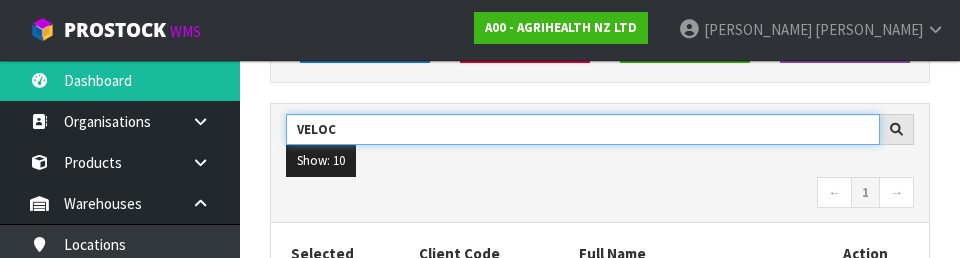 type on "VELOC" 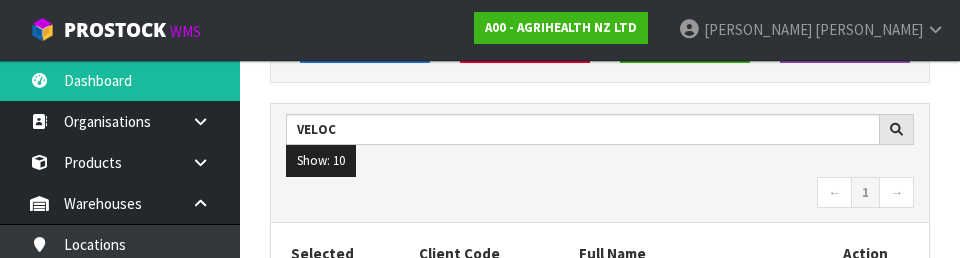 click on "←
1
→" at bounding box center (600, 194) 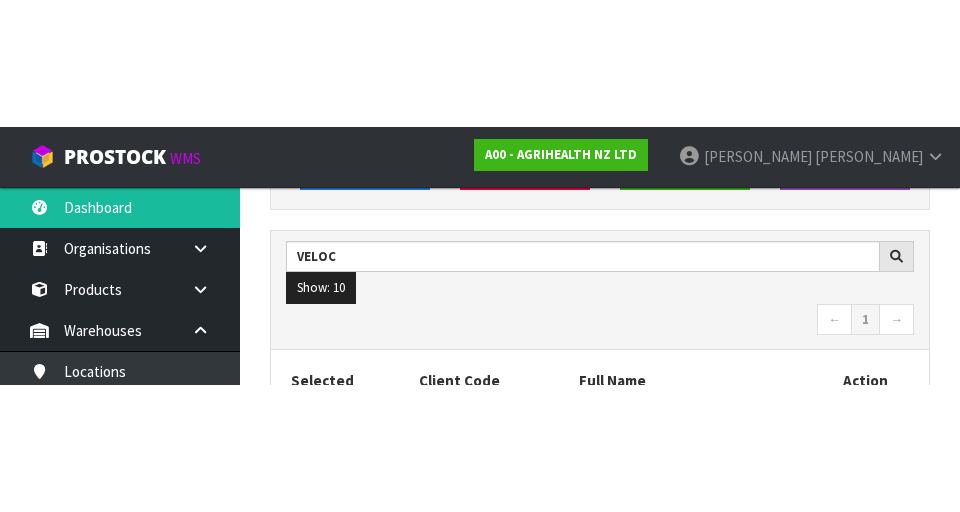 scroll, scrollTop: 283, scrollLeft: 0, axis: vertical 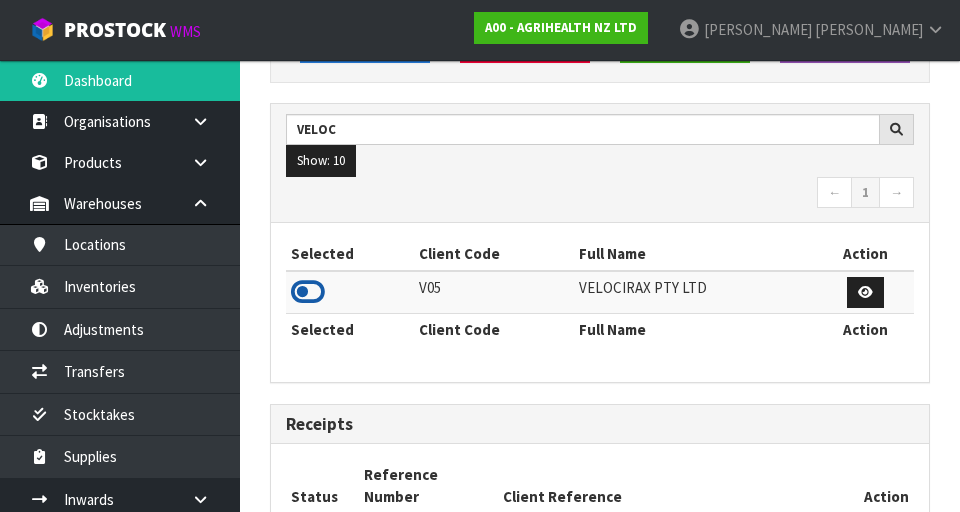 click at bounding box center [308, 292] 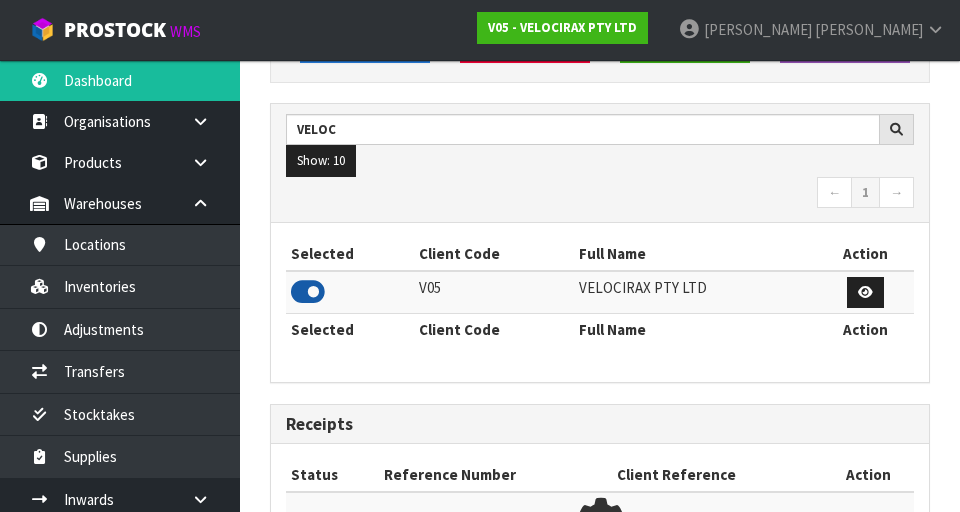 scroll, scrollTop: 1318, scrollLeft: 690, axis: both 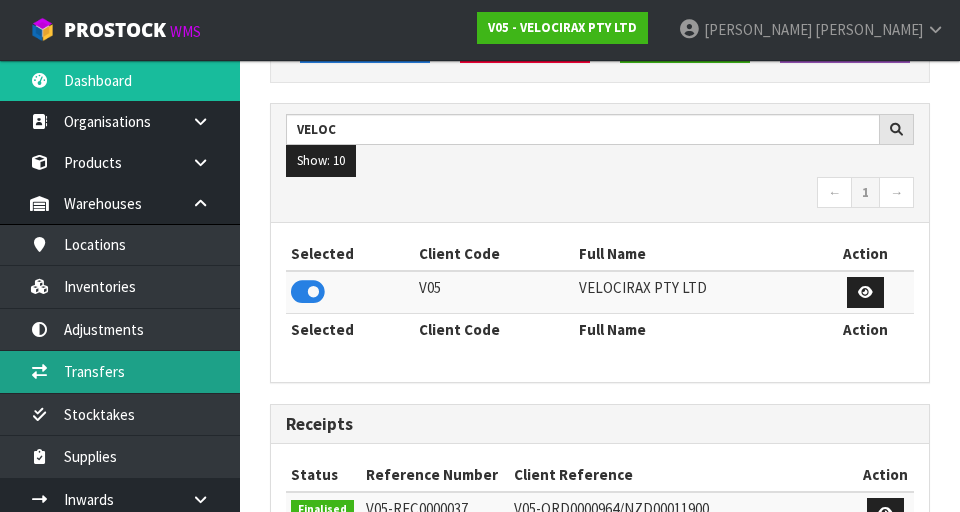 click on "Transfers" at bounding box center [120, 371] 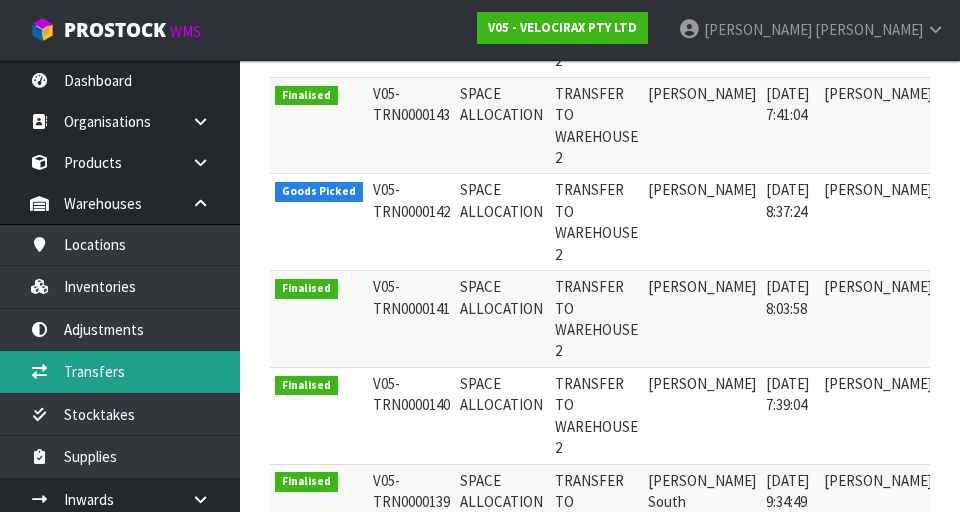 scroll, scrollTop: 849, scrollLeft: 0, axis: vertical 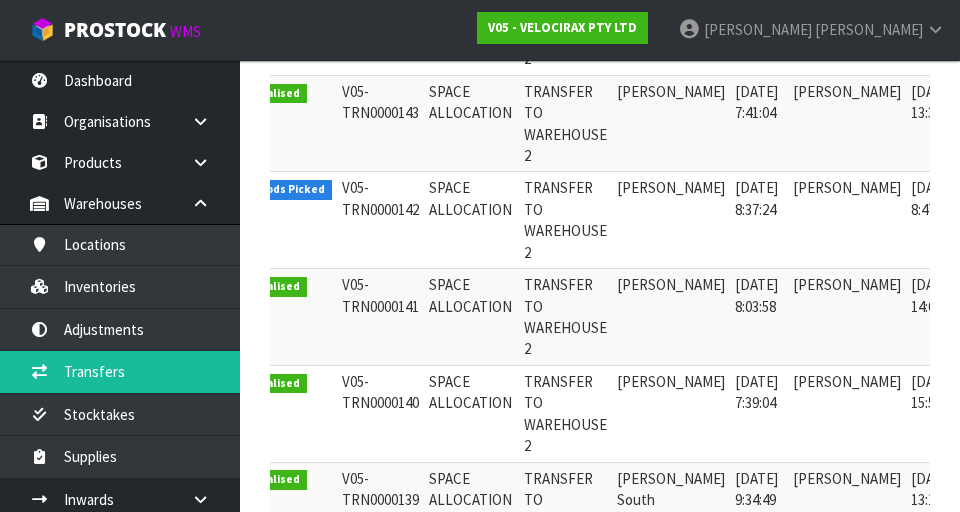 click at bounding box center (991, 193) 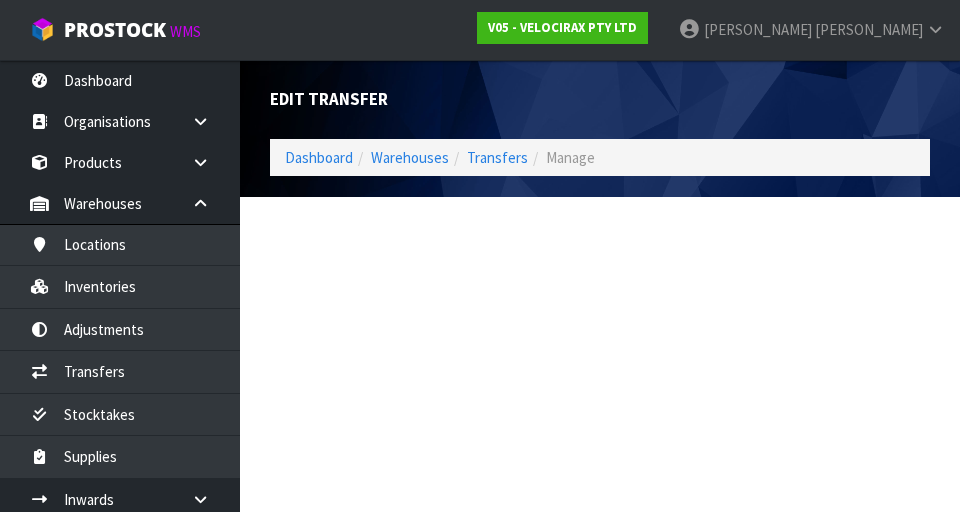 scroll, scrollTop: 0, scrollLeft: 0, axis: both 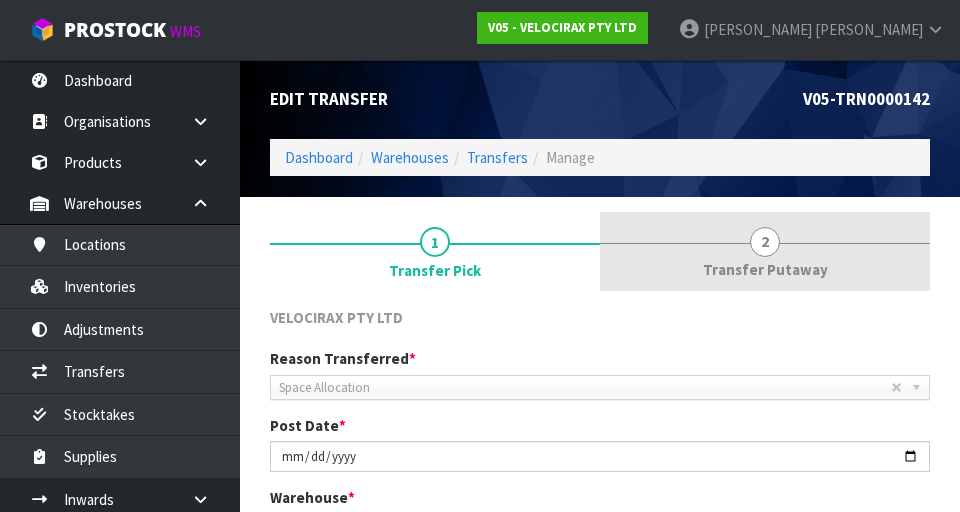 click on "2
Transfer Putaway" at bounding box center (765, 251) 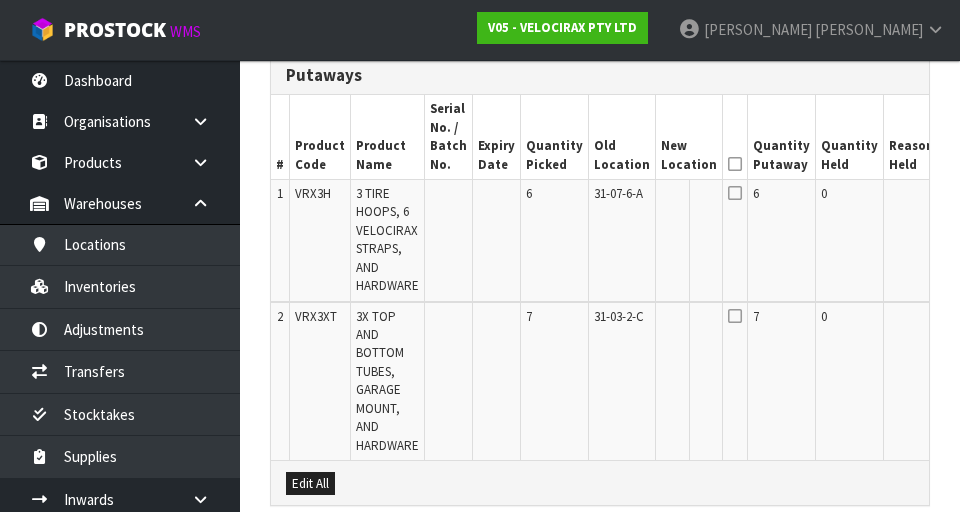 scroll, scrollTop: 520, scrollLeft: 0, axis: vertical 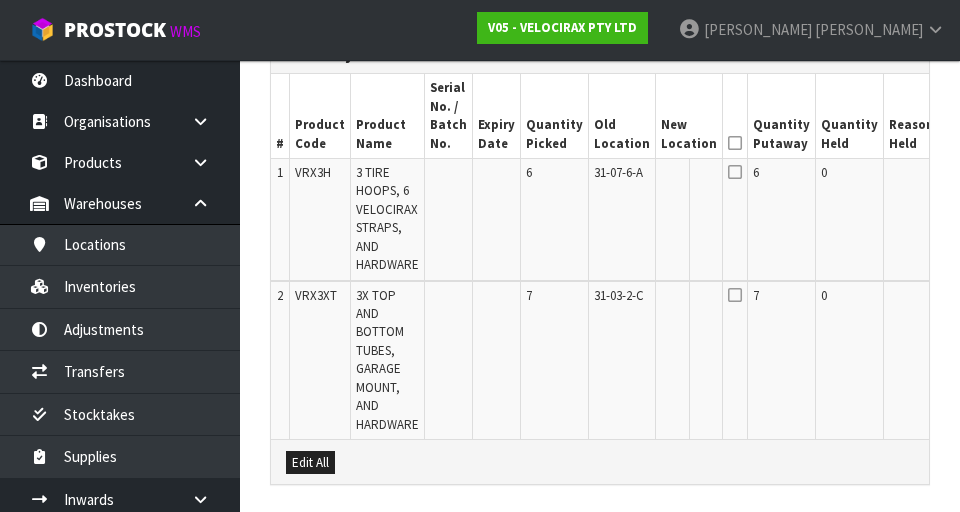 click on "Edit" at bounding box center [961, 176] 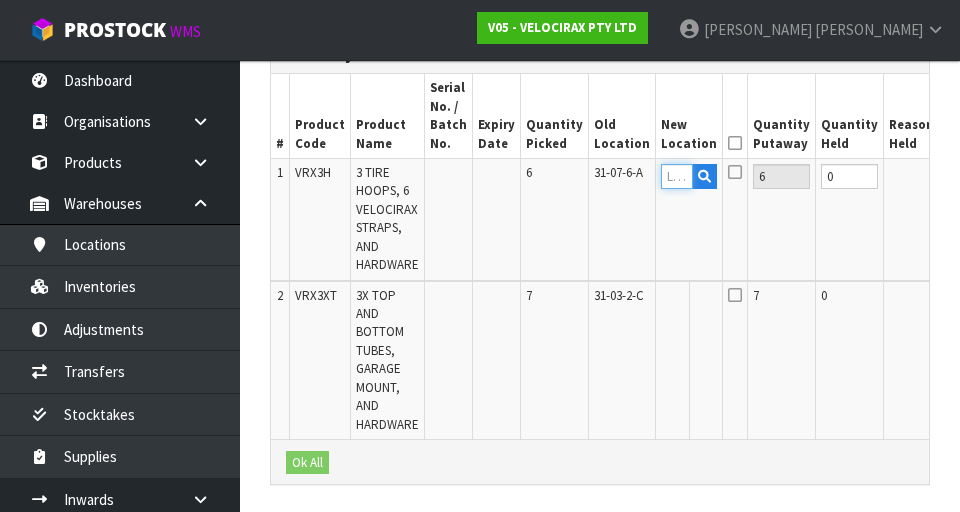 click at bounding box center (677, 176) 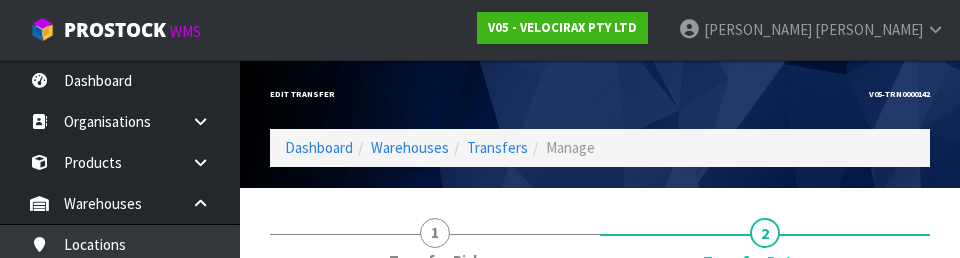 scroll, scrollTop: 437, scrollLeft: 0, axis: vertical 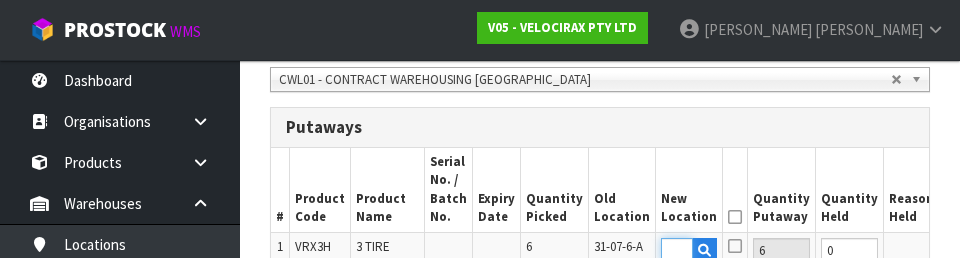 type on "07-08-2-B" 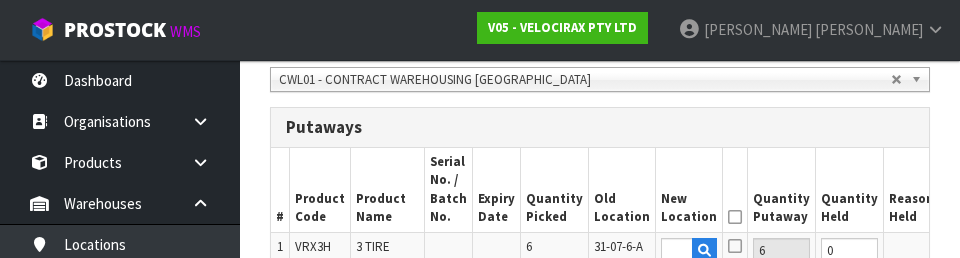click on "Reason
Held" at bounding box center (912, 190) 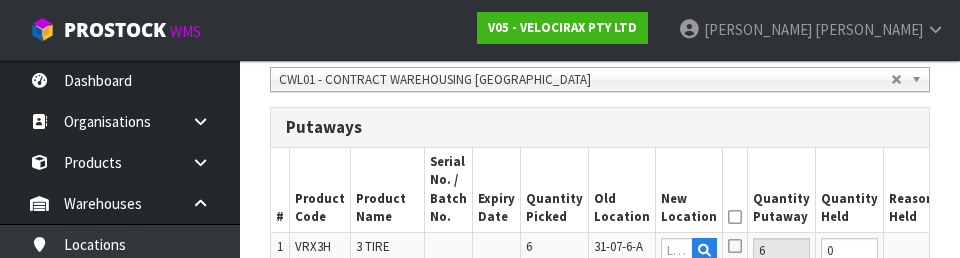 scroll, scrollTop: 0, scrollLeft: 0, axis: both 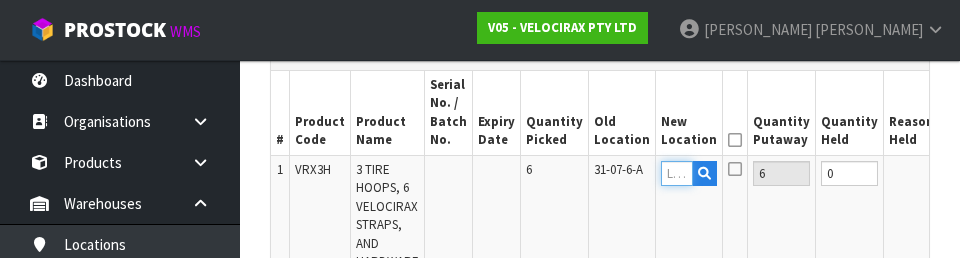 click at bounding box center [677, 173] 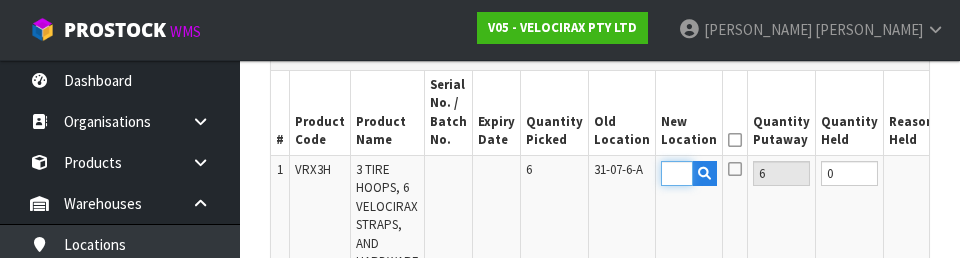 scroll, scrollTop: 0, scrollLeft: 39, axis: horizontal 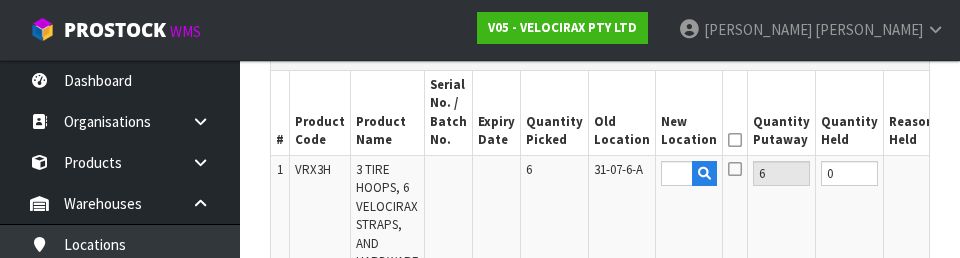 click on "0" at bounding box center (850, 216) 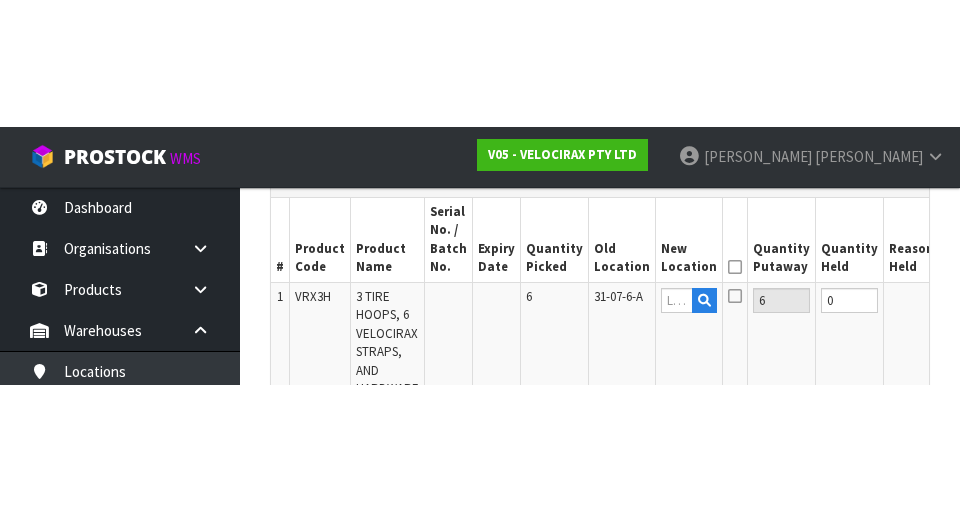 scroll, scrollTop: 523, scrollLeft: 0, axis: vertical 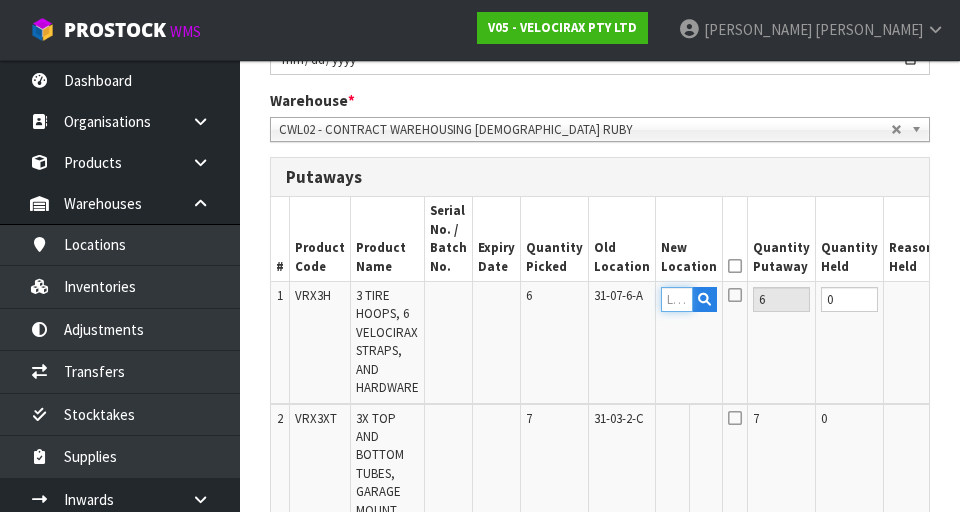 click at bounding box center (677, 299) 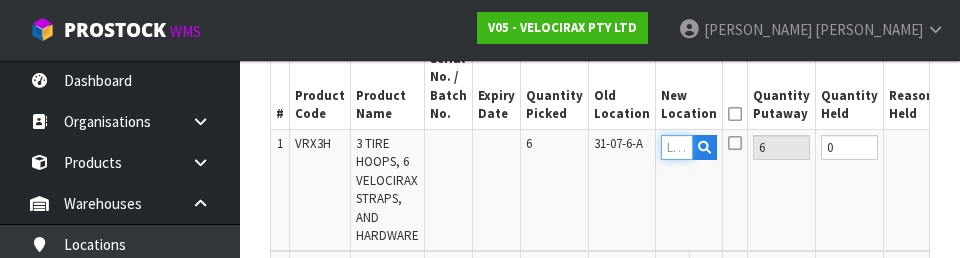 scroll, scrollTop: 558, scrollLeft: 0, axis: vertical 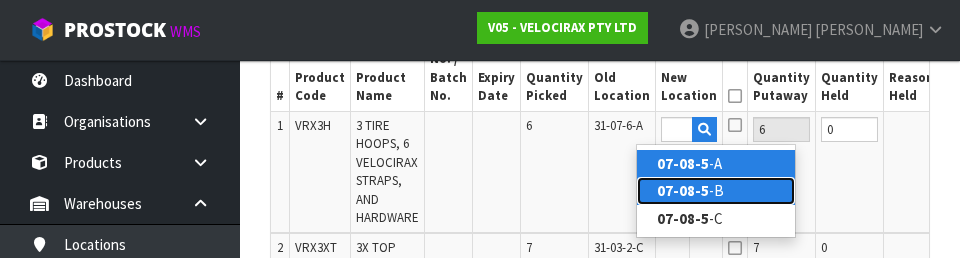 click on "07-08-5 -B" at bounding box center (716, 190) 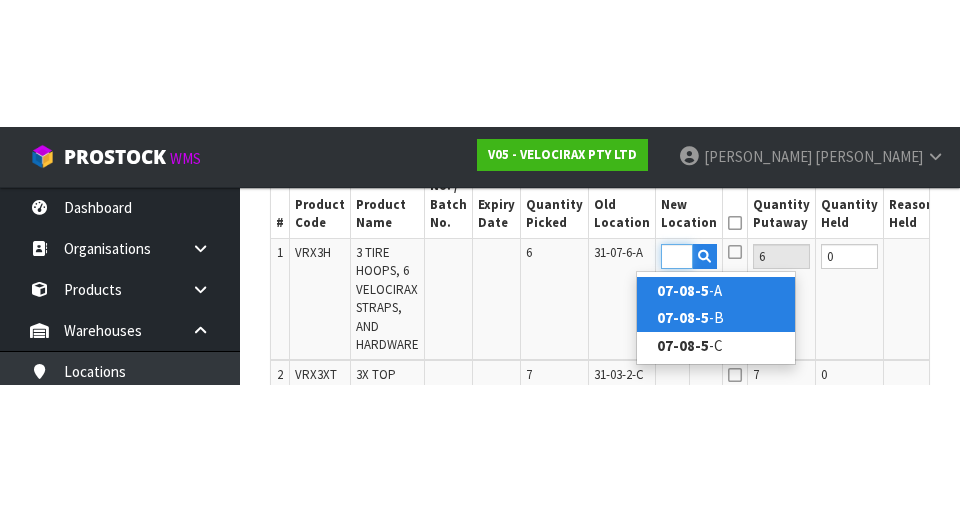 scroll, scrollTop: 567, scrollLeft: 0, axis: vertical 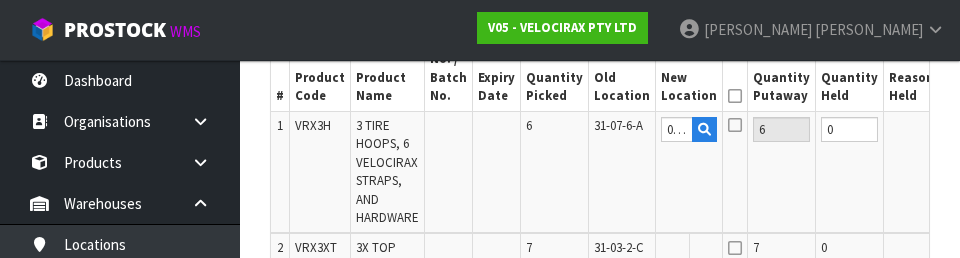 click on "OK" at bounding box center [962, 129] 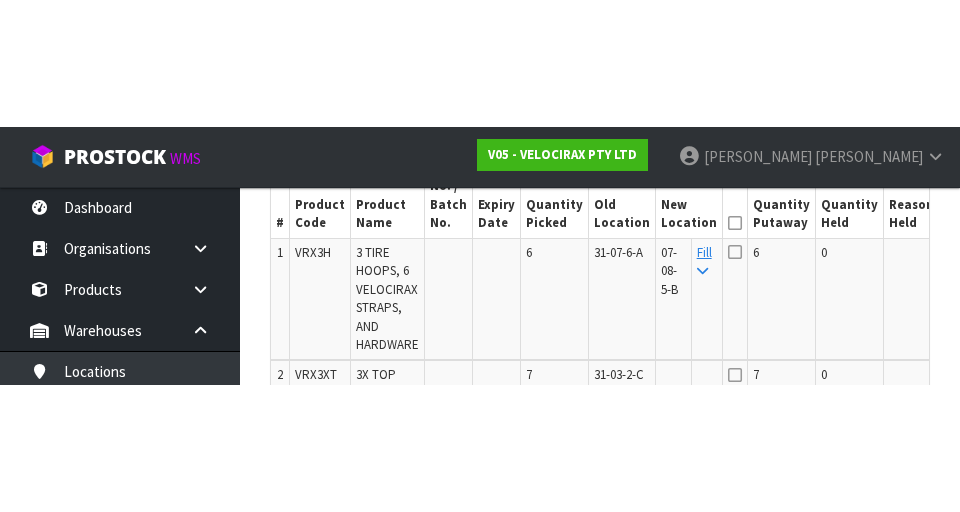 scroll, scrollTop: 567, scrollLeft: 0, axis: vertical 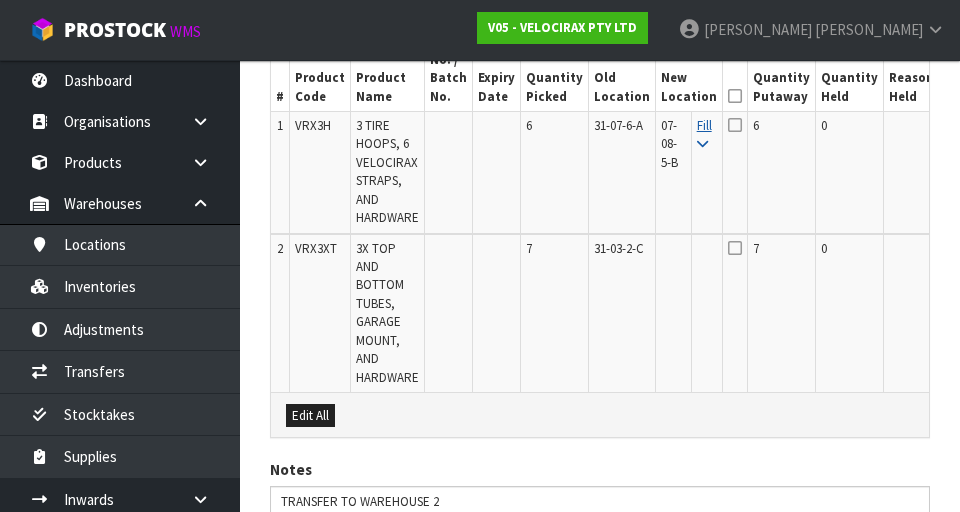 click at bounding box center [702, 144] 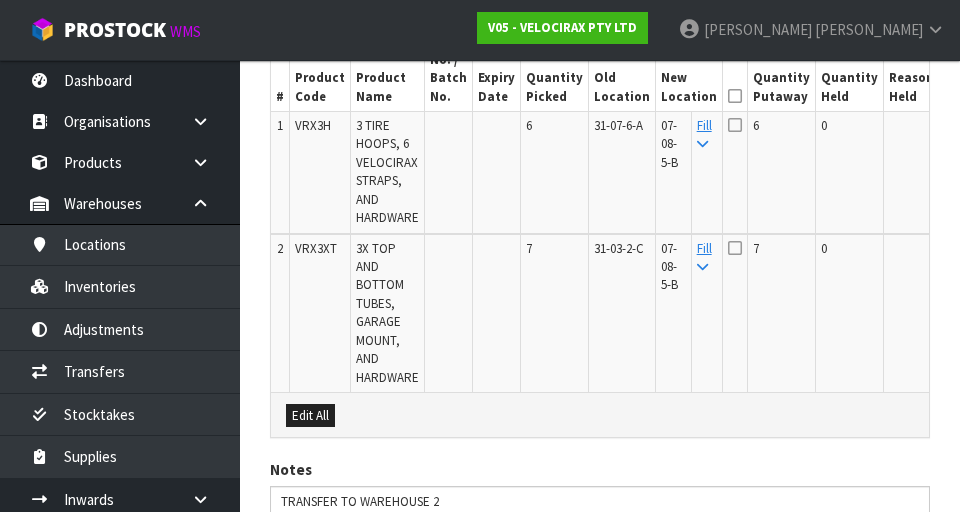 click at bounding box center [735, 96] 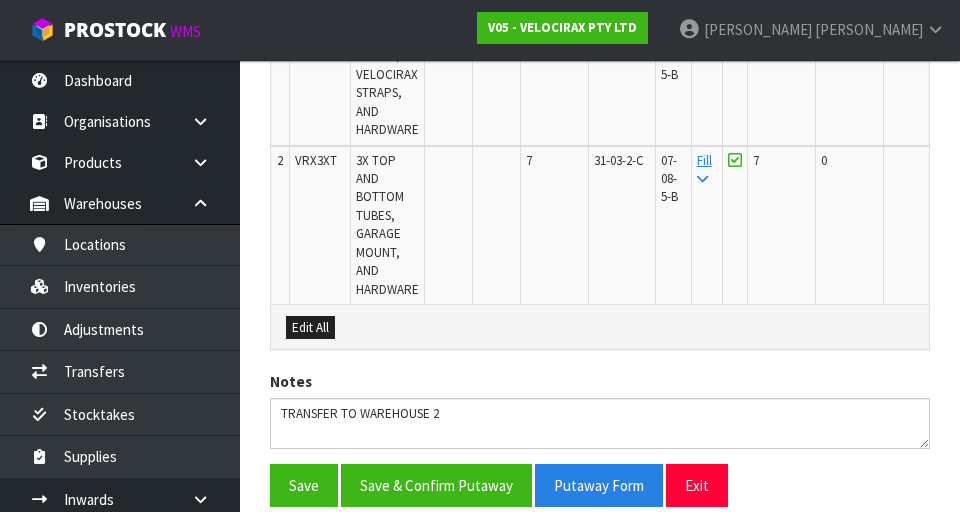 scroll, scrollTop: 737, scrollLeft: 0, axis: vertical 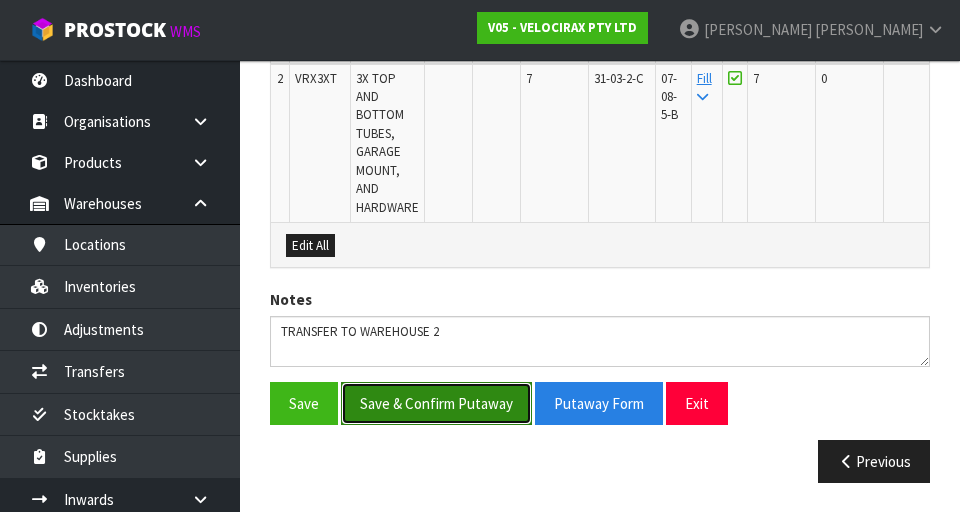 click on "Save & Confirm Putaway" at bounding box center (436, 403) 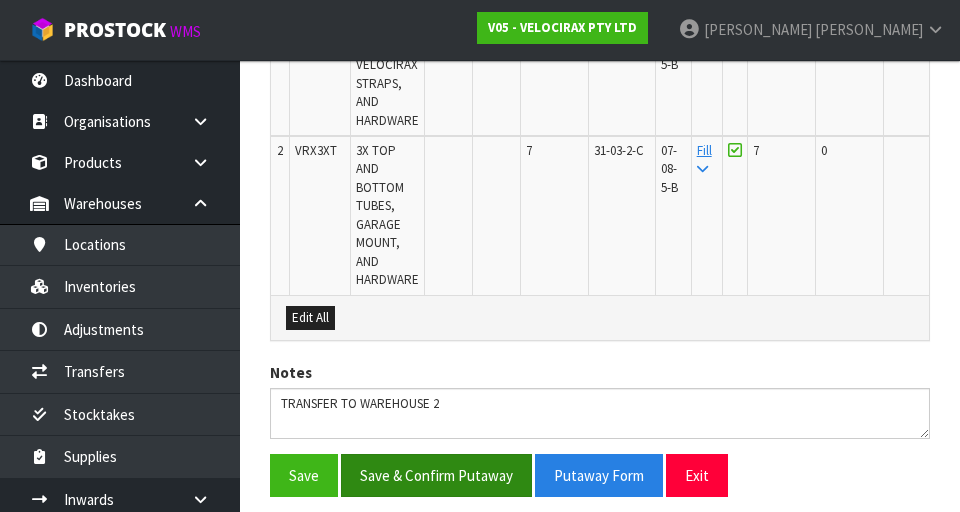 scroll, scrollTop: 0, scrollLeft: 0, axis: both 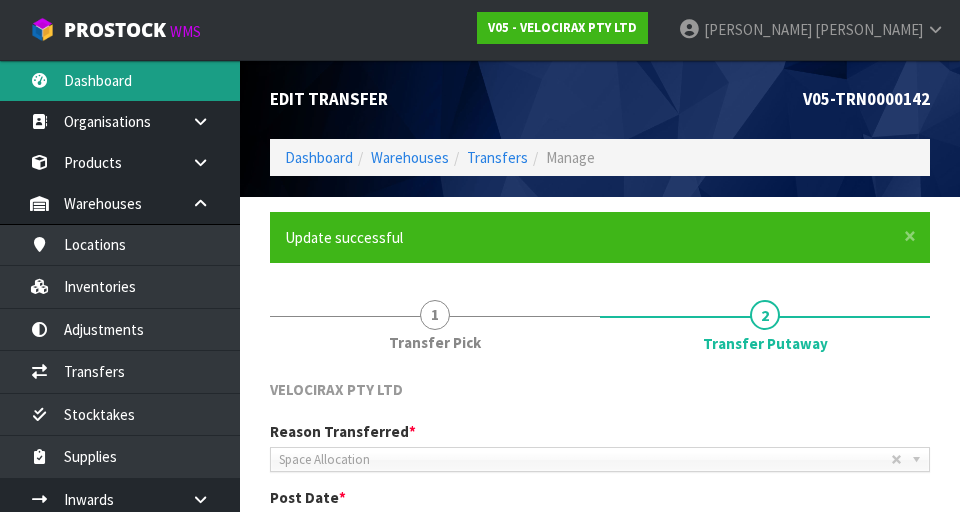 click on "Dashboard" at bounding box center (120, 80) 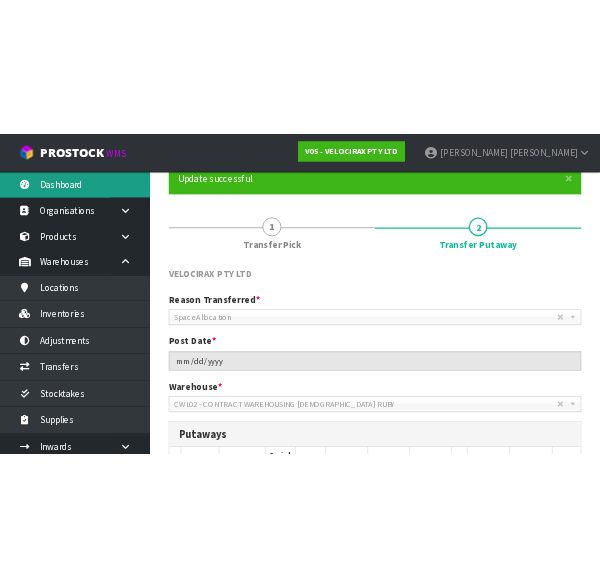 scroll, scrollTop: 0, scrollLeft: 0, axis: both 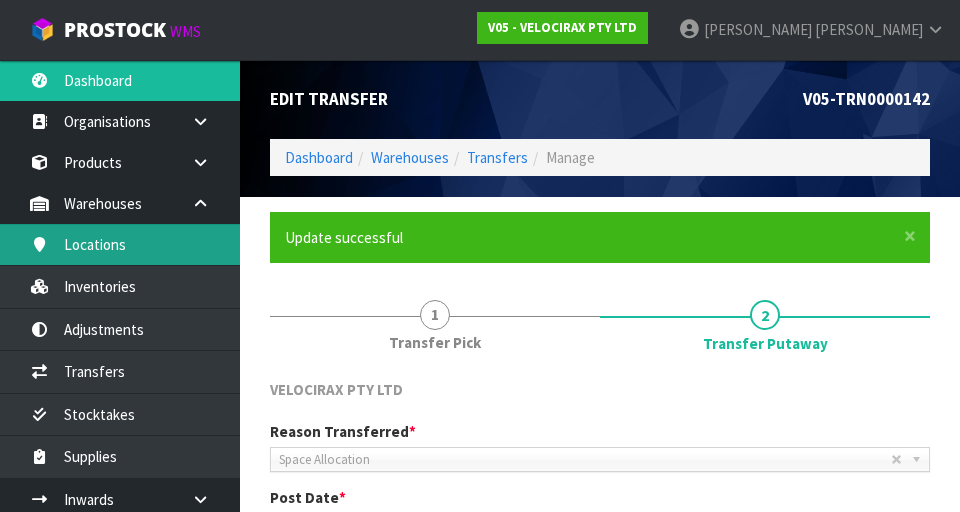 click on "Locations" at bounding box center (120, 244) 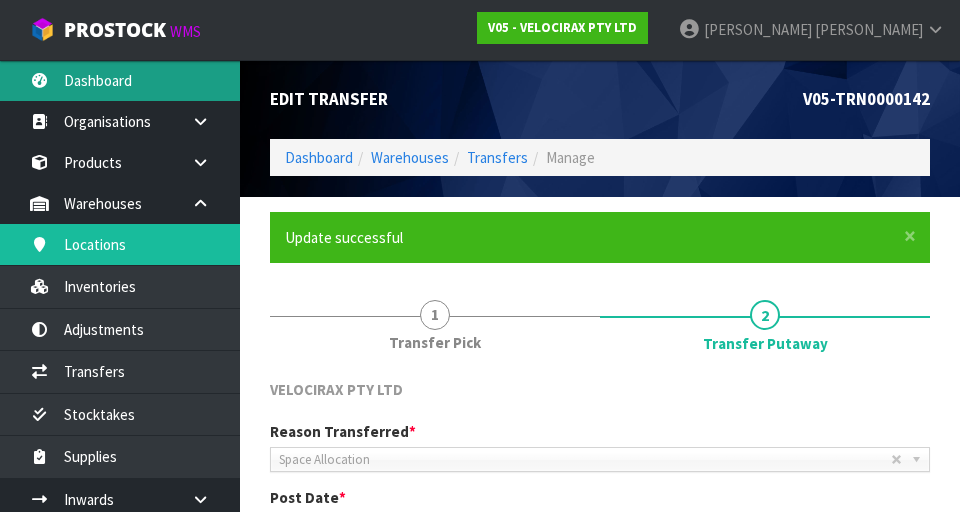 click on "Dashboard" at bounding box center (120, 80) 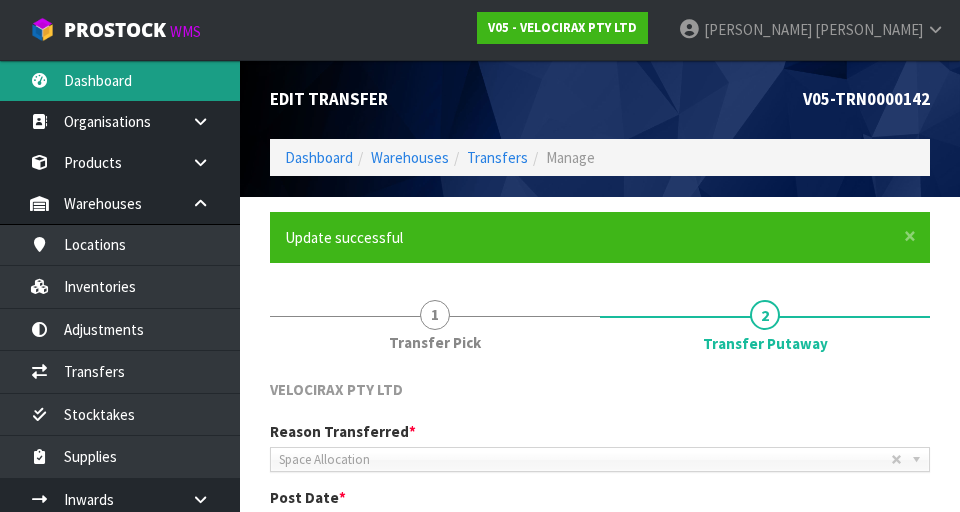 click on "Dashboard" at bounding box center [120, 80] 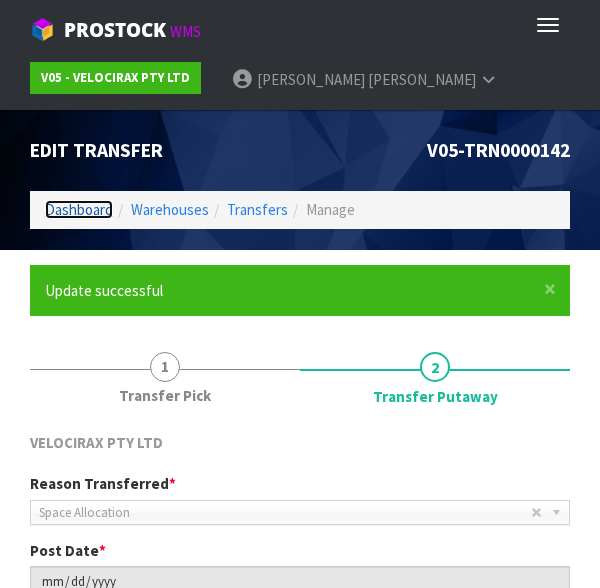 click on "Dashboard" at bounding box center [79, 209] 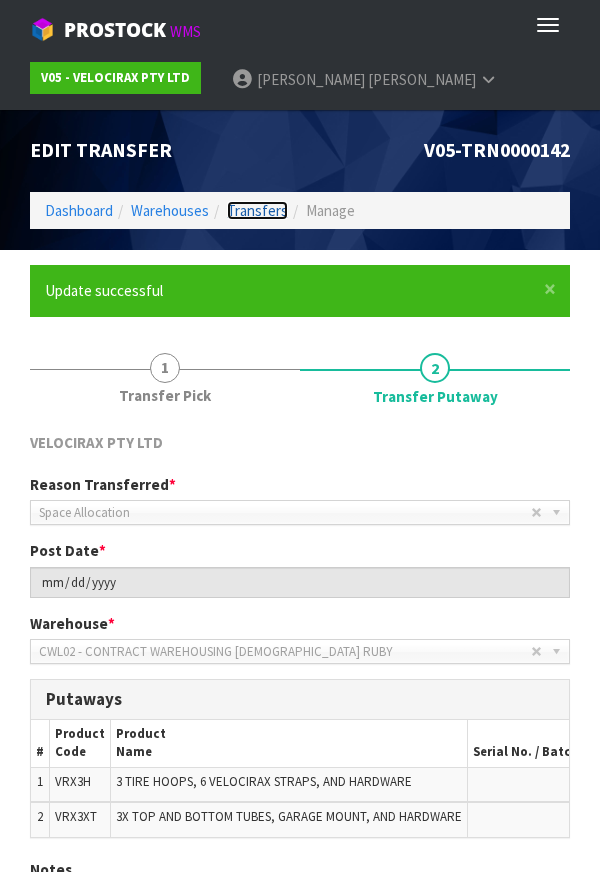 click on "Transfers" at bounding box center [257, 210] 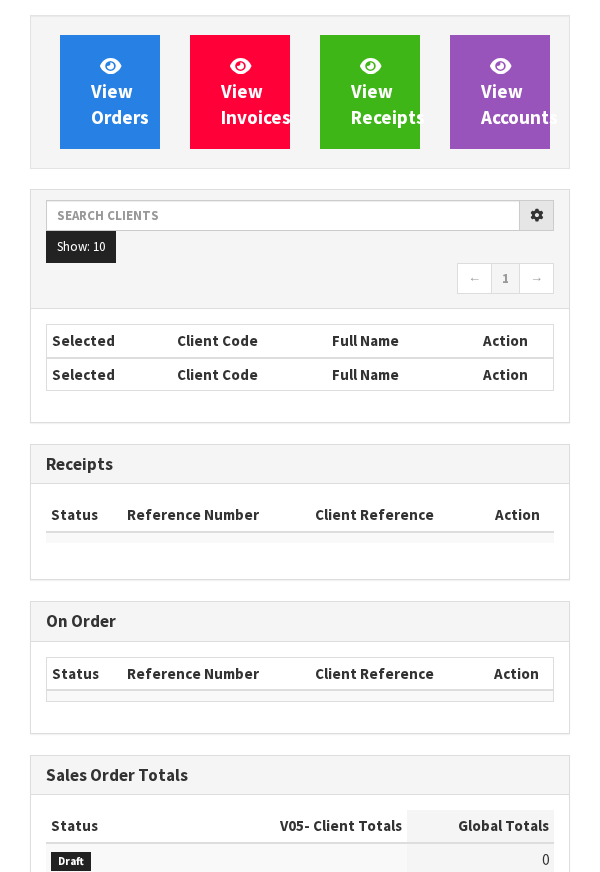 scroll, scrollTop: 0, scrollLeft: 0, axis: both 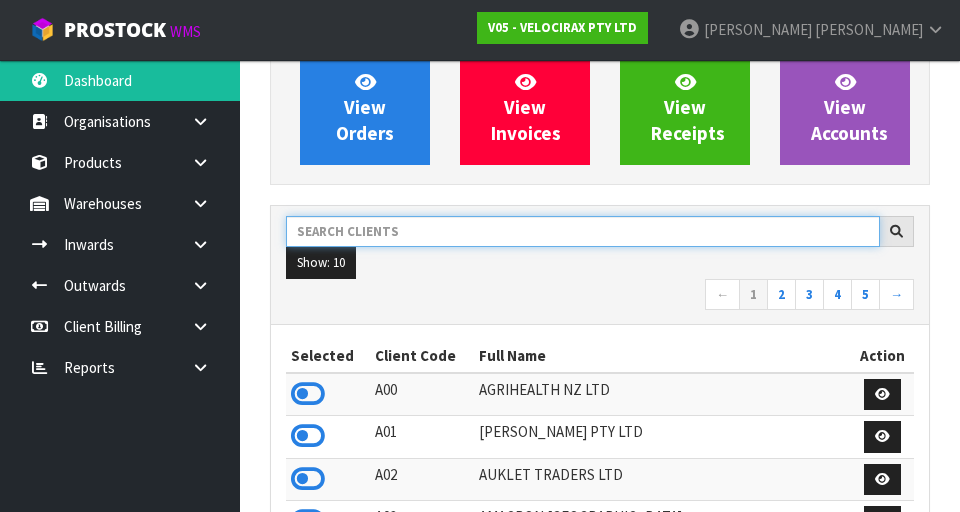 click at bounding box center (583, 231) 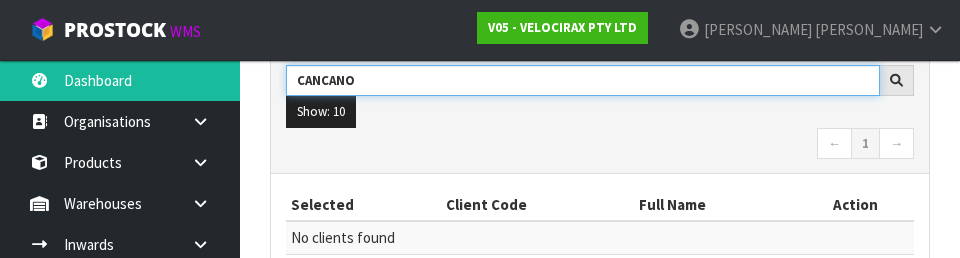 scroll, scrollTop: 324, scrollLeft: 0, axis: vertical 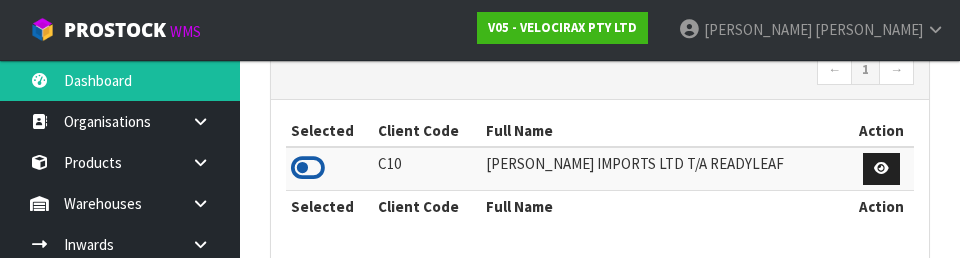 type on "CAN" 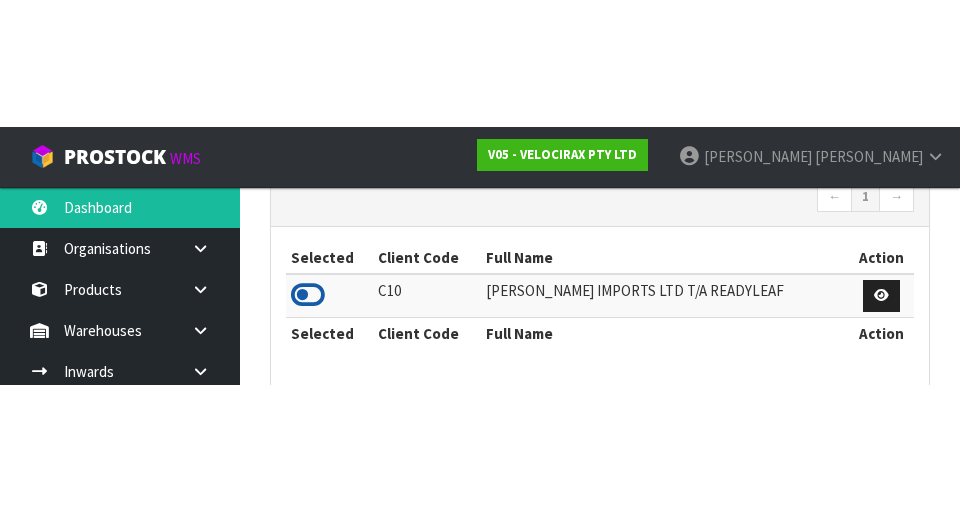 scroll, scrollTop: 406, scrollLeft: 0, axis: vertical 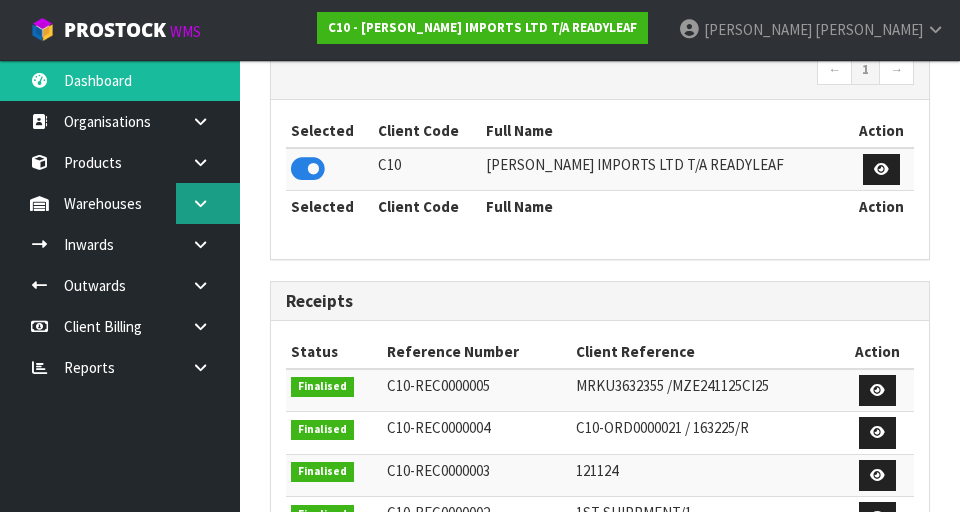 click at bounding box center (200, 203) 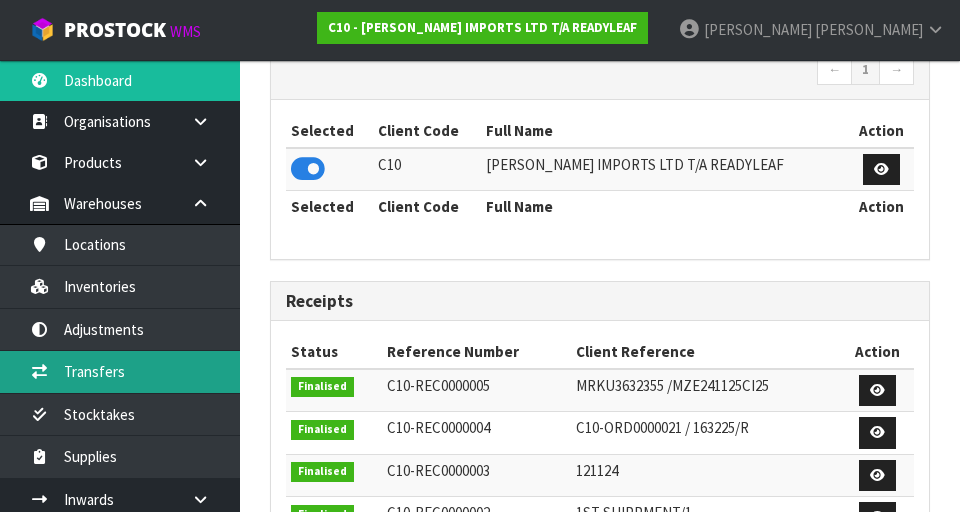 click on "Transfers" at bounding box center (120, 371) 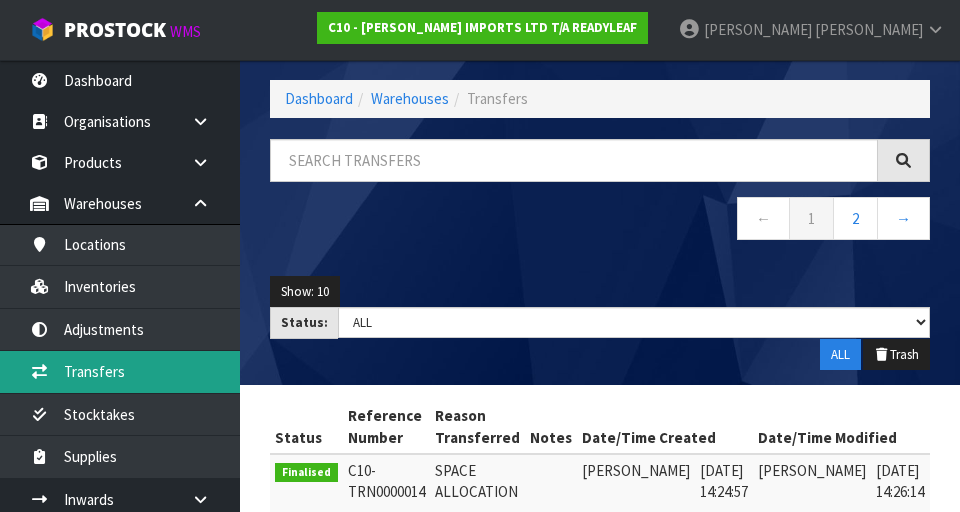scroll, scrollTop: 0, scrollLeft: 0, axis: both 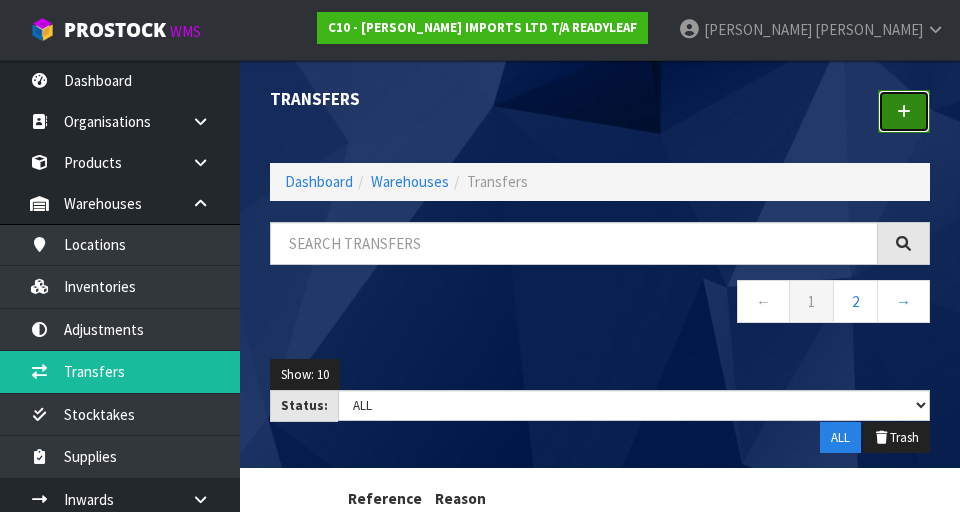 click at bounding box center (904, 111) 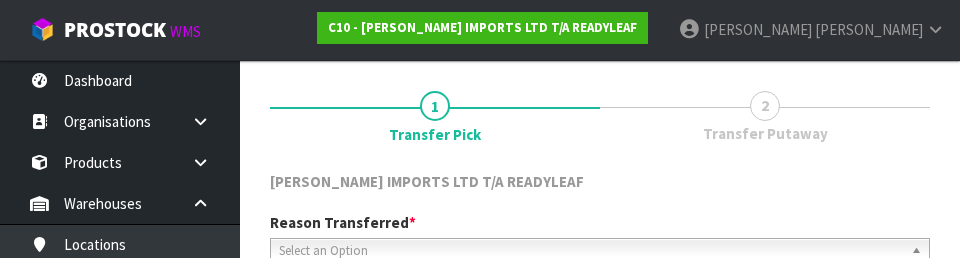 scroll, scrollTop: 276, scrollLeft: 0, axis: vertical 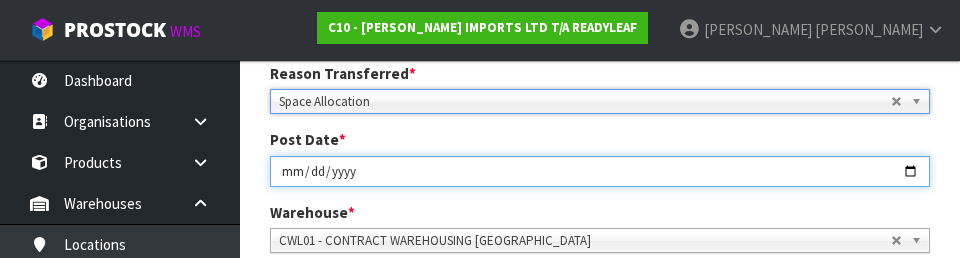 click on "[DATE]" at bounding box center [600, 171] 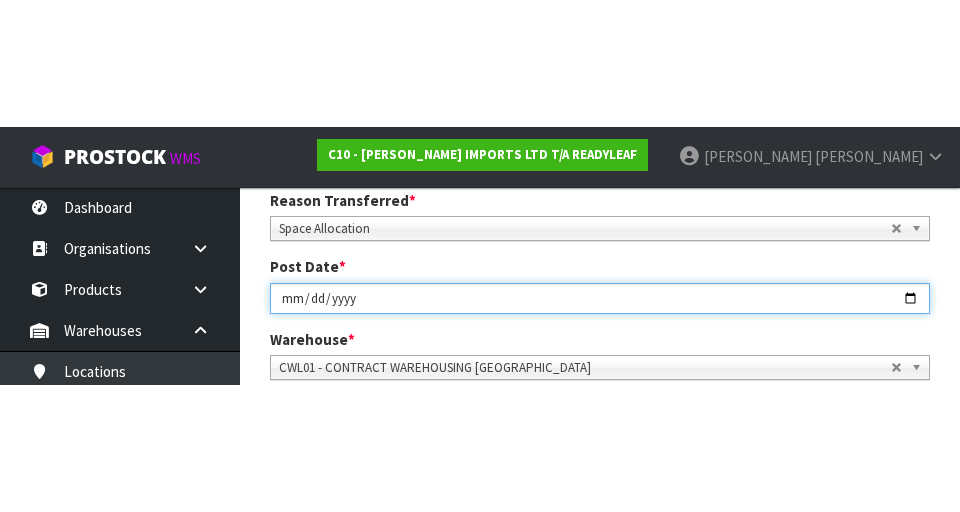 scroll, scrollTop: 285, scrollLeft: 0, axis: vertical 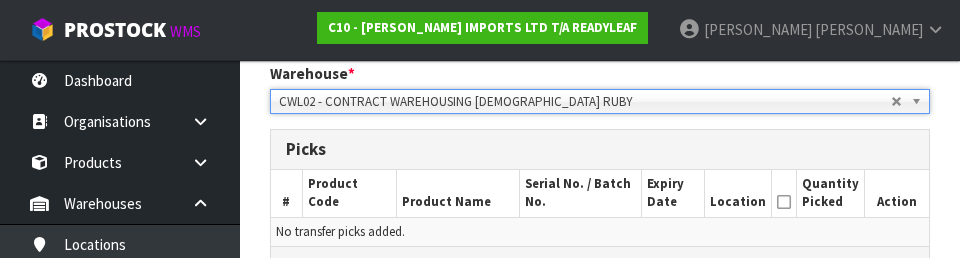click on "Picks" at bounding box center [600, 149] 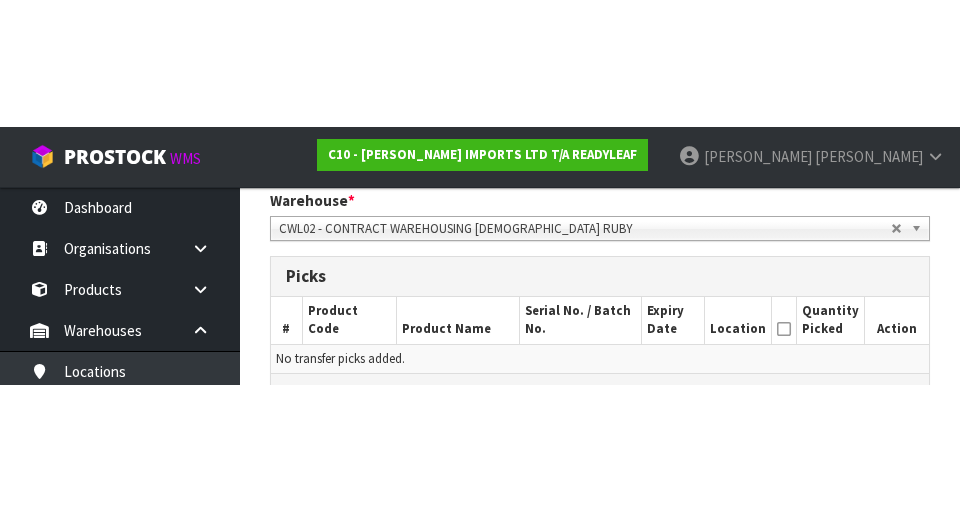 scroll, scrollTop: 424, scrollLeft: 0, axis: vertical 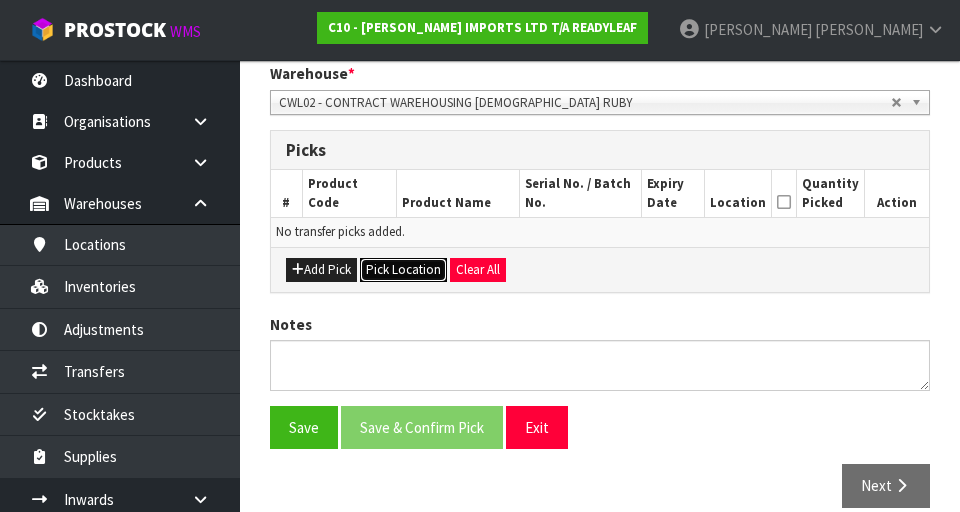 click on "Pick Location" at bounding box center (403, 270) 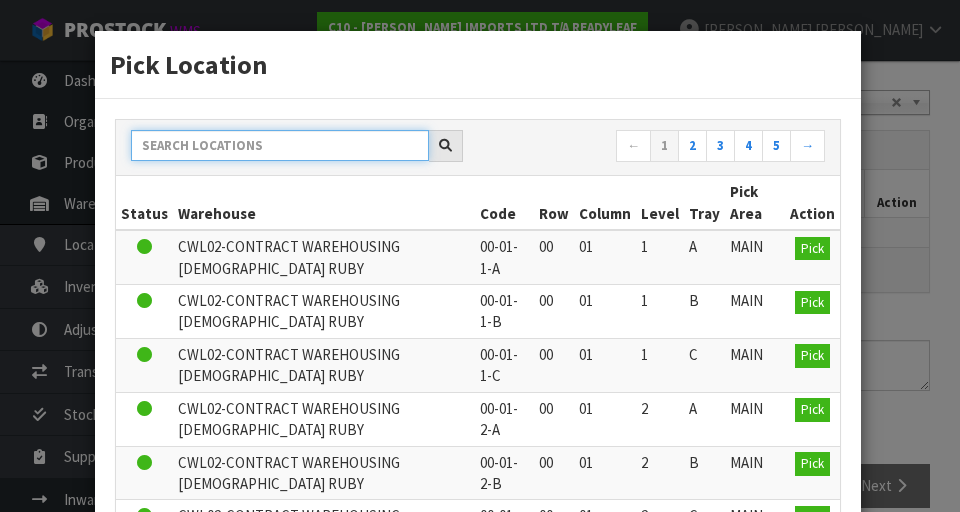 click at bounding box center (280, 145) 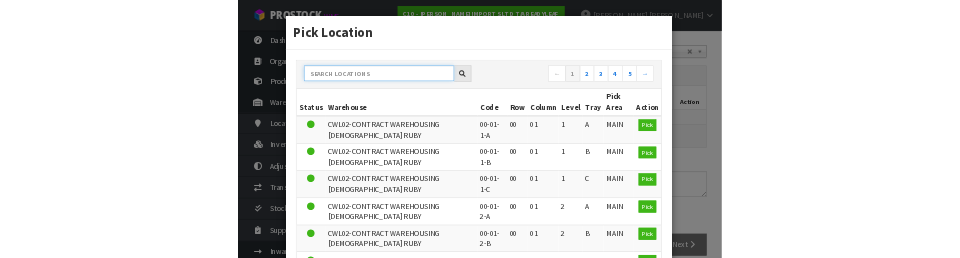 scroll, scrollTop: 415, scrollLeft: 0, axis: vertical 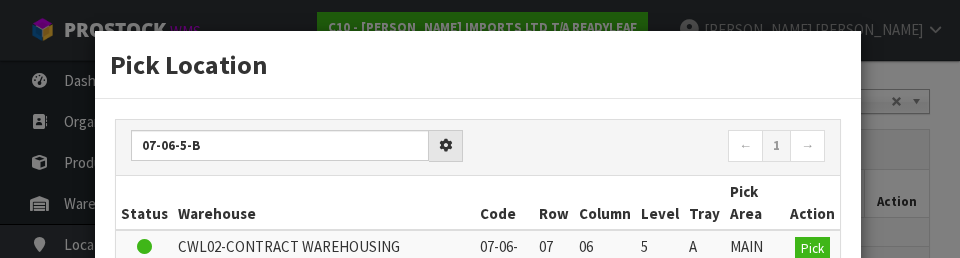 click on "←
1
→" at bounding box center (659, 147) 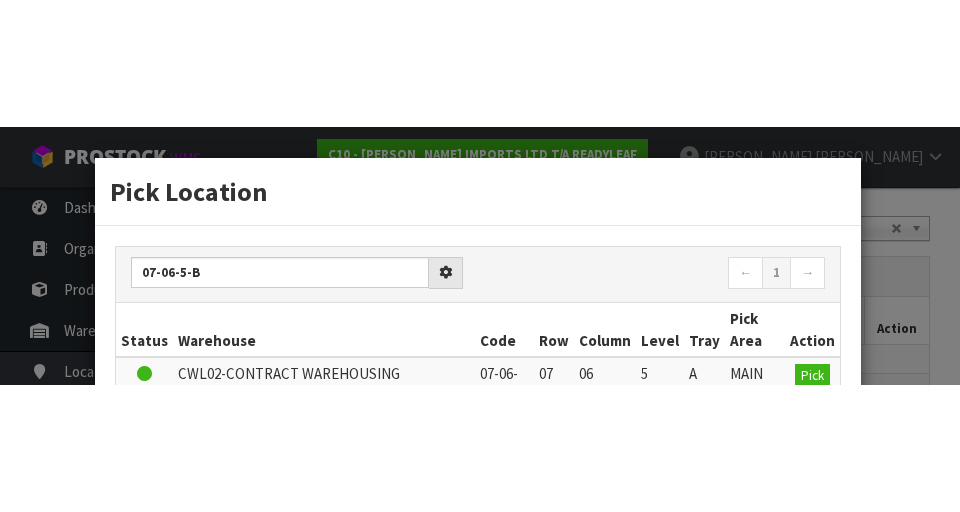 scroll, scrollTop: 424, scrollLeft: 0, axis: vertical 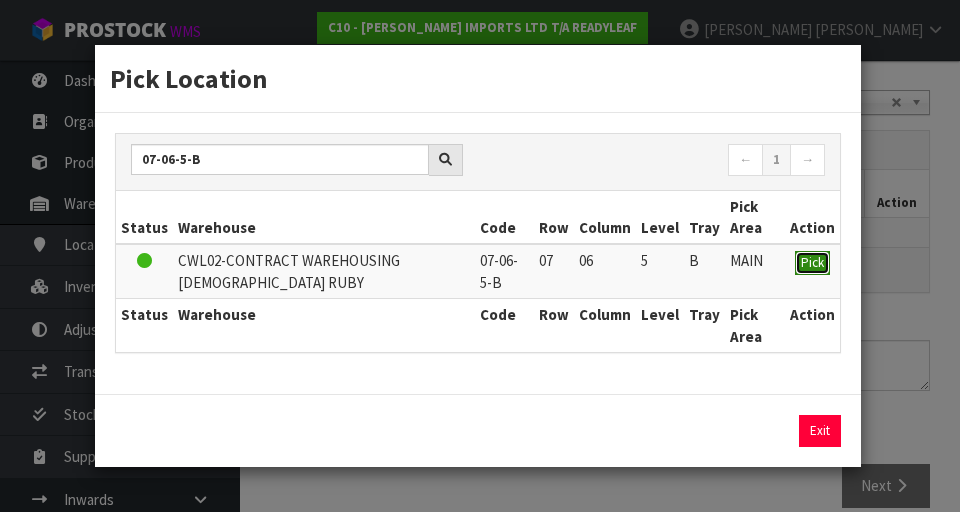 click on "Pick" at bounding box center [812, 263] 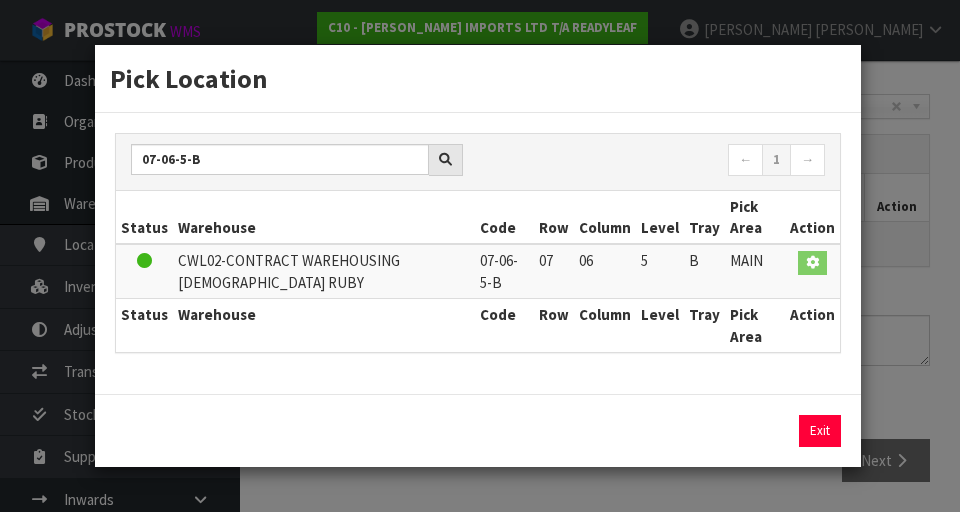 scroll, scrollTop: 420, scrollLeft: 0, axis: vertical 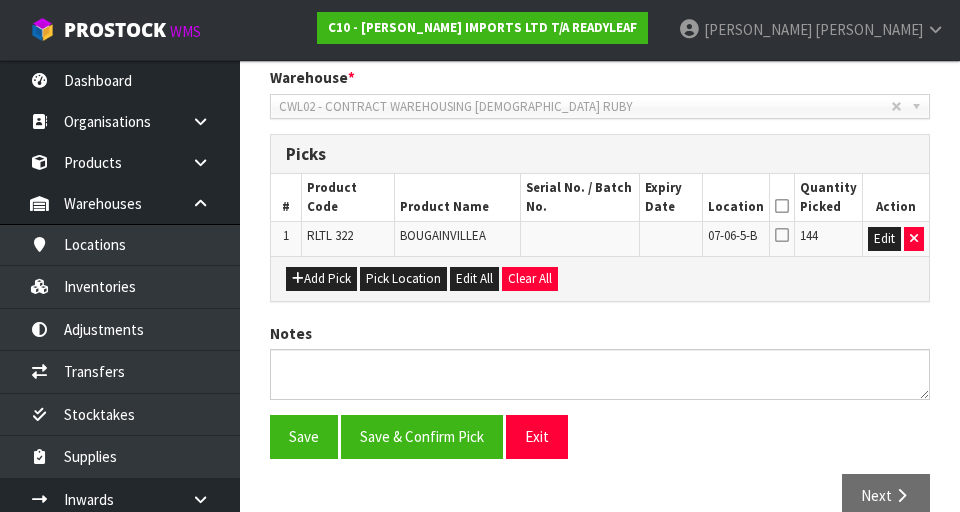 click at bounding box center (782, 206) 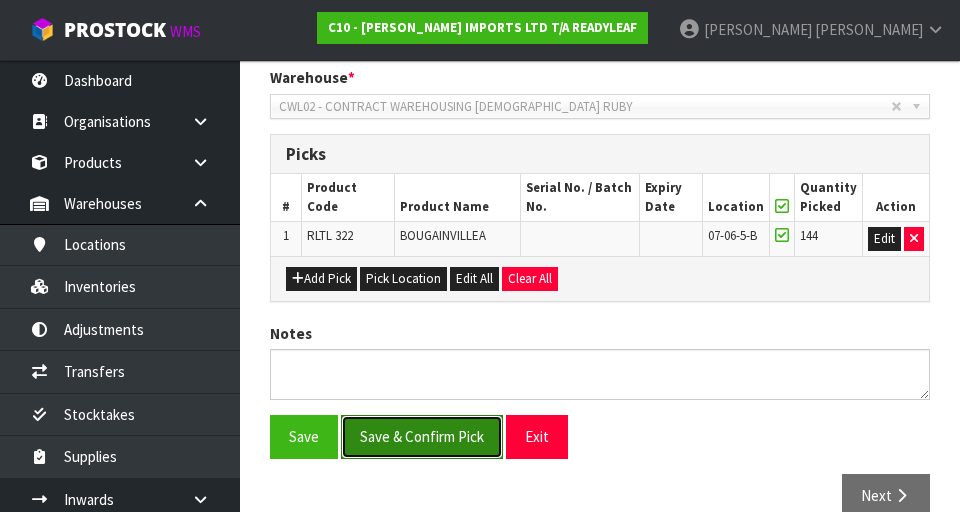 click on "Save & Confirm Pick" at bounding box center [422, 436] 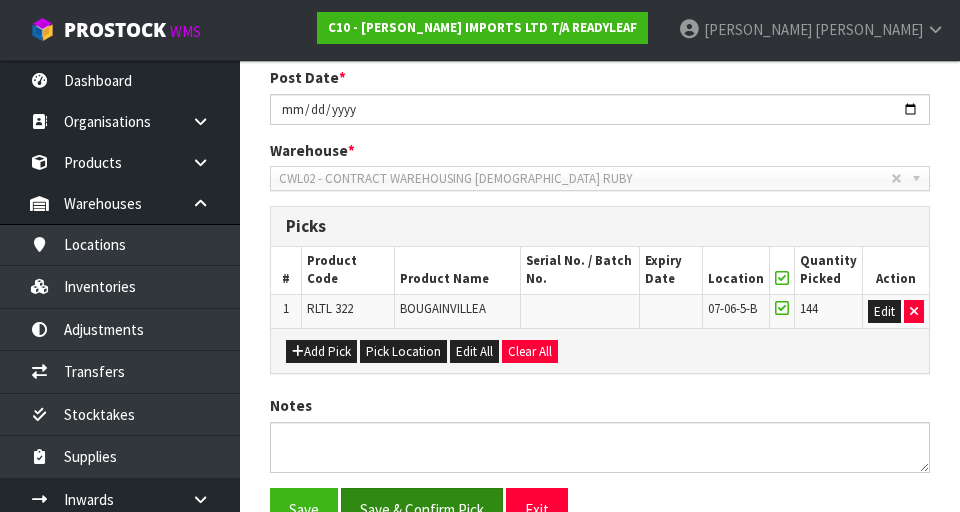scroll, scrollTop: 0, scrollLeft: 0, axis: both 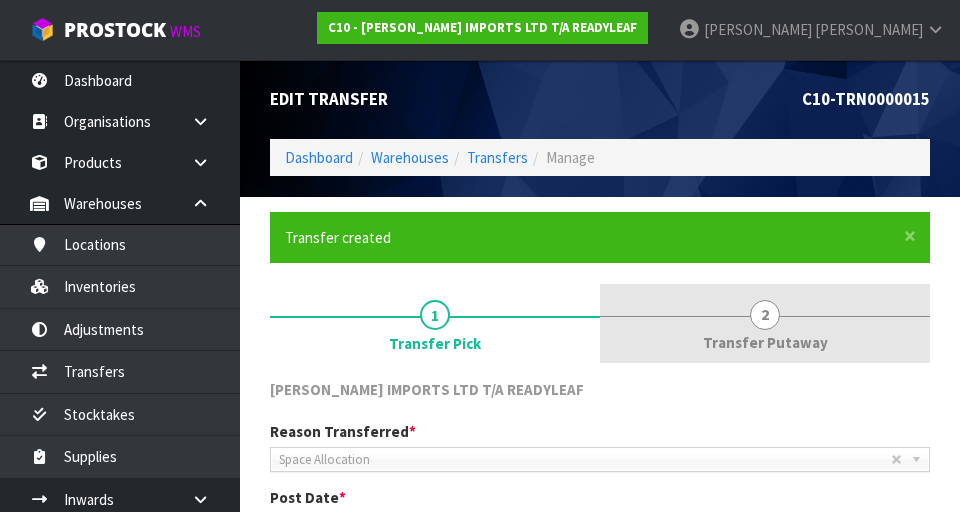 click on "2
Transfer Putaway" at bounding box center [765, 323] 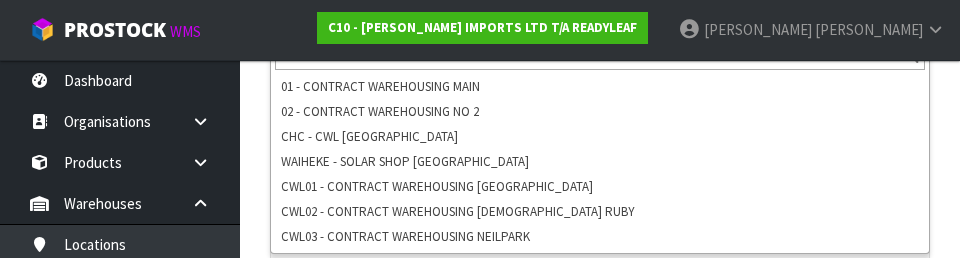 scroll, scrollTop: 556, scrollLeft: 0, axis: vertical 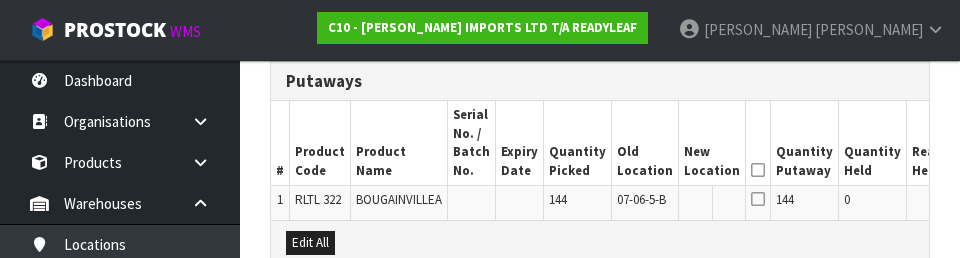 click on "Quantity
Held" at bounding box center [873, 143] 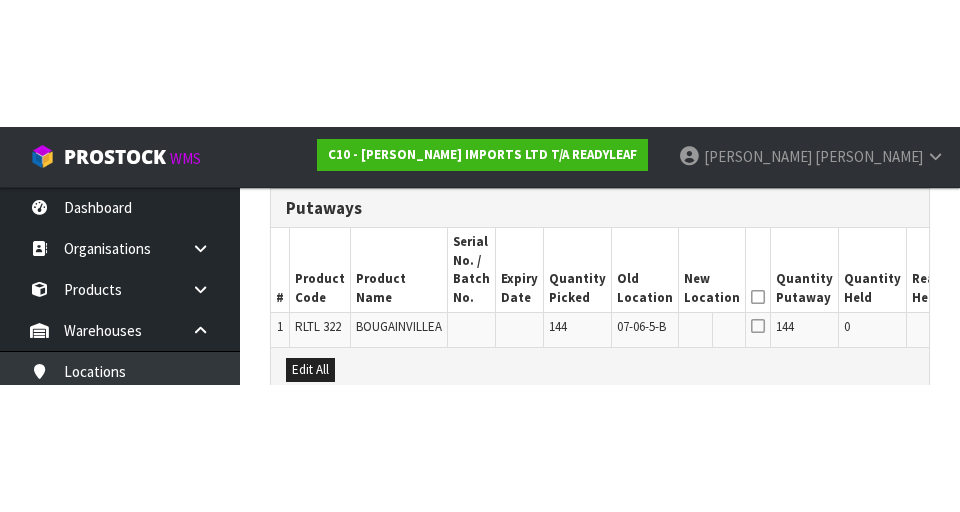 scroll, scrollTop: 565, scrollLeft: 0, axis: vertical 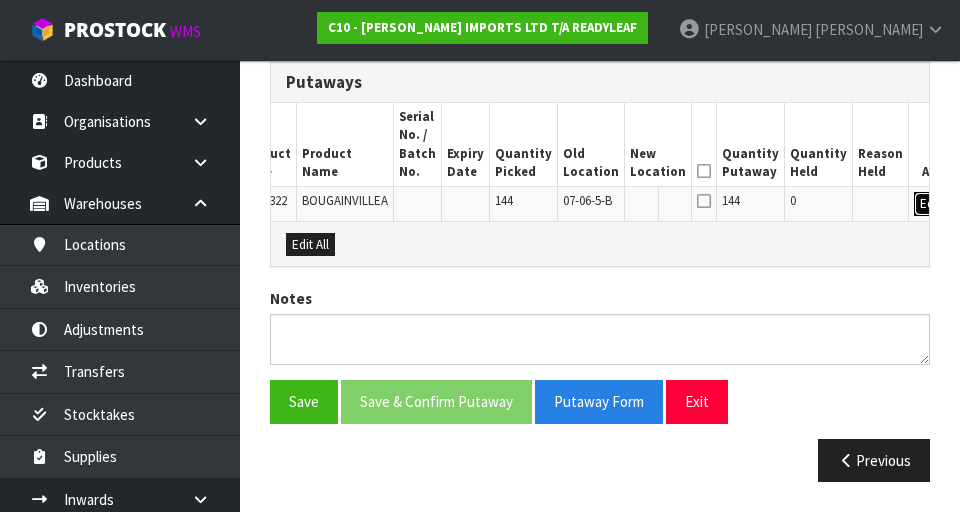 click on "Edit" at bounding box center (930, 204) 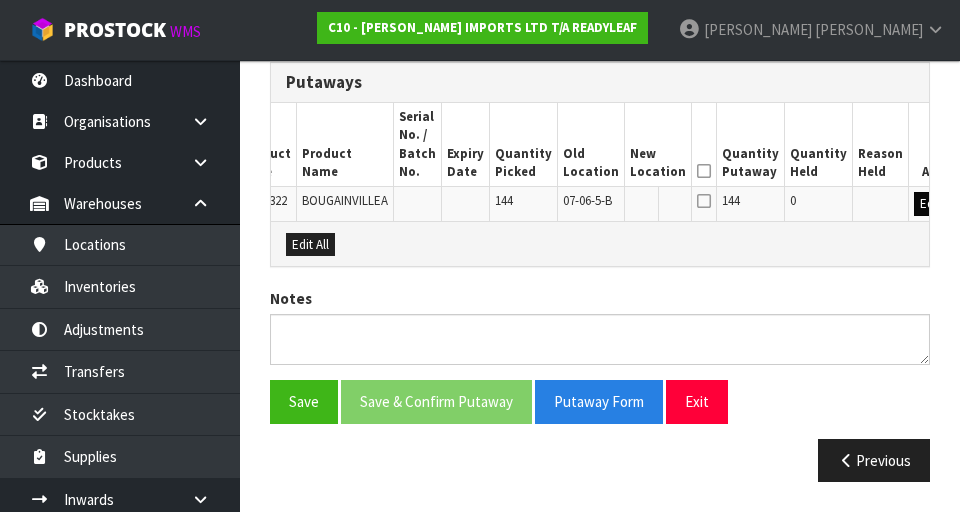 scroll, scrollTop: 0, scrollLeft: 49, axis: horizontal 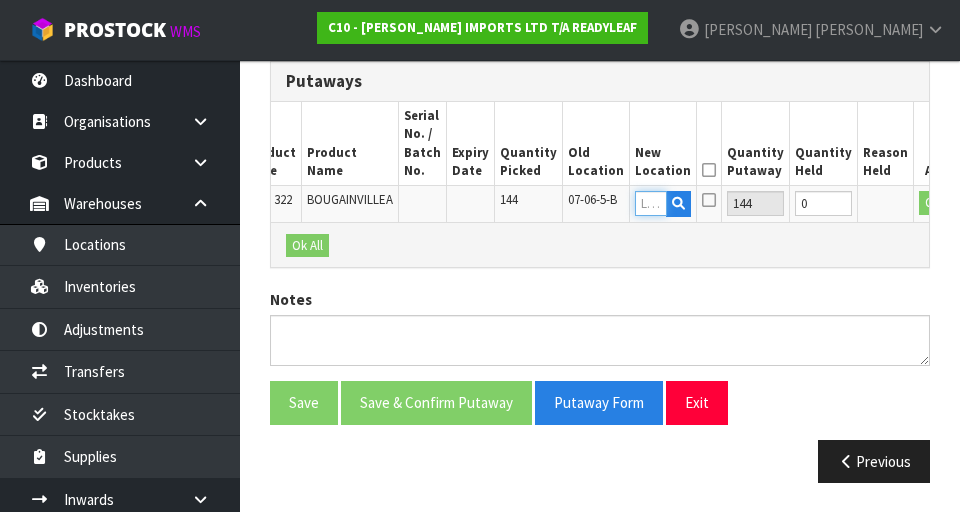 click at bounding box center [651, 203] 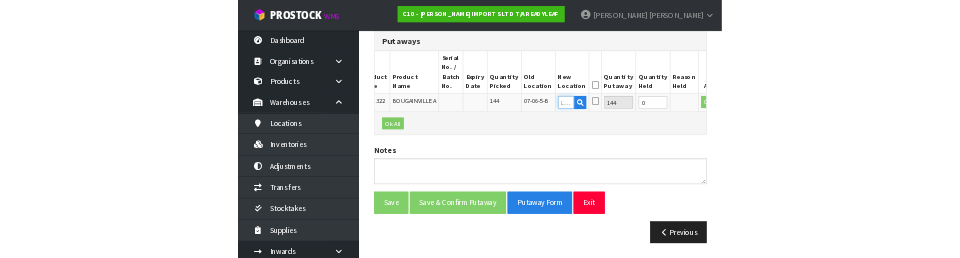 scroll, scrollTop: 556, scrollLeft: 0, axis: vertical 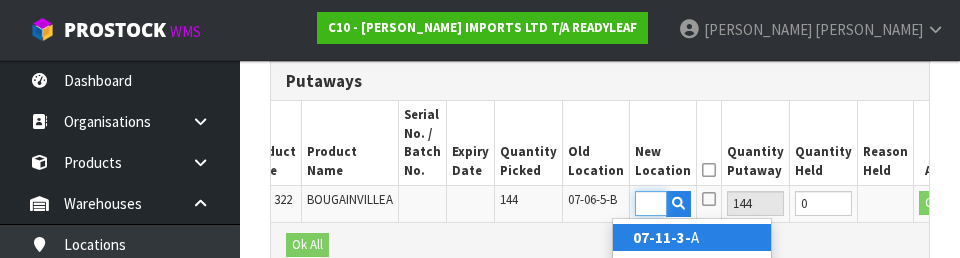 type on "07-11-3-B" 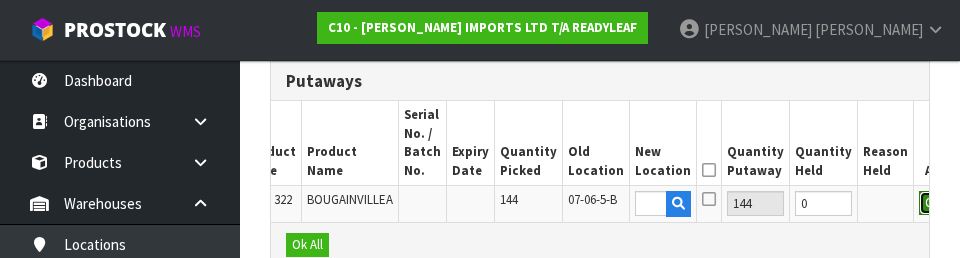 click on "OK" at bounding box center (933, 203) 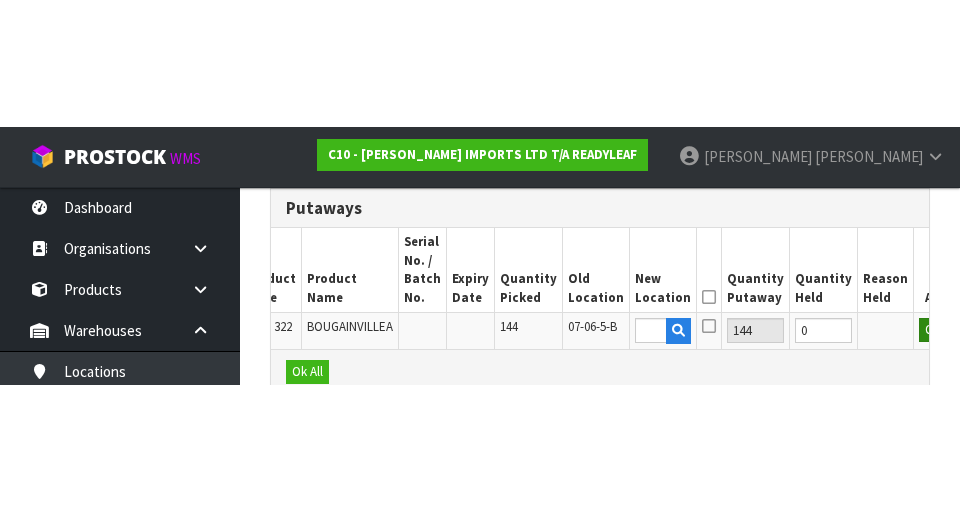 scroll, scrollTop: 565, scrollLeft: 0, axis: vertical 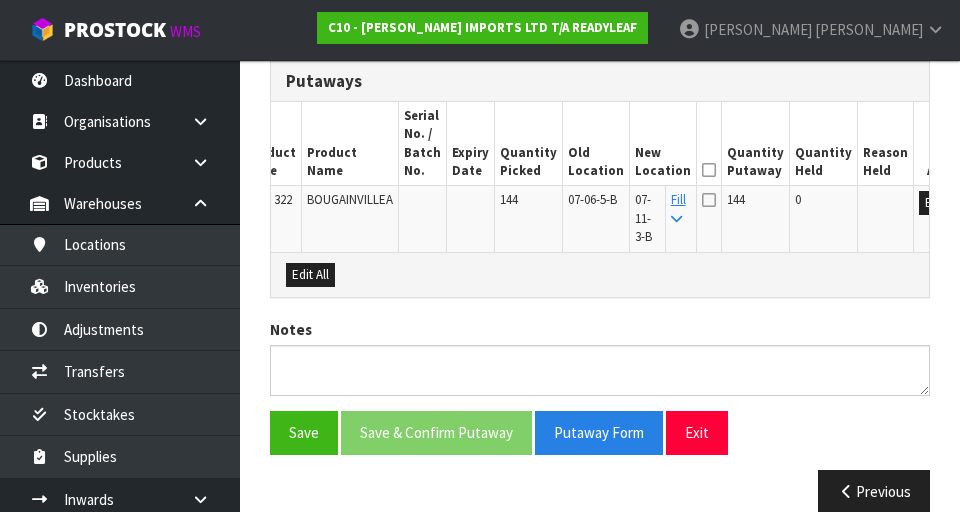 click at bounding box center (709, 170) 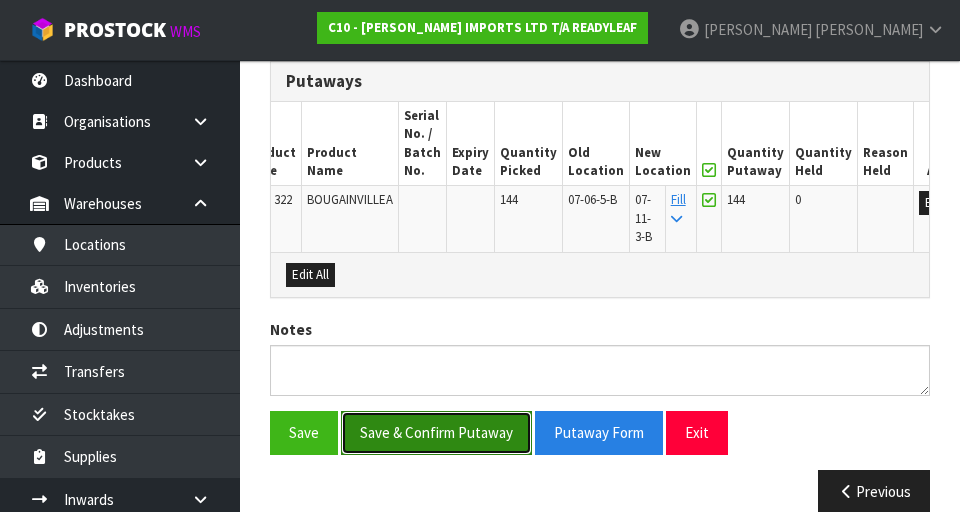click on "Save & Confirm Putaway" at bounding box center (436, 432) 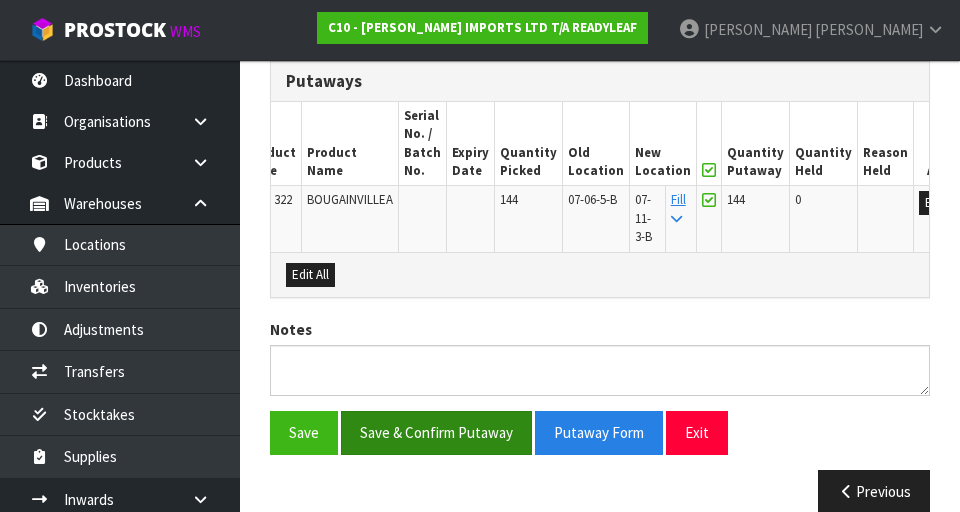 scroll, scrollTop: 0, scrollLeft: 0, axis: both 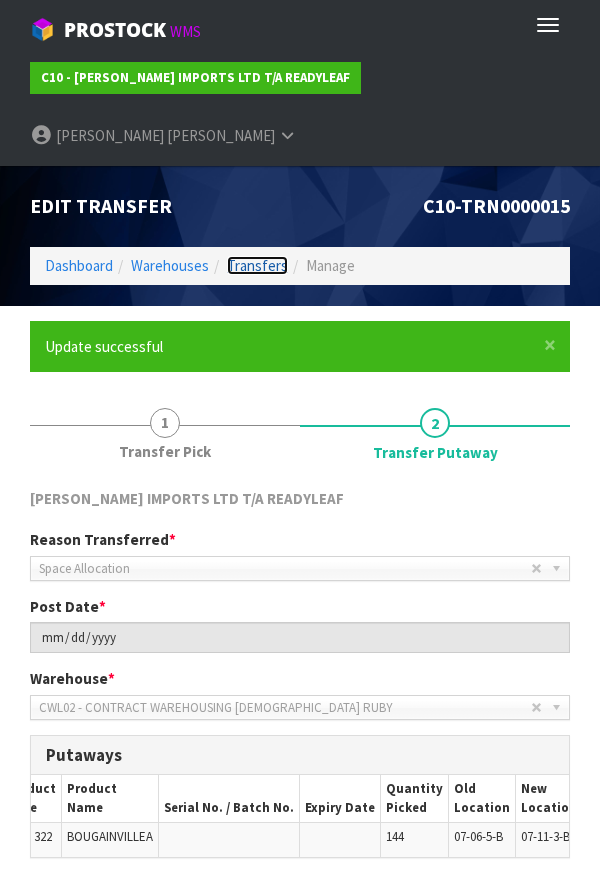 click on "Transfers" at bounding box center (257, 265) 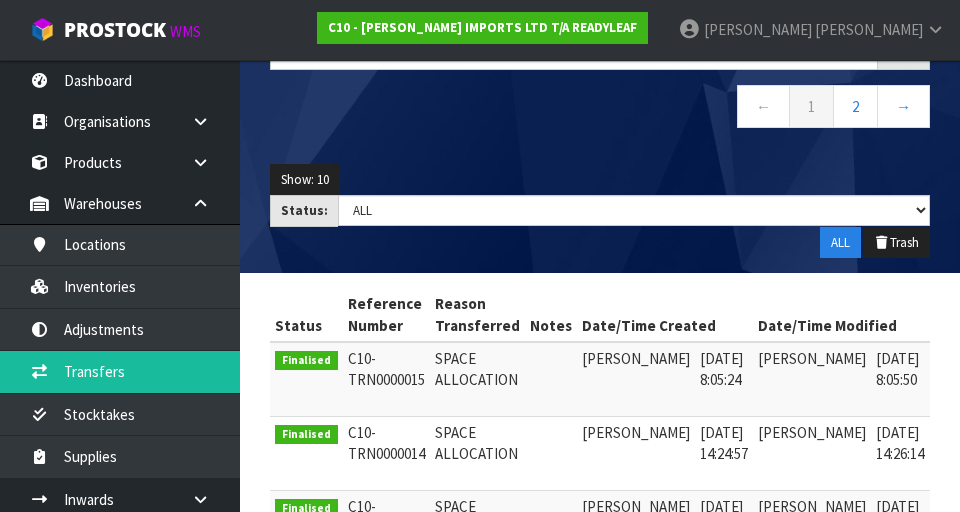 scroll, scrollTop: 0, scrollLeft: 0, axis: both 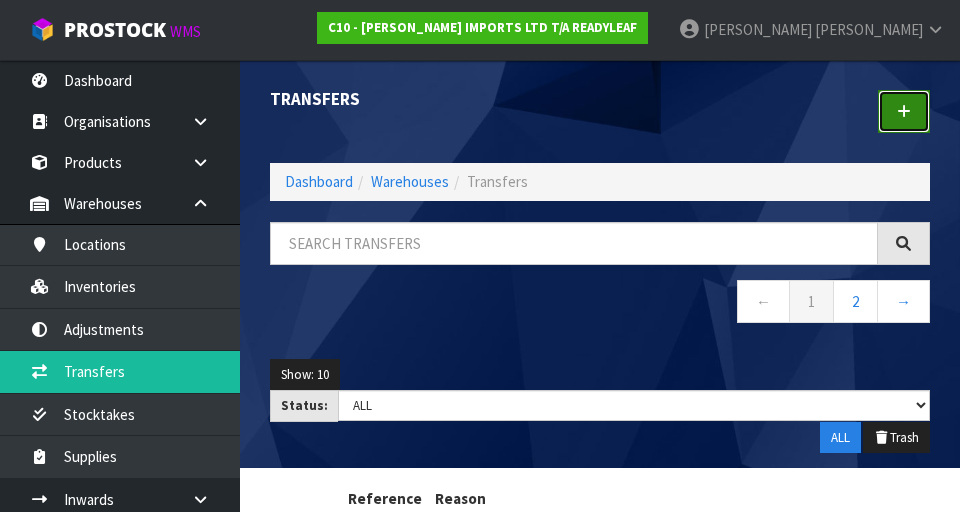 click at bounding box center [904, 111] 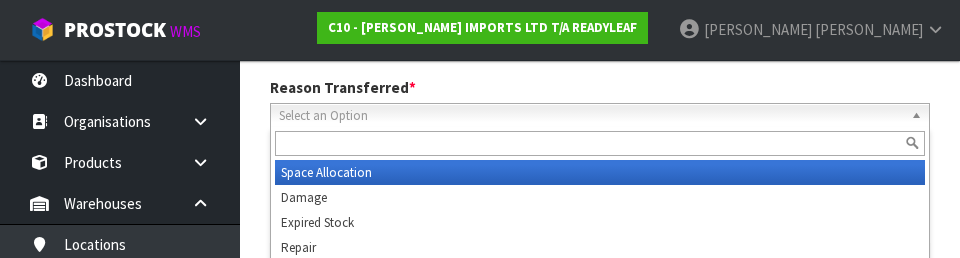 scroll, scrollTop: 276, scrollLeft: 0, axis: vertical 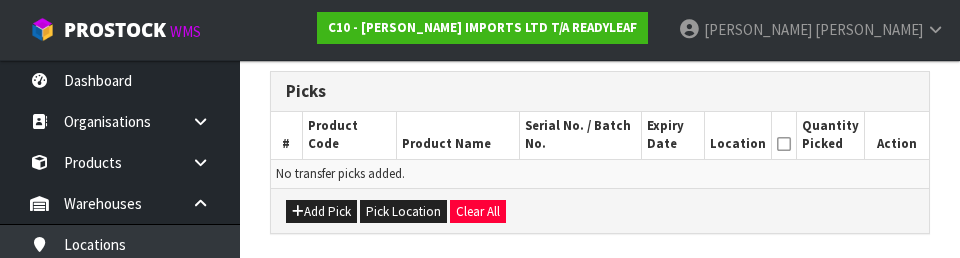 click on "Add Pick
Pick Location
Clear All" at bounding box center (600, 210) 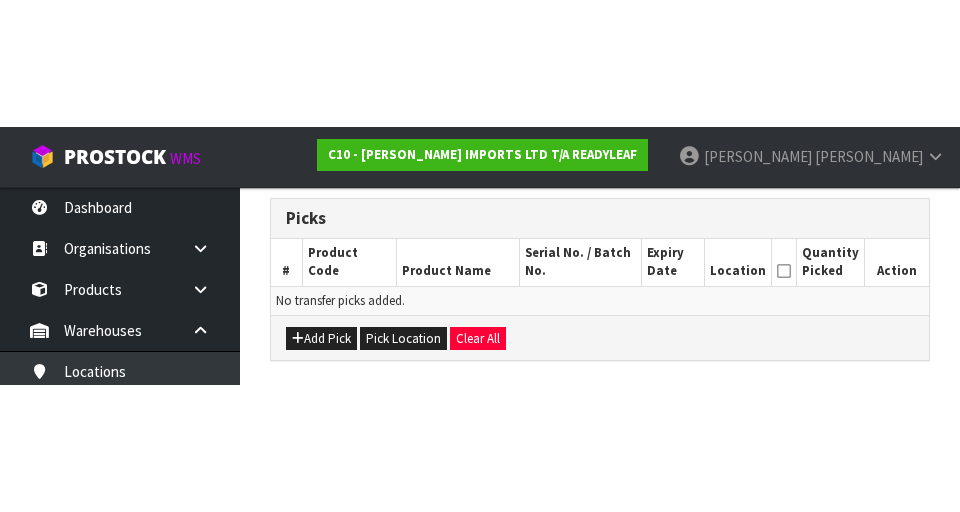 scroll, scrollTop: 449, scrollLeft: 0, axis: vertical 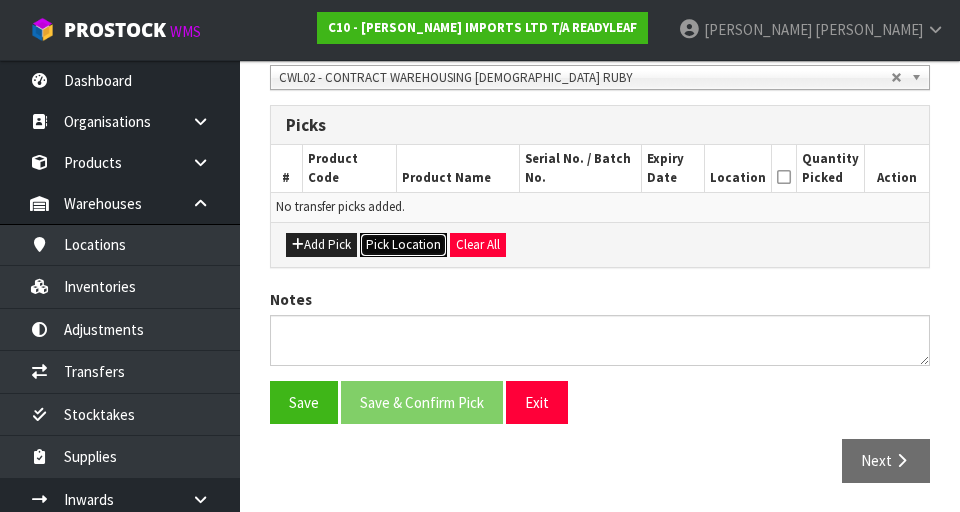 click on "Pick Location" at bounding box center [403, 245] 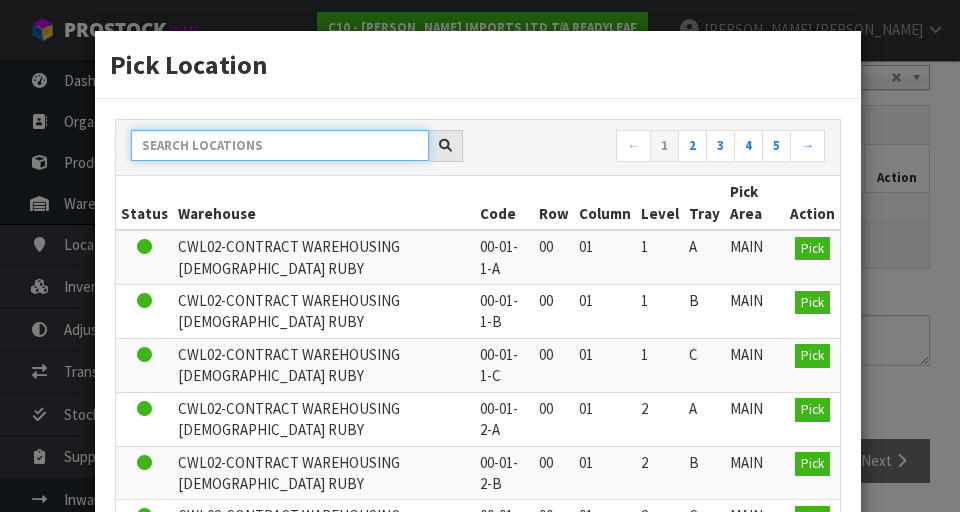 click at bounding box center [280, 145] 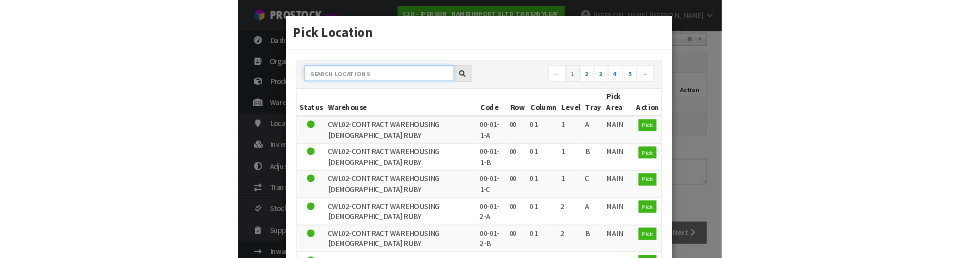 scroll, scrollTop: 440, scrollLeft: 0, axis: vertical 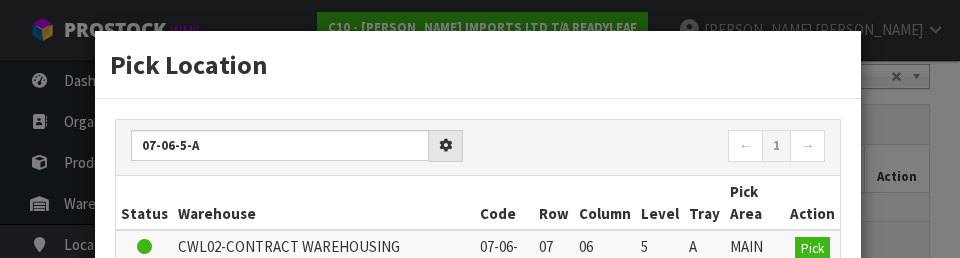 click on "←
1
→" at bounding box center [659, 147] 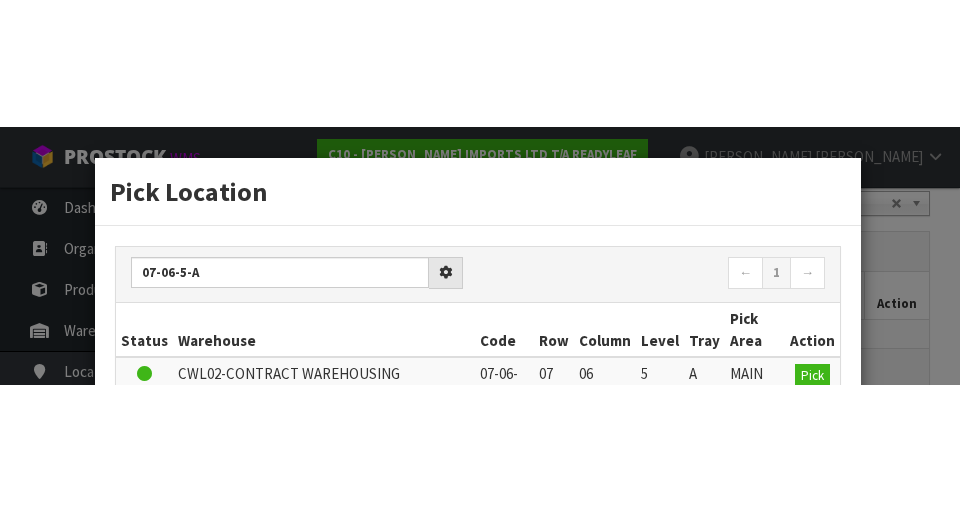 scroll, scrollTop: 449, scrollLeft: 0, axis: vertical 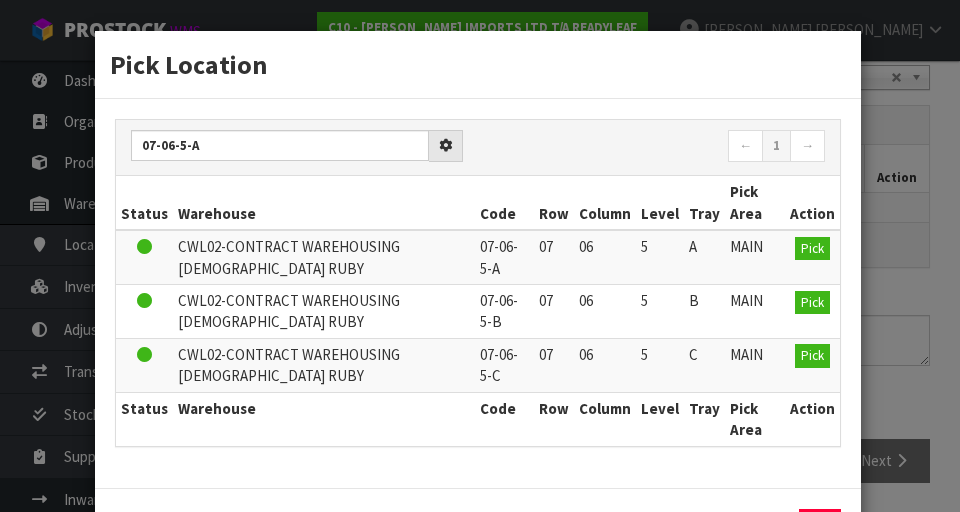 type on "07-06-5-A" 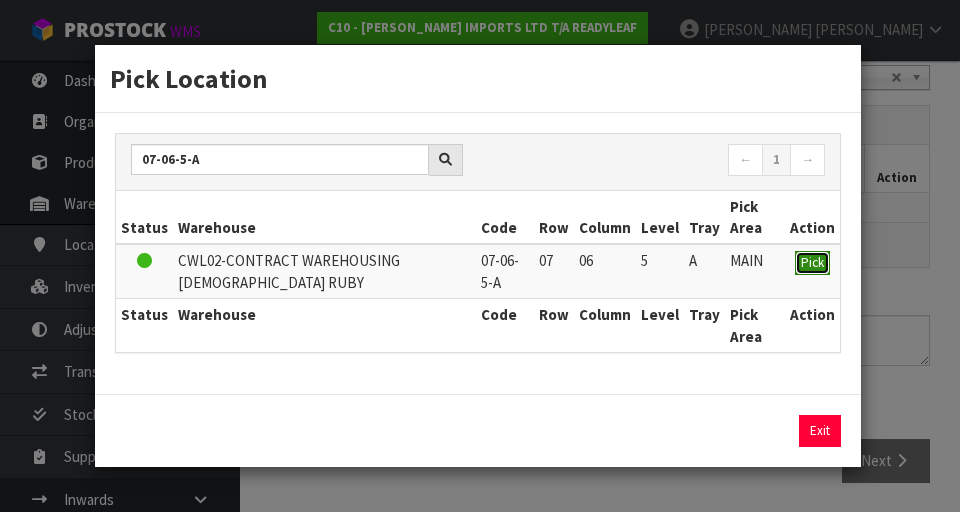 click on "Pick" at bounding box center (812, 263) 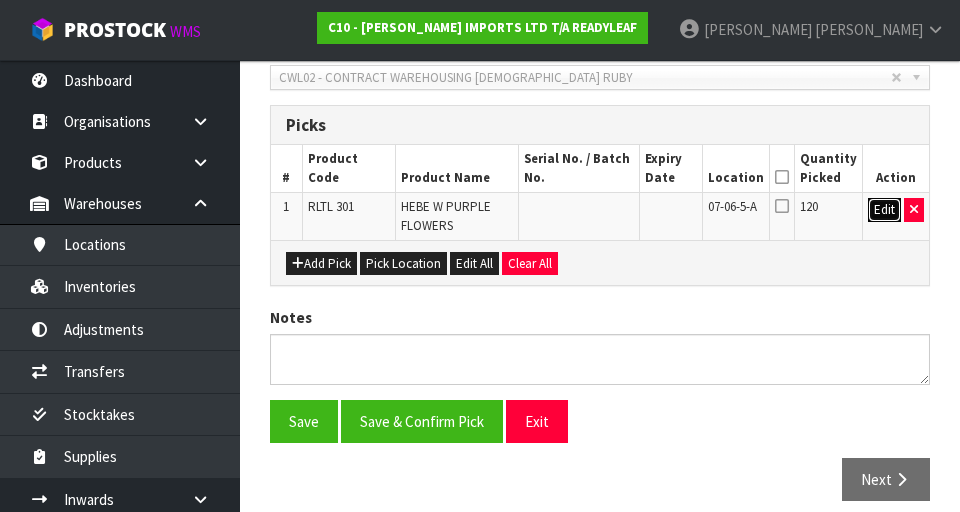 click on "Edit" at bounding box center (884, 210) 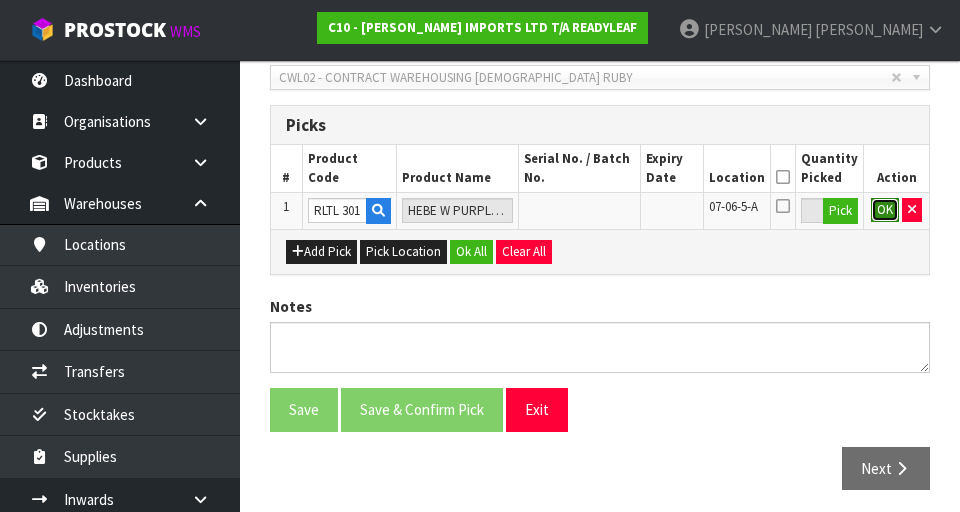 click on "OK" at bounding box center [885, 210] 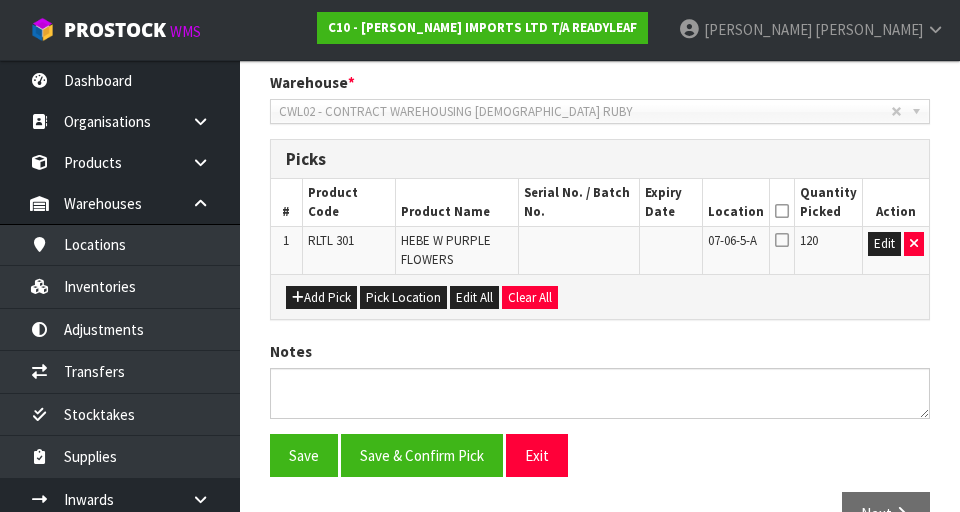 scroll, scrollTop: 414, scrollLeft: 0, axis: vertical 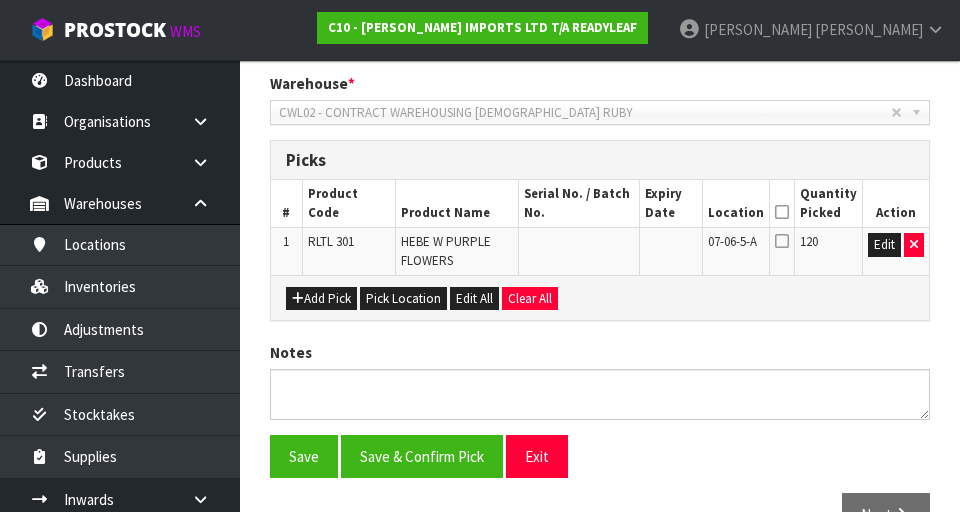 click at bounding box center [782, 212] 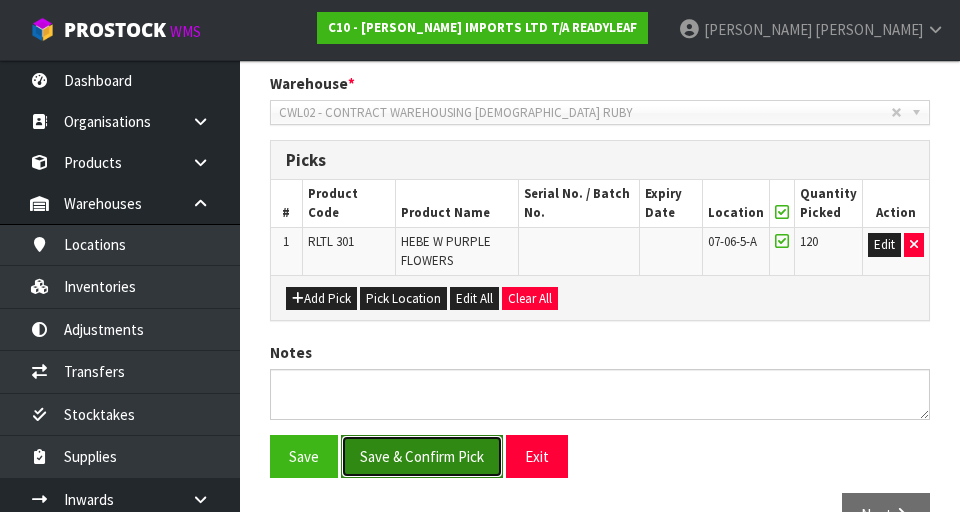 click on "Save & Confirm Pick" at bounding box center [422, 456] 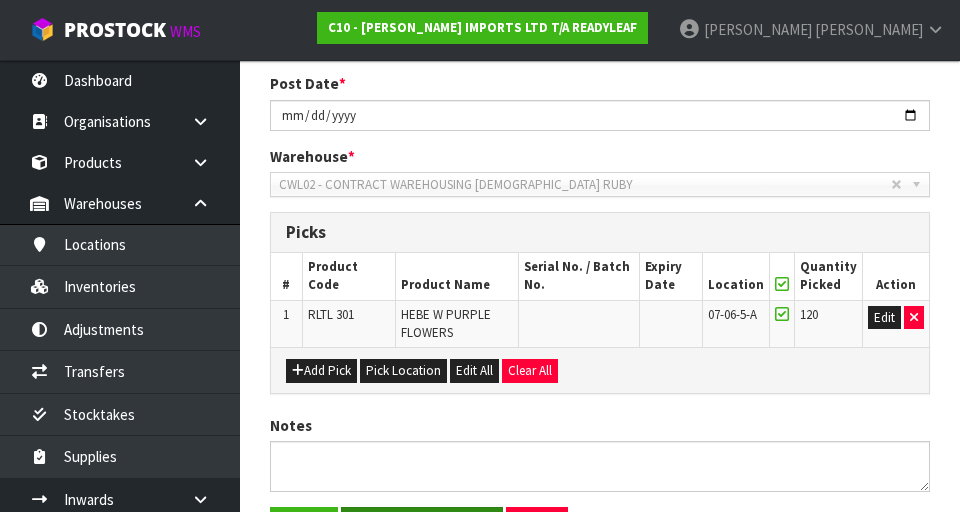 scroll, scrollTop: 0, scrollLeft: 0, axis: both 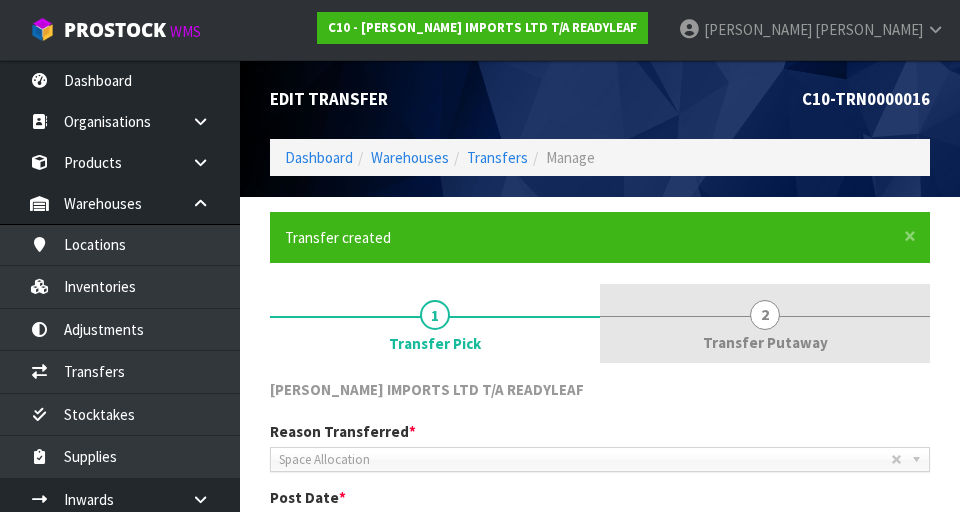 click on "Transfer Putaway" at bounding box center [765, 342] 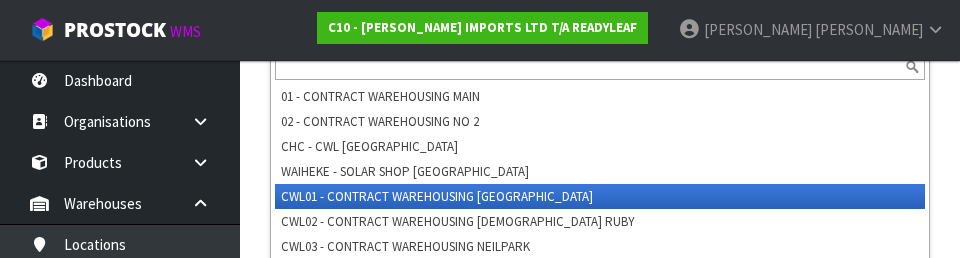 scroll, scrollTop: 551, scrollLeft: 0, axis: vertical 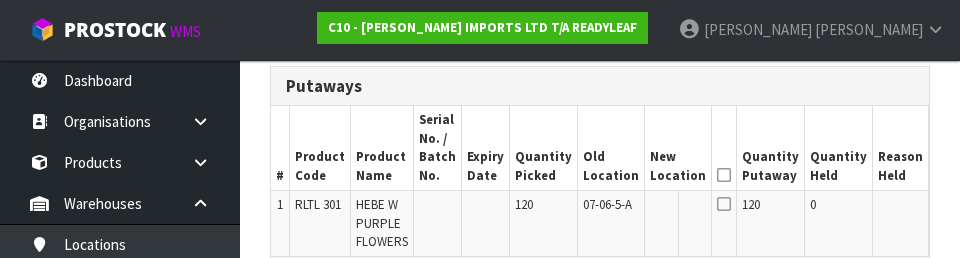 click on "Reason
Held" at bounding box center [901, 148] 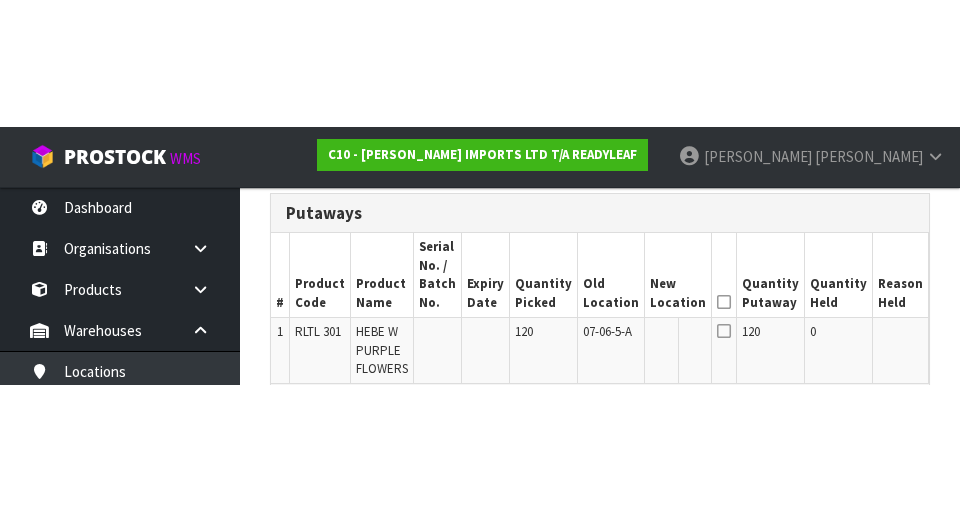 scroll, scrollTop: 560, scrollLeft: 0, axis: vertical 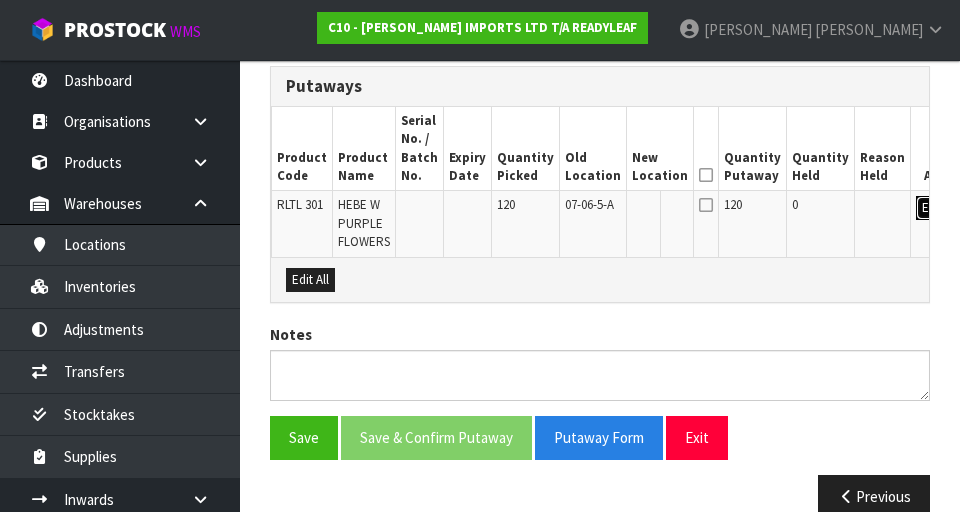 click on "Edit" at bounding box center (932, 208) 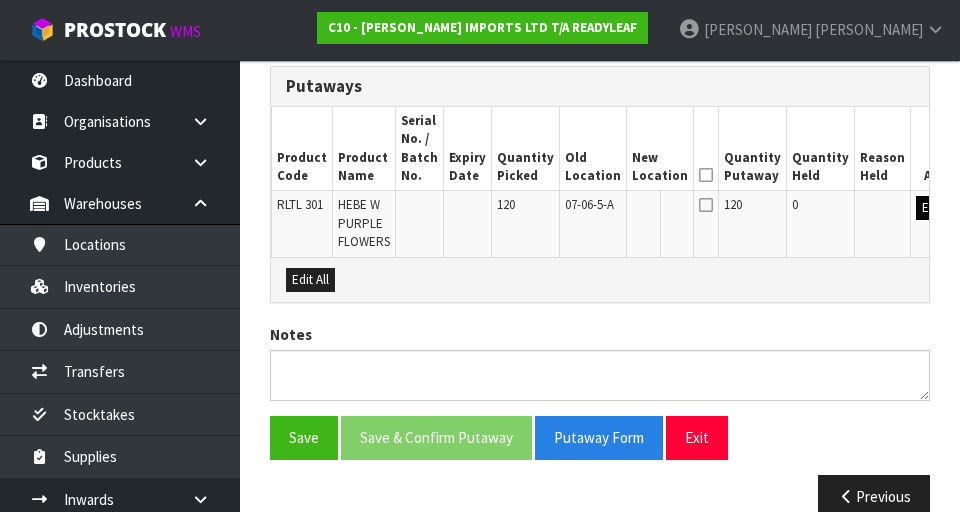 scroll, scrollTop: 0, scrollLeft: 13, axis: horizontal 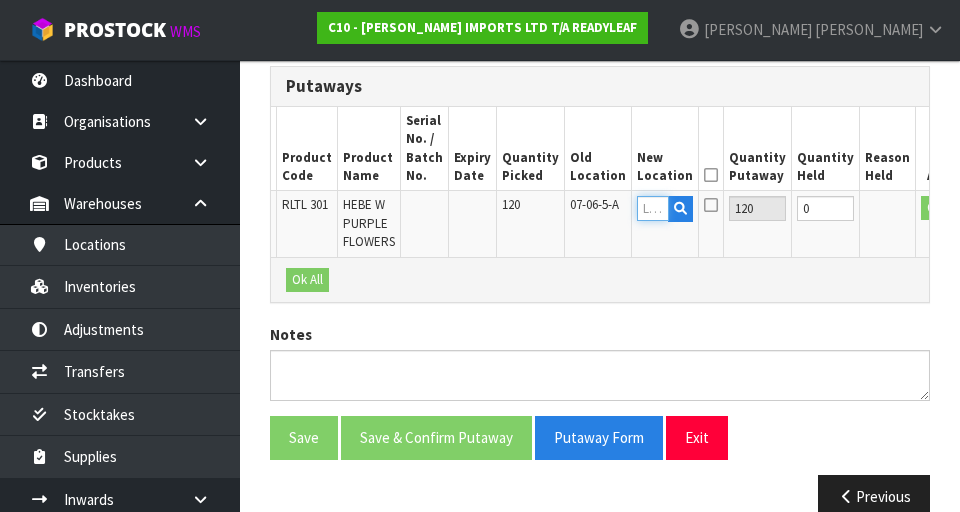 click at bounding box center [653, 208] 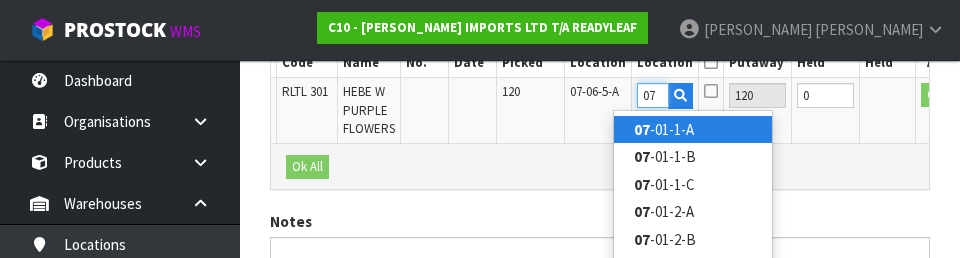 scroll, scrollTop: 665, scrollLeft: 0, axis: vertical 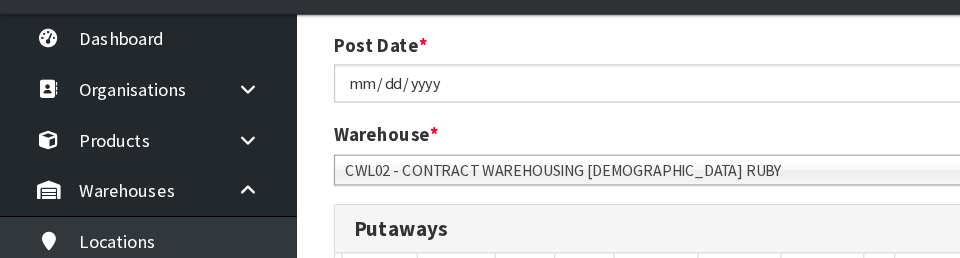 type on "07-11-" 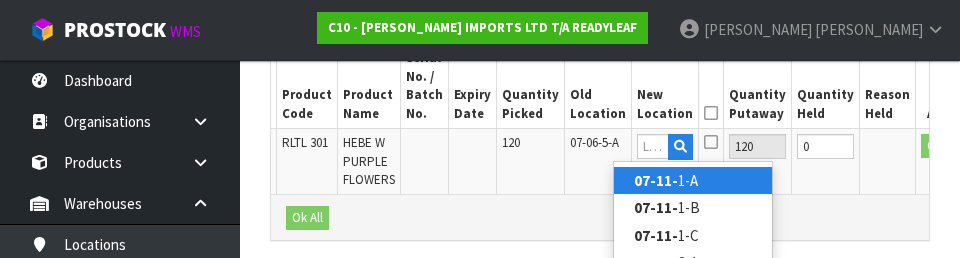 scroll, scrollTop: 604, scrollLeft: 0, axis: vertical 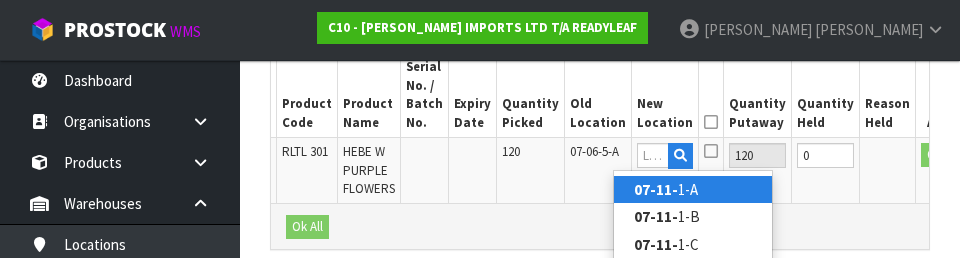 click on "Ok All" at bounding box center (600, 225) 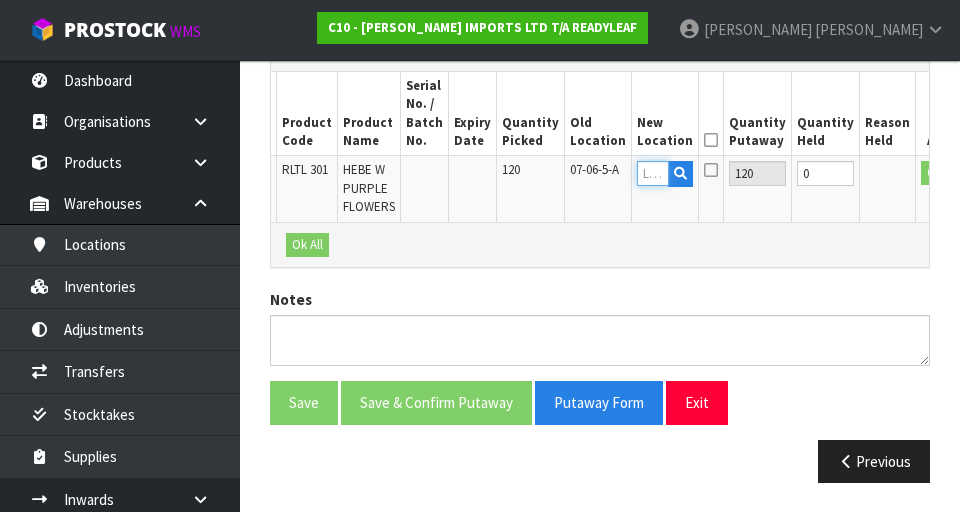 click at bounding box center (653, 173) 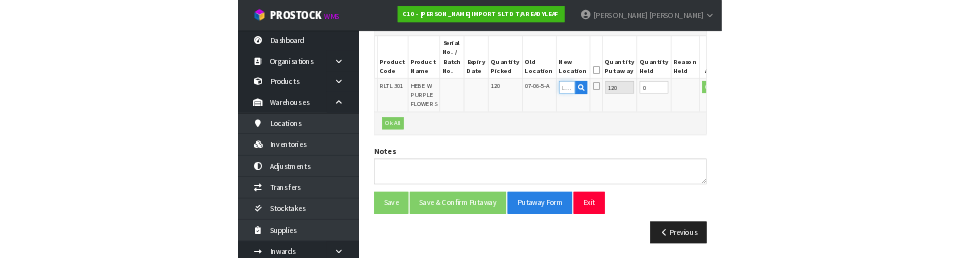 scroll, scrollTop: 586, scrollLeft: 0, axis: vertical 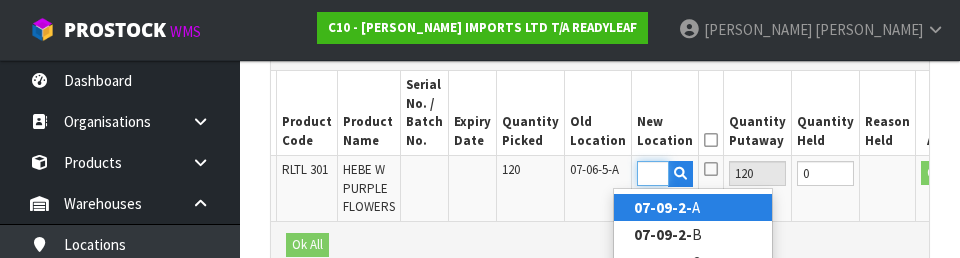 type on "07-09-2-B" 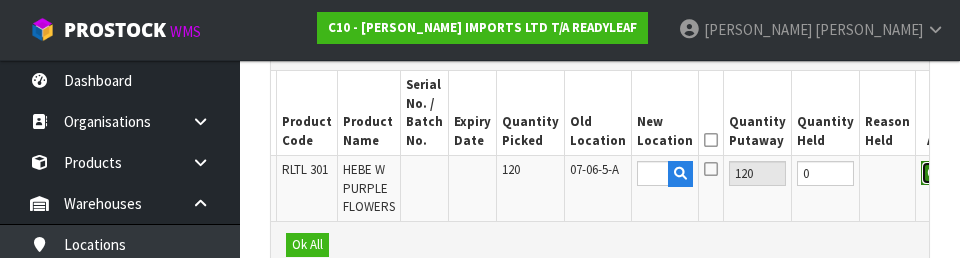 click on "OK" at bounding box center [935, 173] 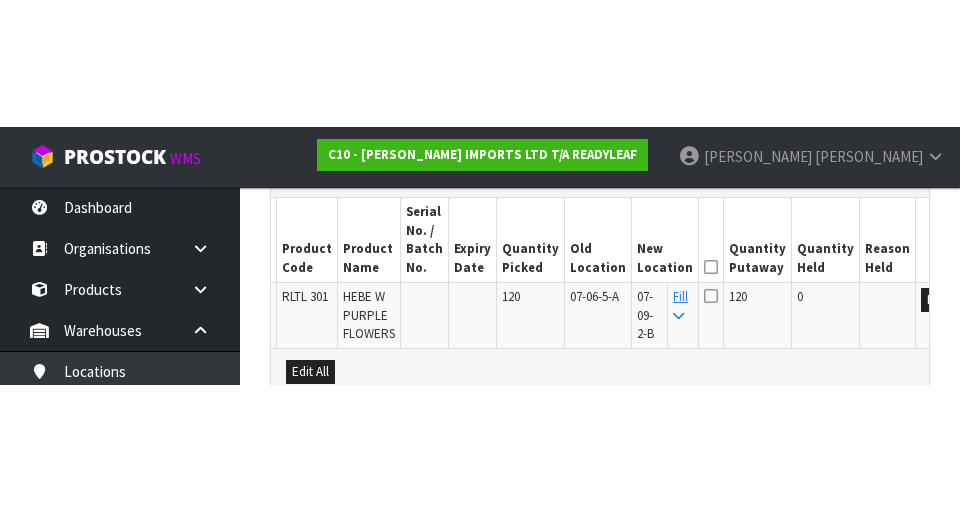 scroll, scrollTop: 595, scrollLeft: 0, axis: vertical 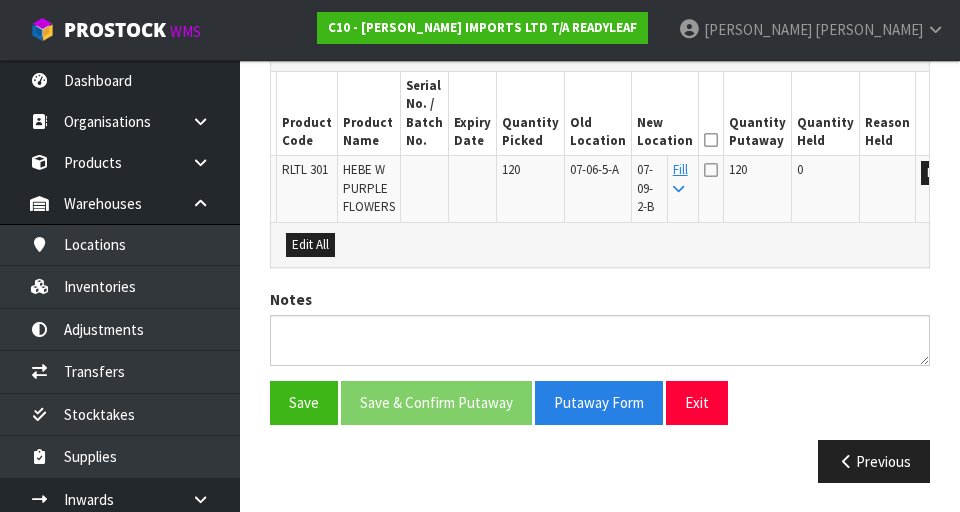 click at bounding box center [711, 140] 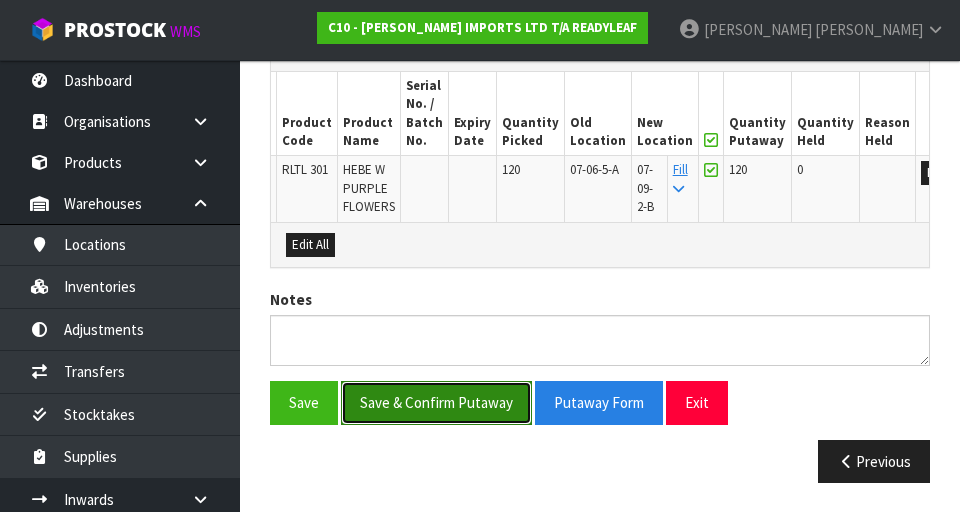 click on "Save & Confirm Putaway" at bounding box center (436, 402) 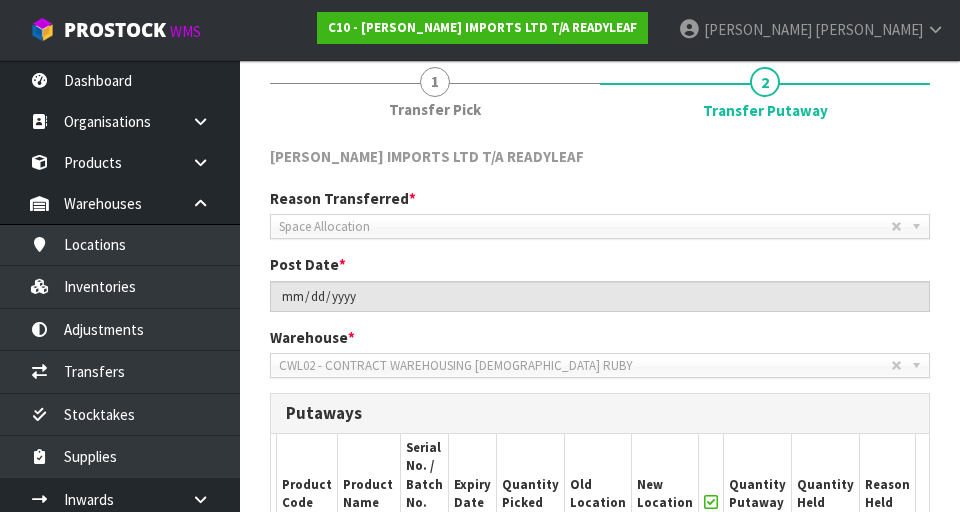 scroll, scrollTop: 228, scrollLeft: 0, axis: vertical 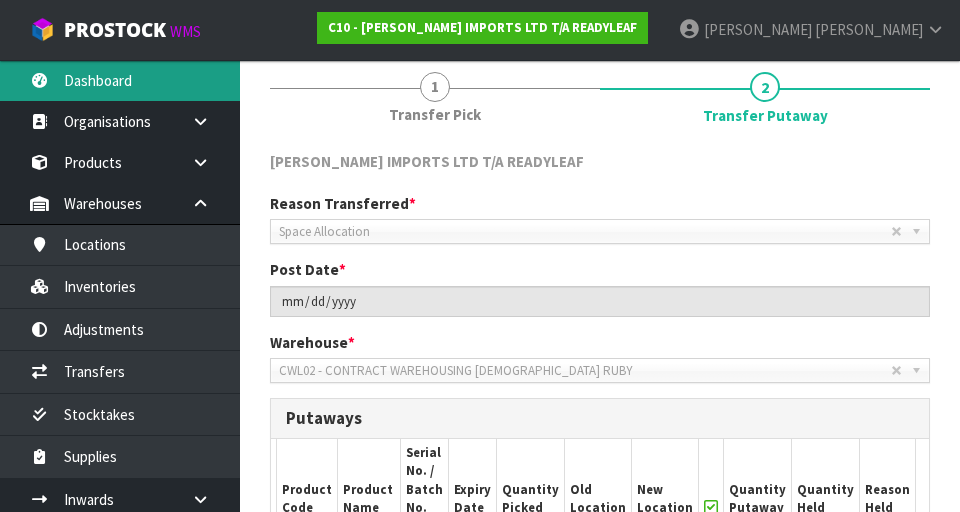 click on "Dashboard" at bounding box center (120, 80) 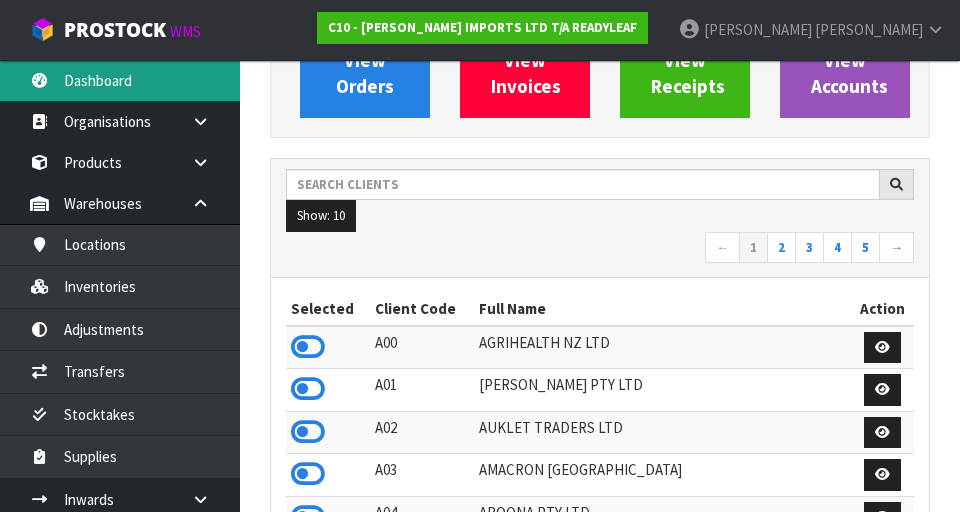 scroll, scrollTop: 998640, scrollLeft: 999310, axis: both 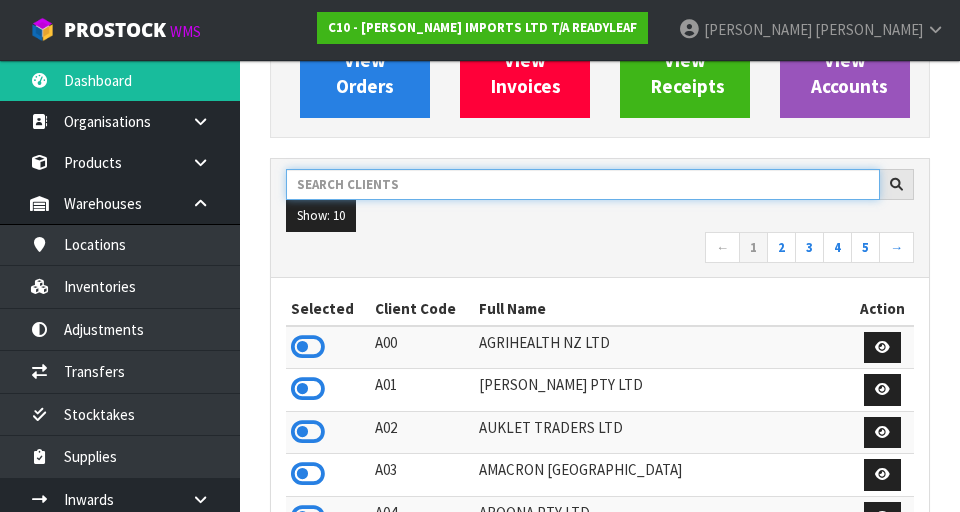 click at bounding box center [583, 184] 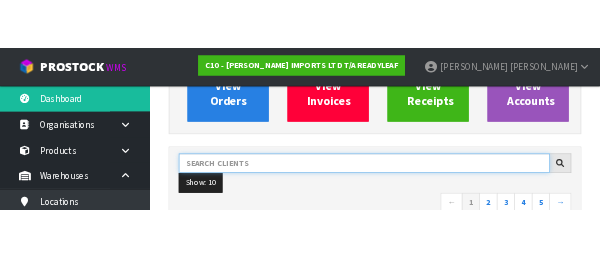 scroll, scrollTop: 50, scrollLeft: 0, axis: vertical 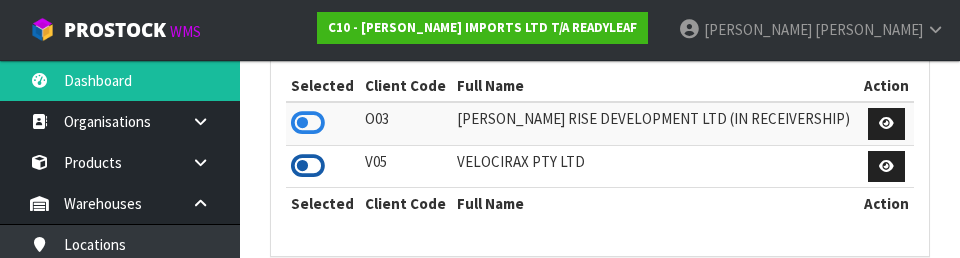 type on "VELO" 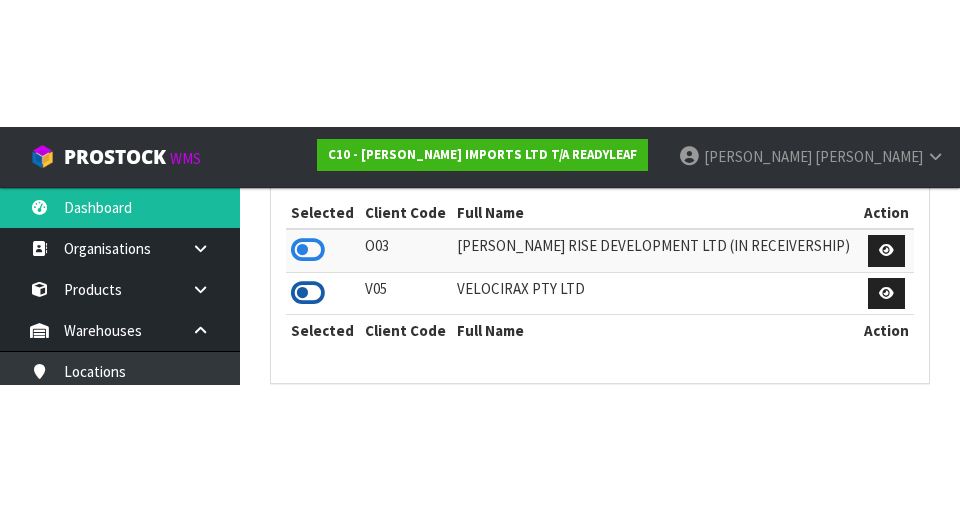 scroll, scrollTop: 451, scrollLeft: 0, axis: vertical 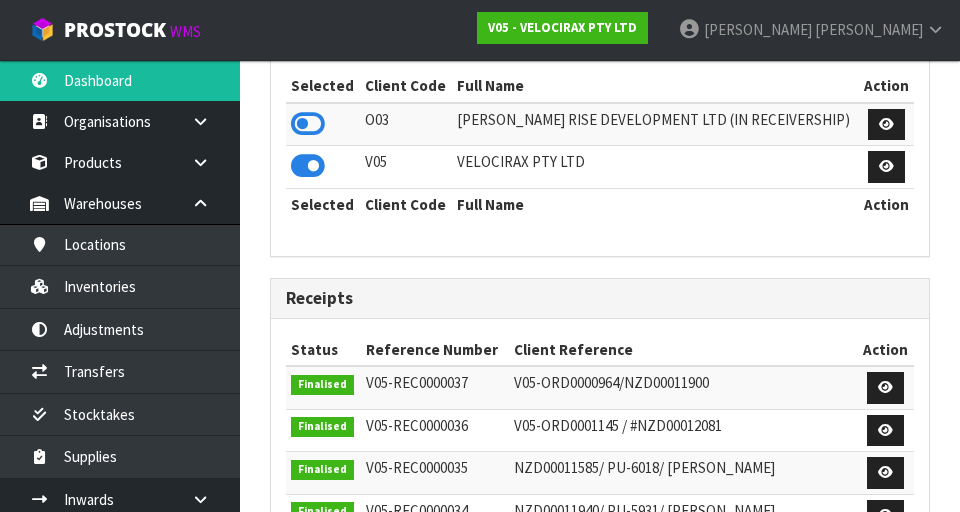 click on "Selected
Client Code
Full Name
Action
O03
[PERSON_NAME] RISE DEVELOPMENT LTD (IN RECEIVERSHIP)
V05
VELOCIRAX PTY LTD
Selected
Client Code
Full Name
Action" at bounding box center (600, 155) 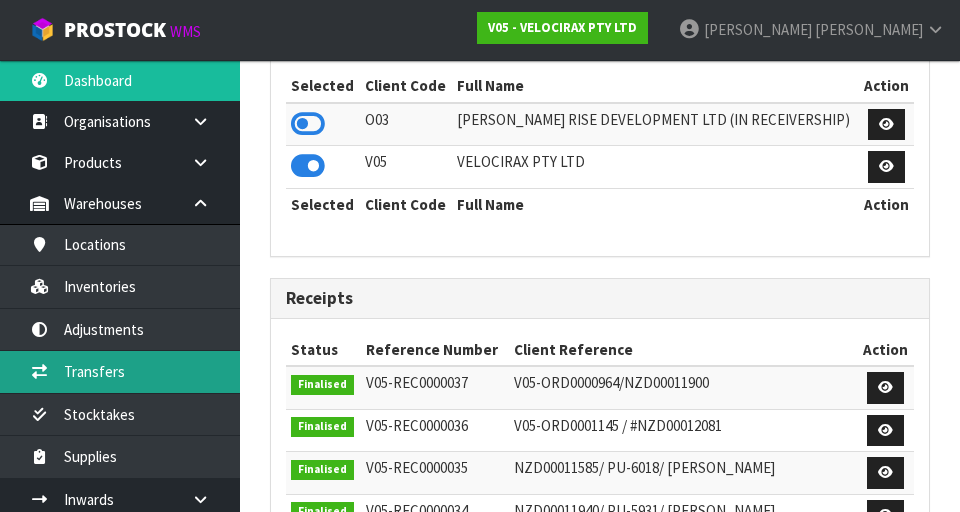 click on "Transfers" at bounding box center (120, 371) 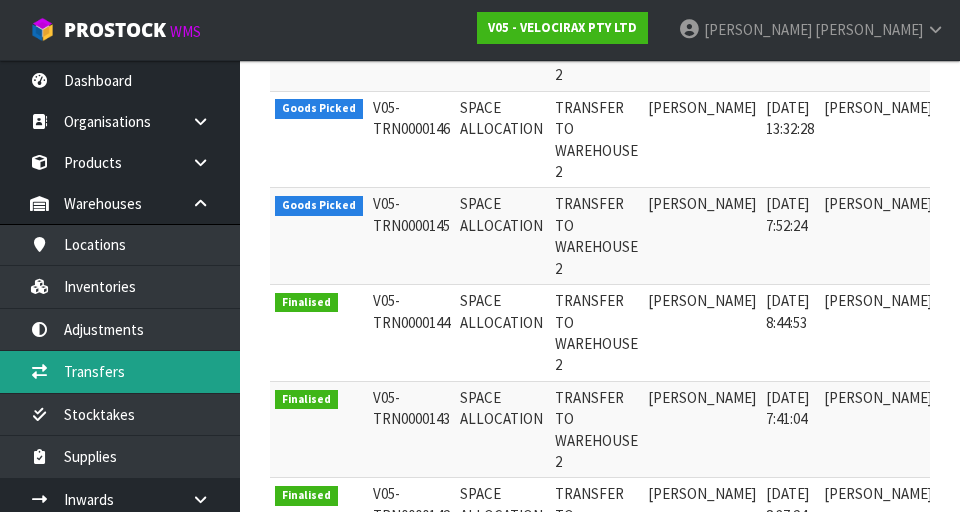 scroll, scrollTop: 544, scrollLeft: 0, axis: vertical 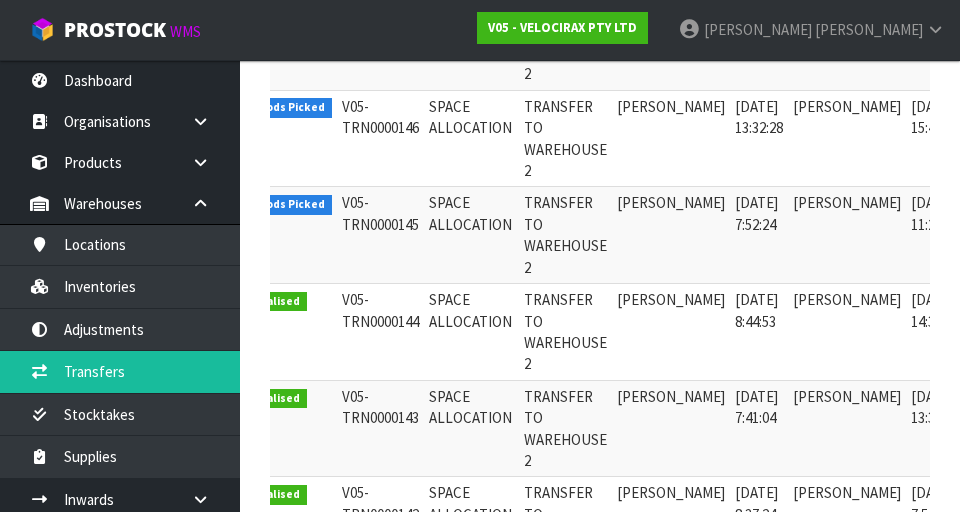 click at bounding box center (991, 208) 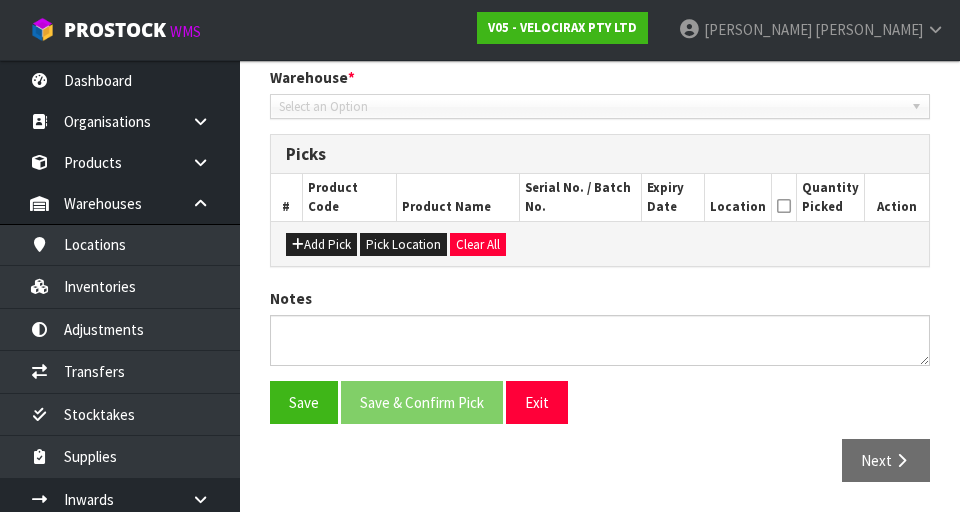 type on "[DATE]" 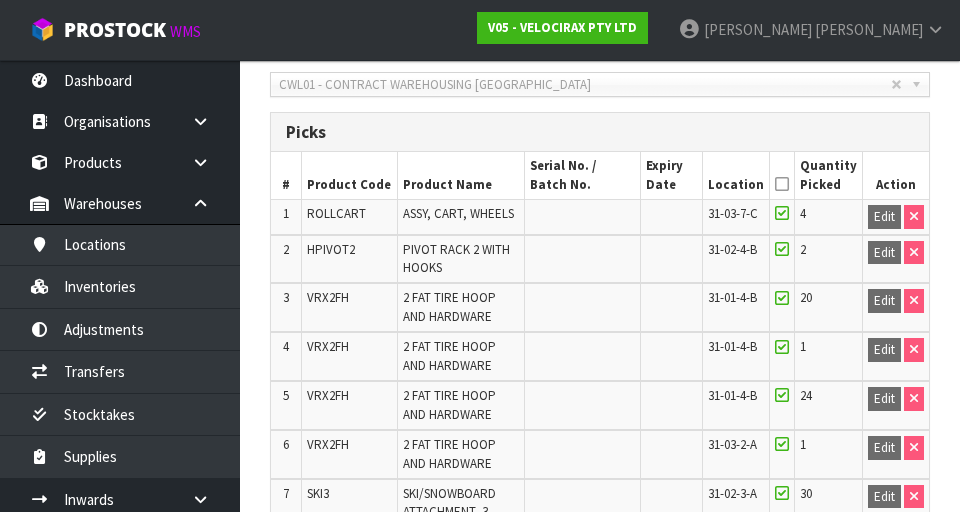scroll, scrollTop: 0, scrollLeft: 0, axis: both 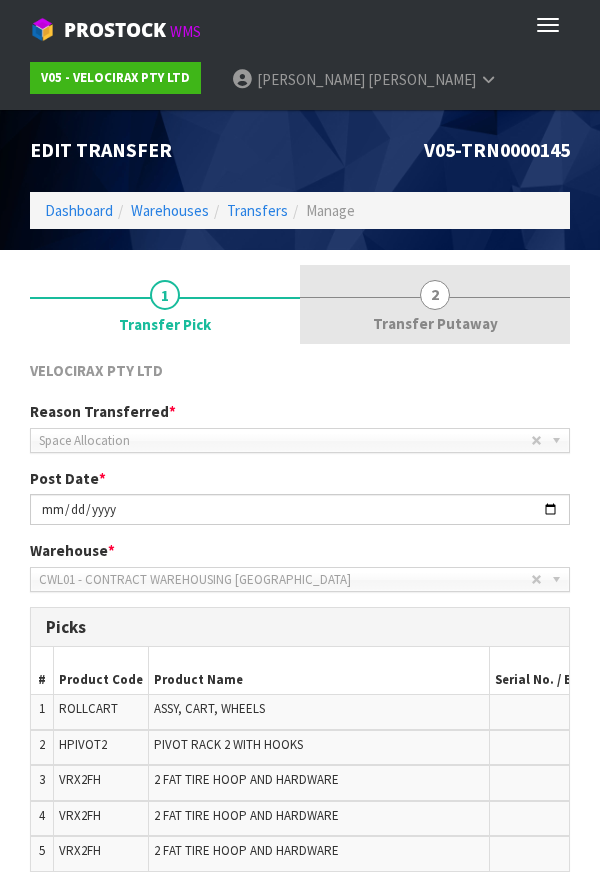 click on "Transfer Putaway" at bounding box center [435, 323] 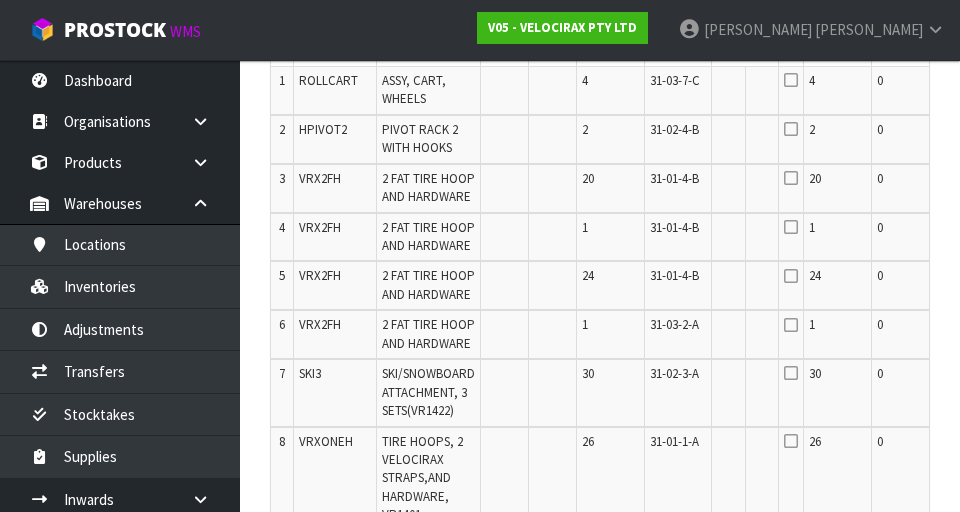 scroll, scrollTop: 610, scrollLeft: 0, axis: vertical 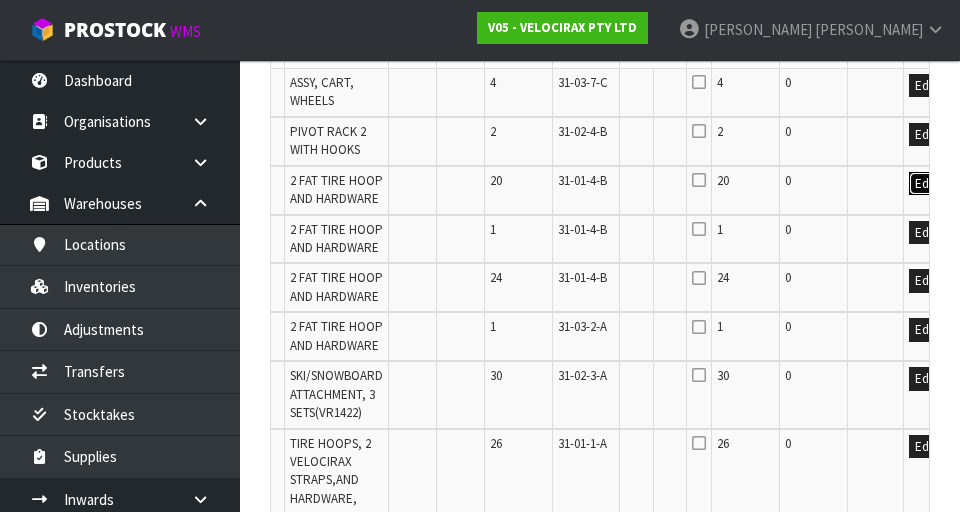 click on "Edit" at bounding box center [925, 184] 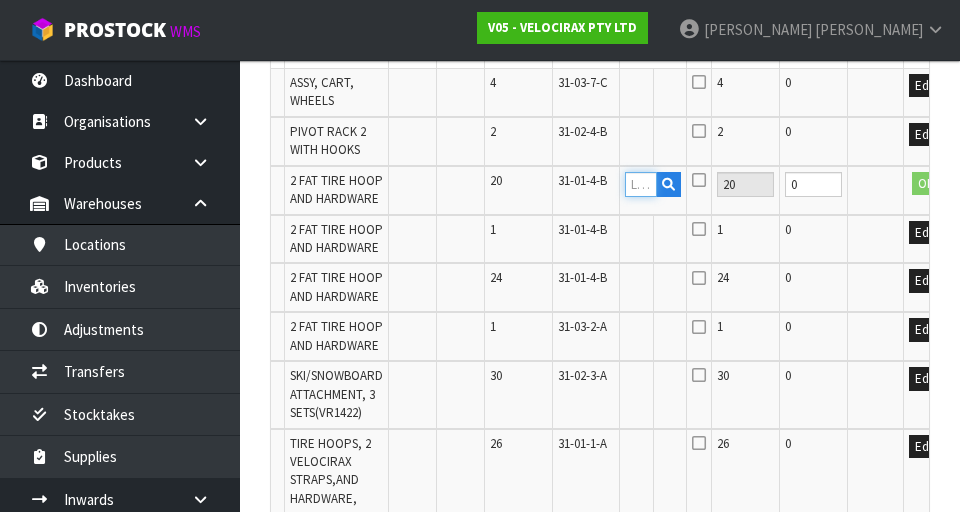 click at bounding box center (641, 184) 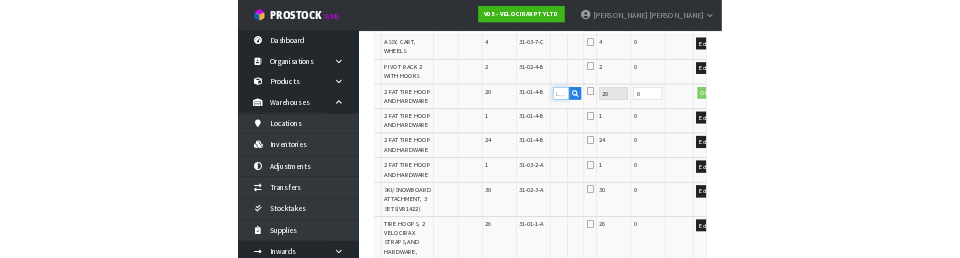 scroll, scrollTop: 601, scrollLeft: 0, axis: vertical 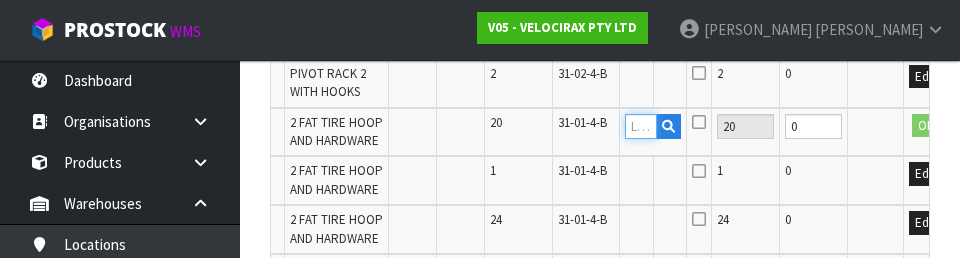 click at bounding box center (641, 126) 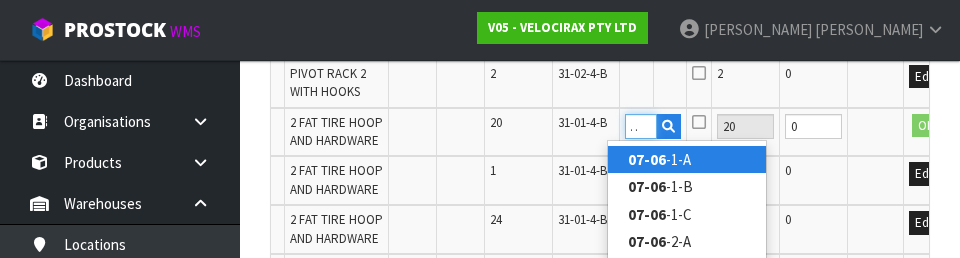 scroll, scrollTop: 0, scrollLeft: 21, axis: horizontal 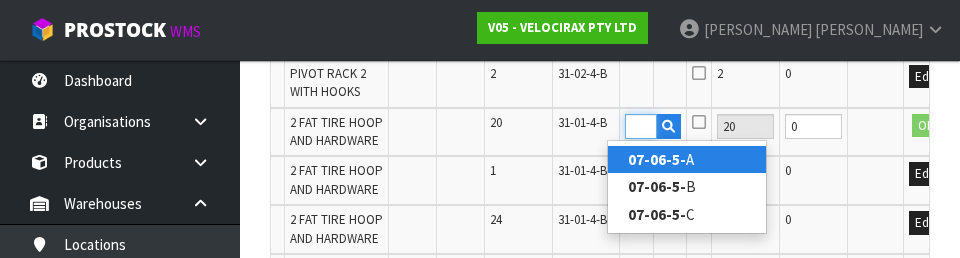 type on "07-06-5-B" 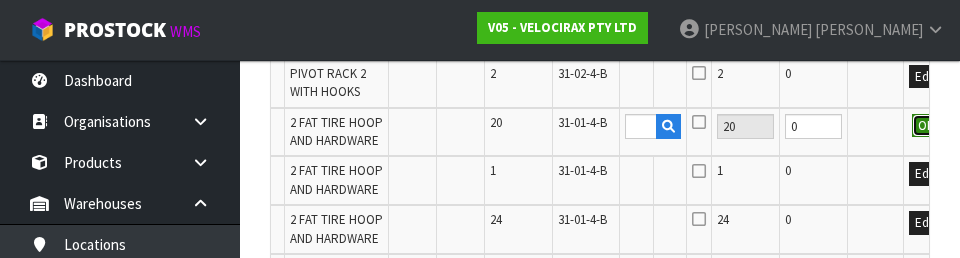 click on "OK" at bounding box center (926, 126) 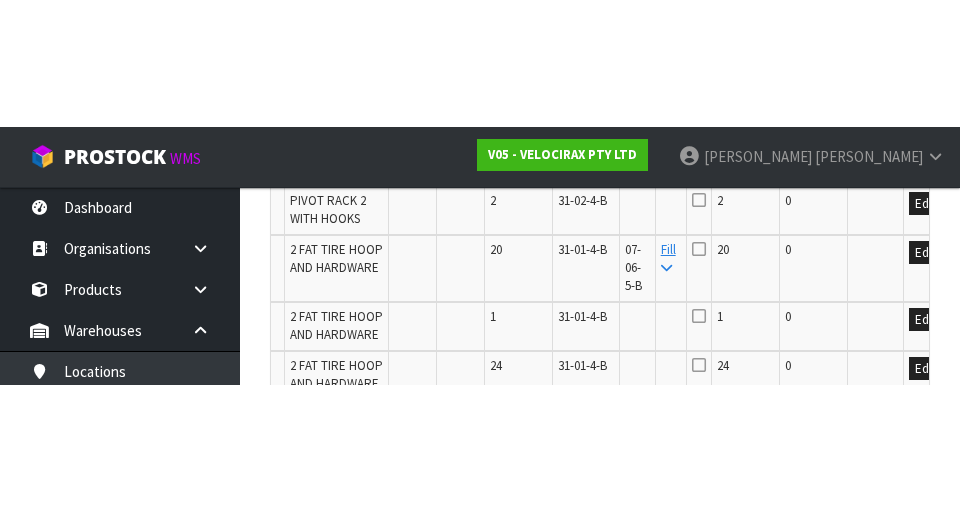 scroll, scrollTop: 668, scrollLeft: 0, axis: vertical 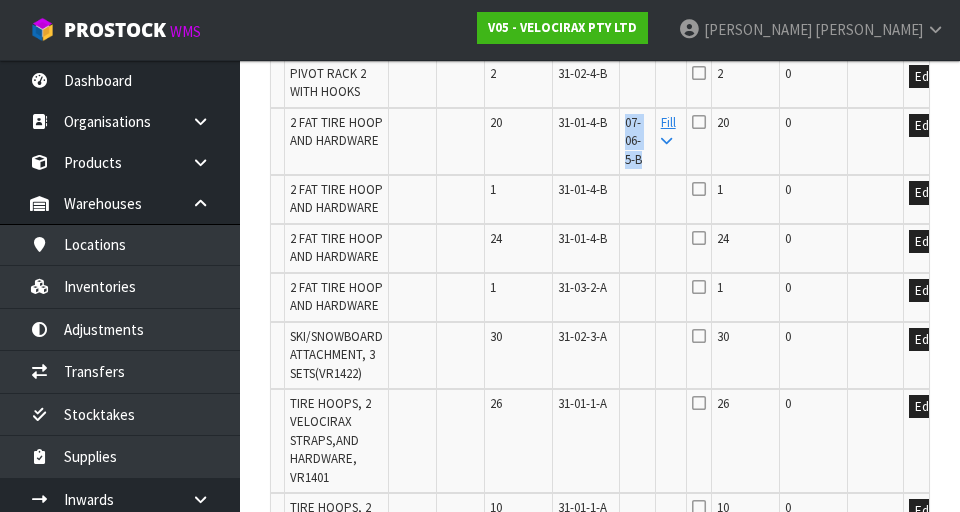 copy on "07-06-5-B" 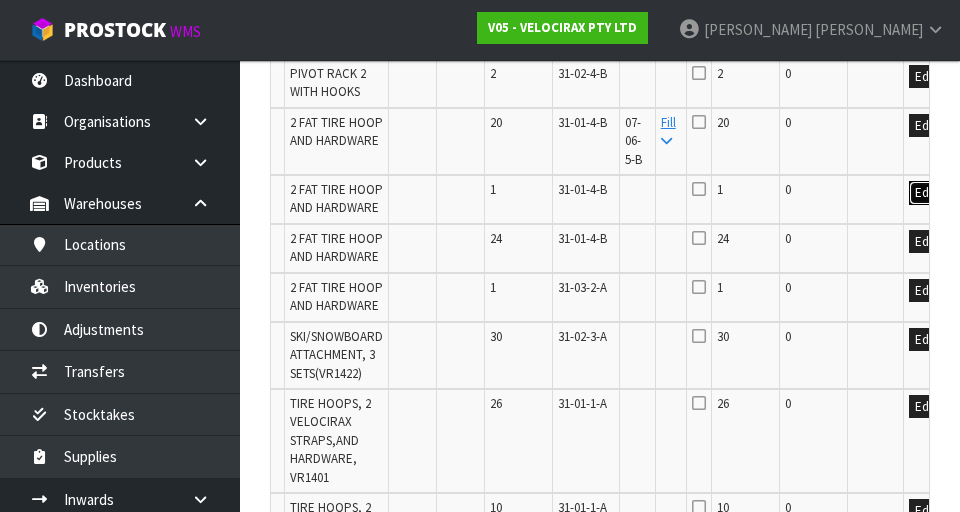 click on "Edit" at bounding box center [925, 193] 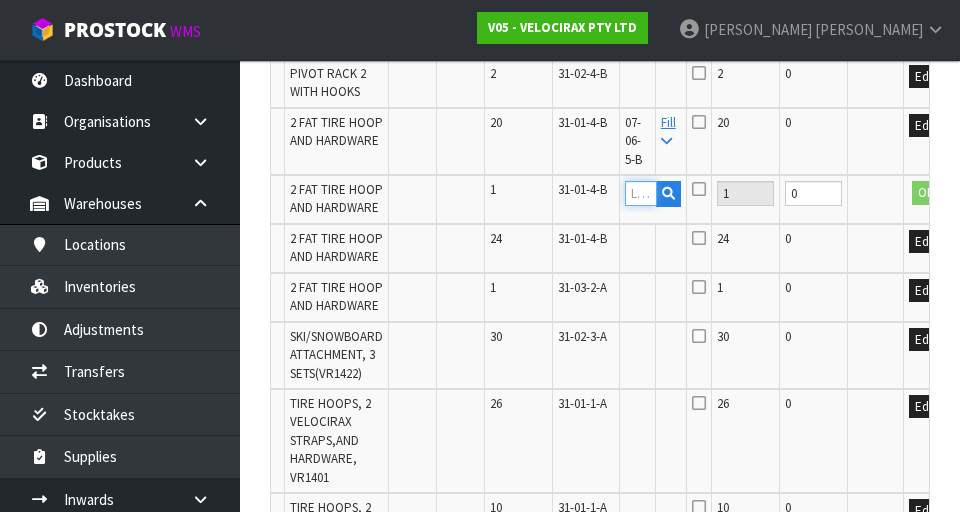 click at bounding box center [641, 193] 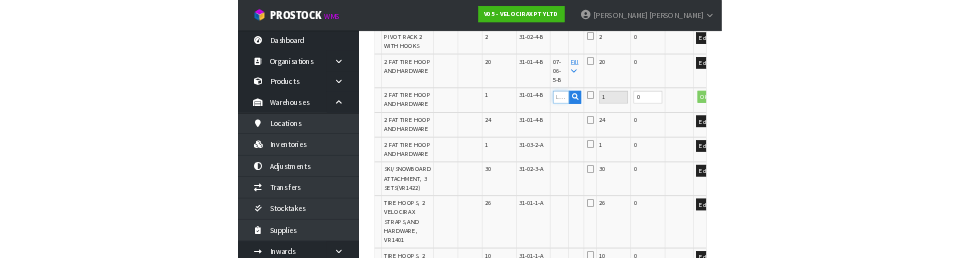 scroll, scrollTop: 659, scrollLeft: 0, axis: vertical 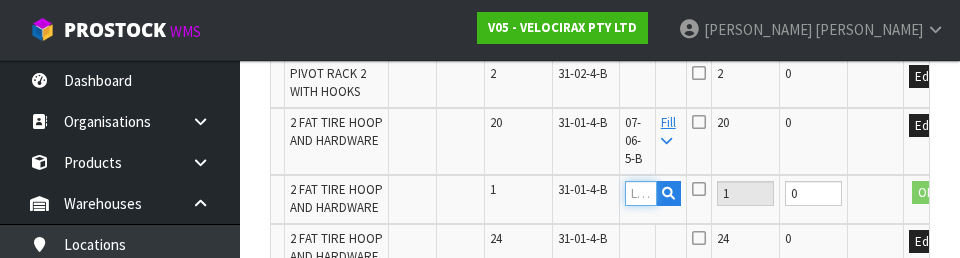 type on "07-06-5-B" 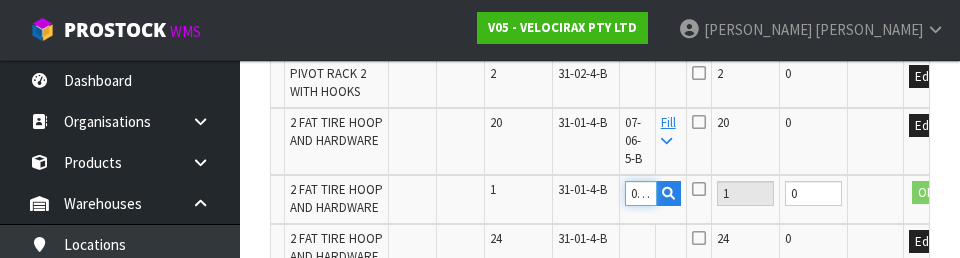 scroll, scrollTop: 0, scrollLeft: 39, axis: horizontal 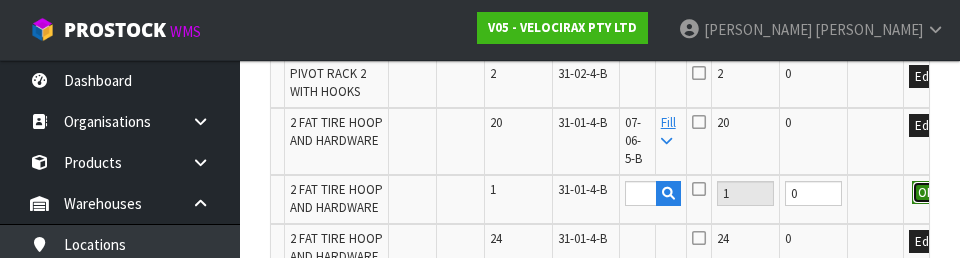 click on "OK" at bounding box center [926, 193] 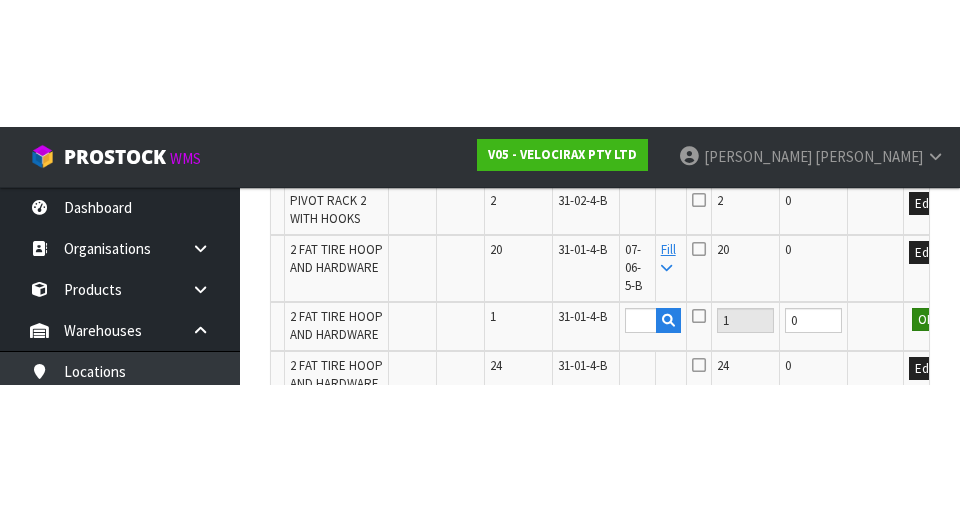scroll, scrollTop: 668, scrollLeft: 0, axis: vertical 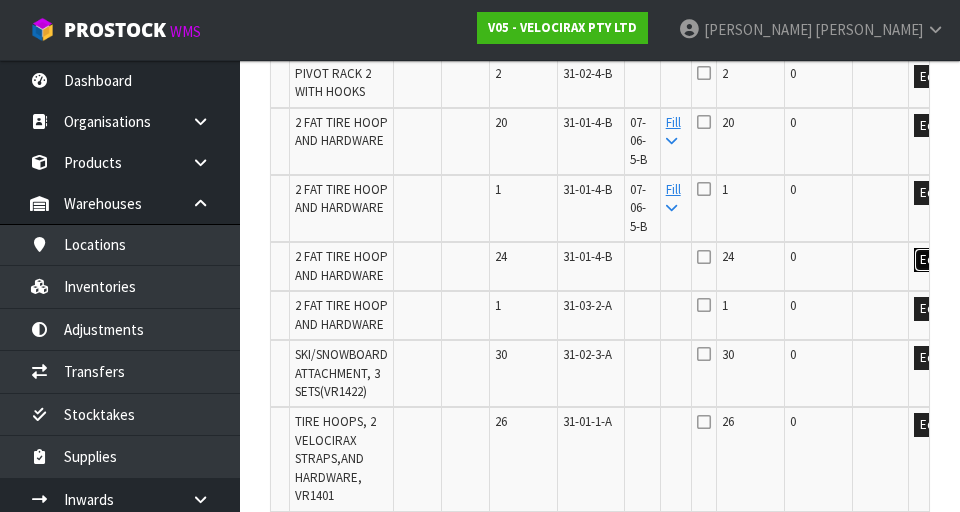 click on "Edit" at bounding box center (930, 260) 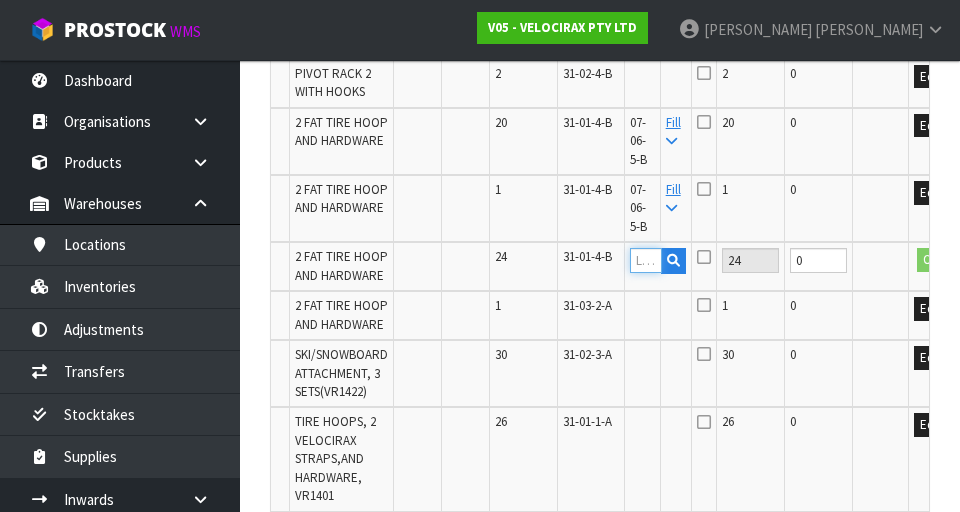click at bounding box center (646, 260) 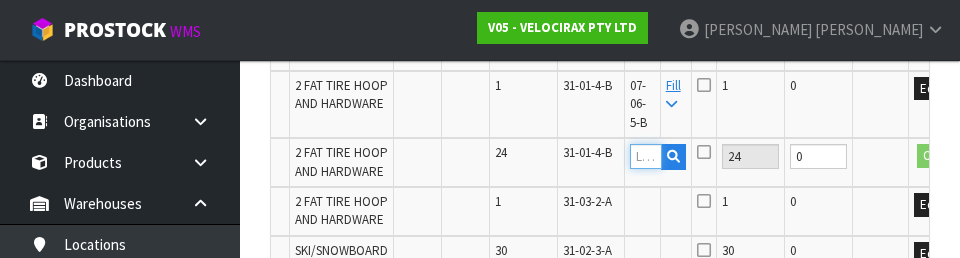 scroll, scrollTop: 790, scrollLeft: 0, axis: vertical 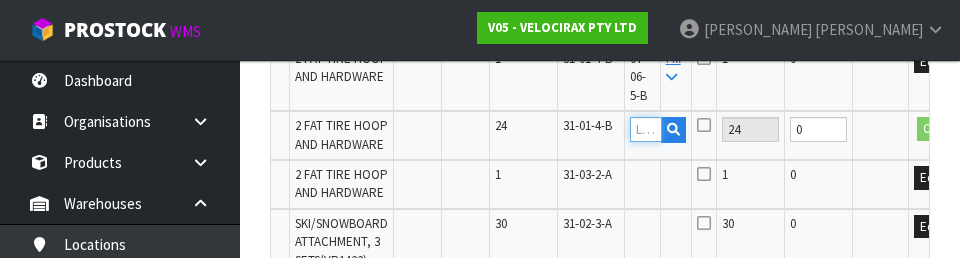 paste on "07-06-5-B" 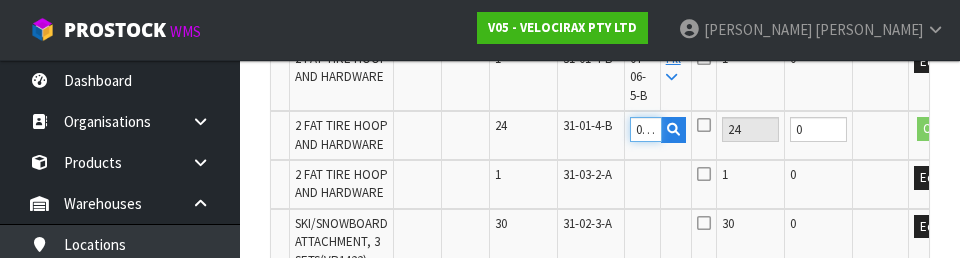 scroll, scrollTop: 0, scrollLeft: 39, axis: horizontal 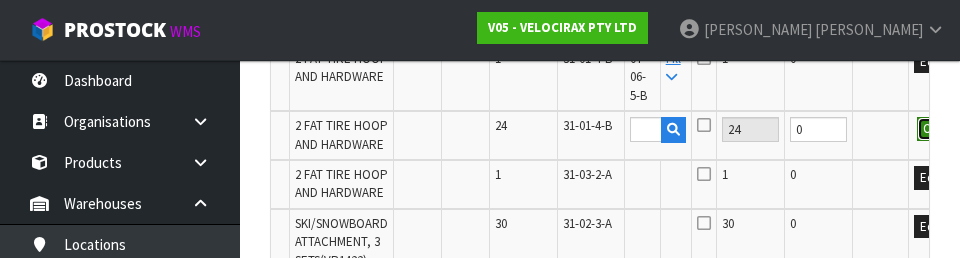 click on "OK" at bounding box center (931, 129) 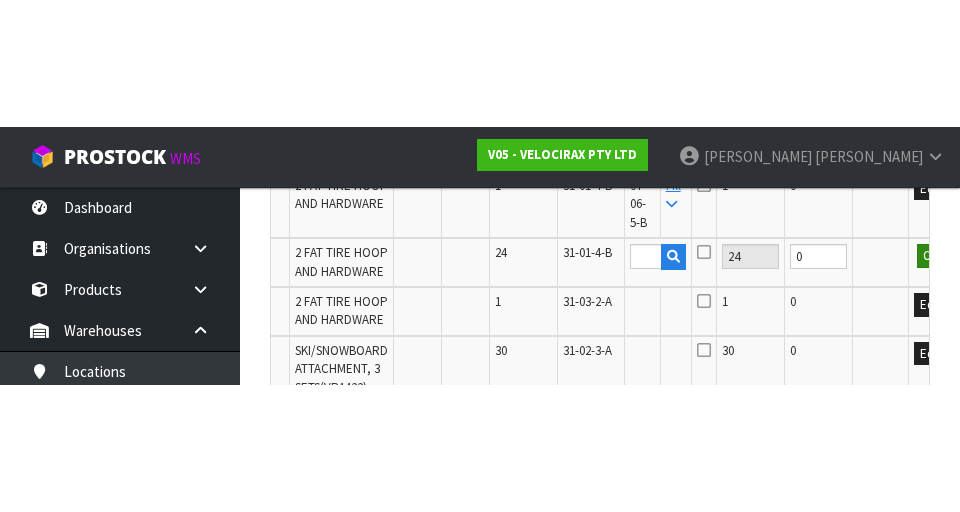scroll, scrollTop: 799, scrollLeft: 0, axis: vertical 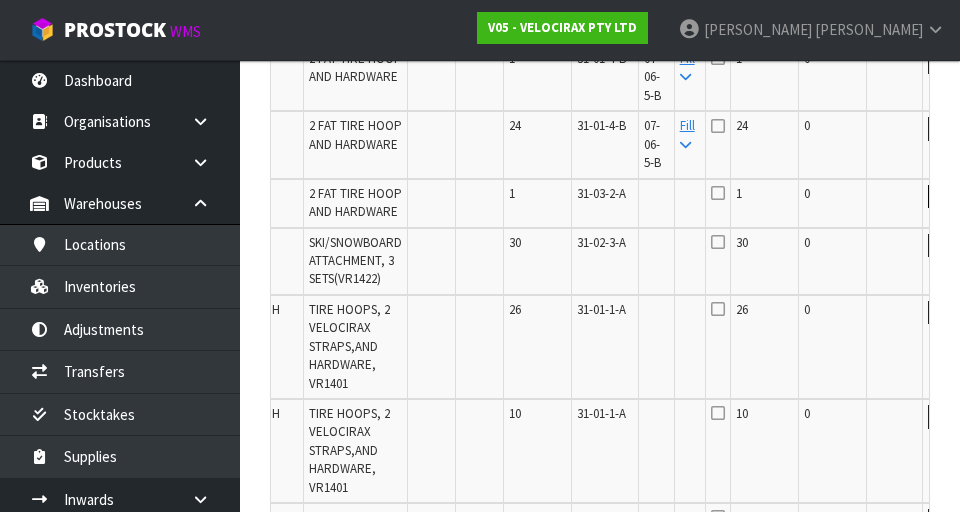 click on "Edit" at bounding box center [944, 197] 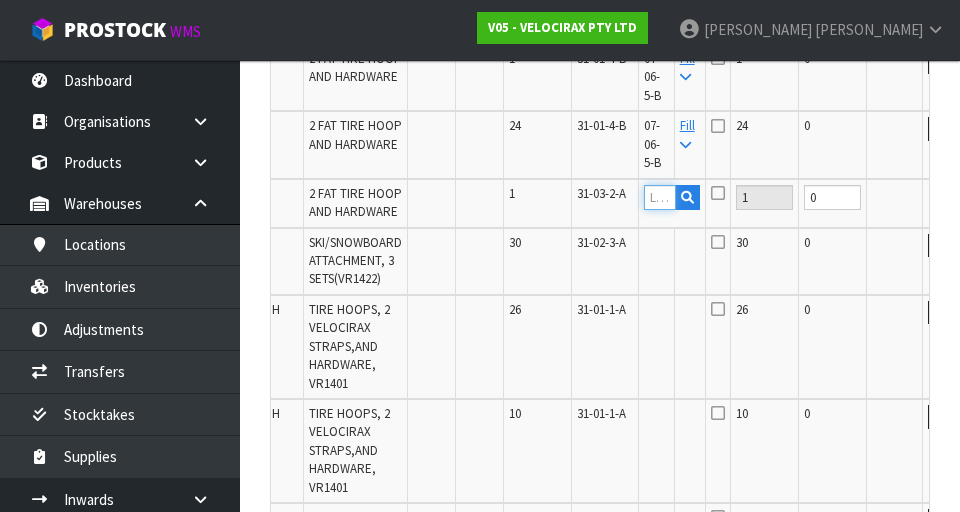 click at bounding box center (660, 197) 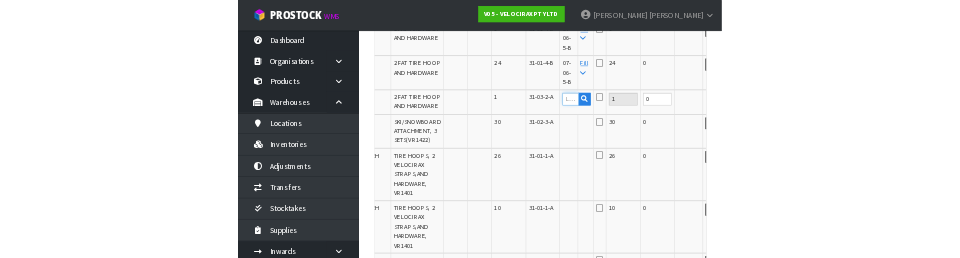 scroll, scrollTop: 790, scrollLeft: 0, axis: vertical 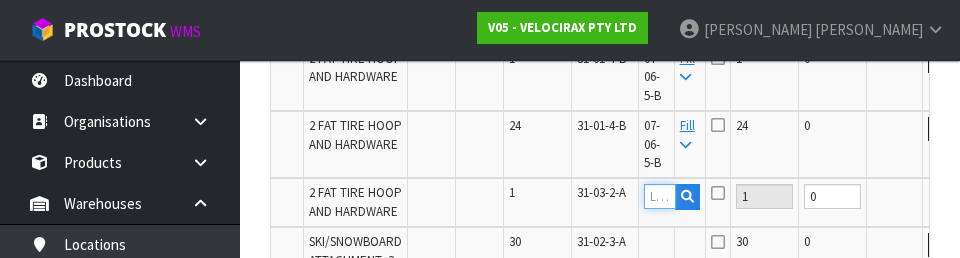 paste on "07-06-5-B" 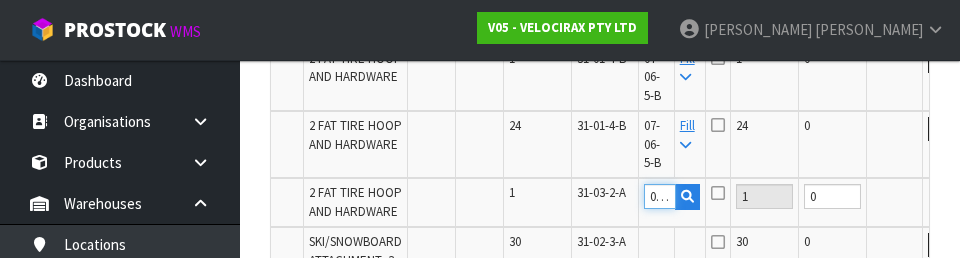 scroll, scrollTop: 0, scrollLeft: 39, axis: horizontal 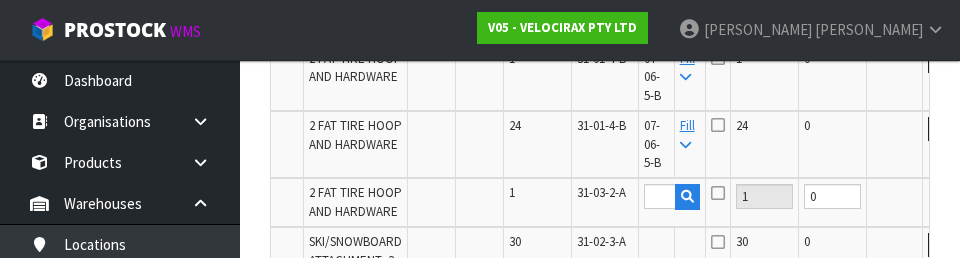 click on "OK" at bounding box center [945, 196] 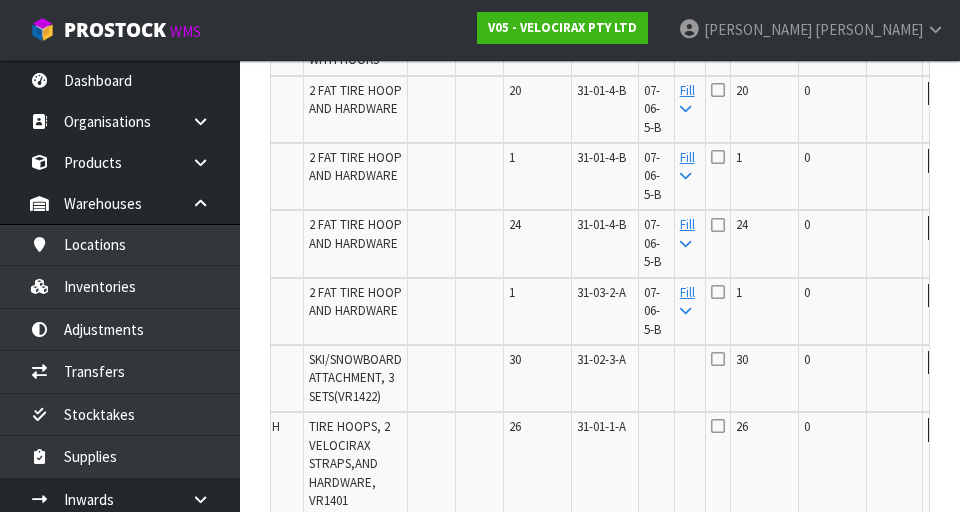 scroll, scrollTop: 699, scrollLeft: 0, axis: vertical 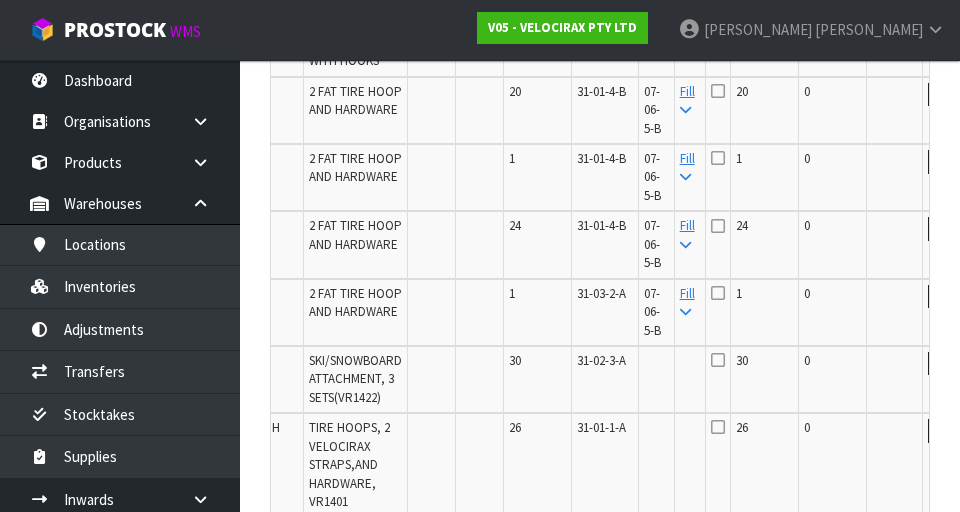 click at bounding box center (718, 293) 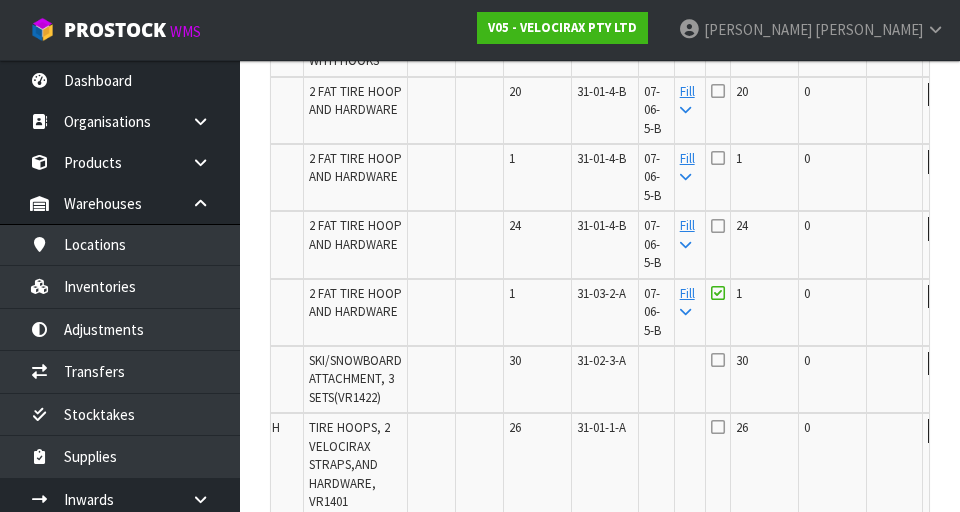 click at bounding box center (718, 226) 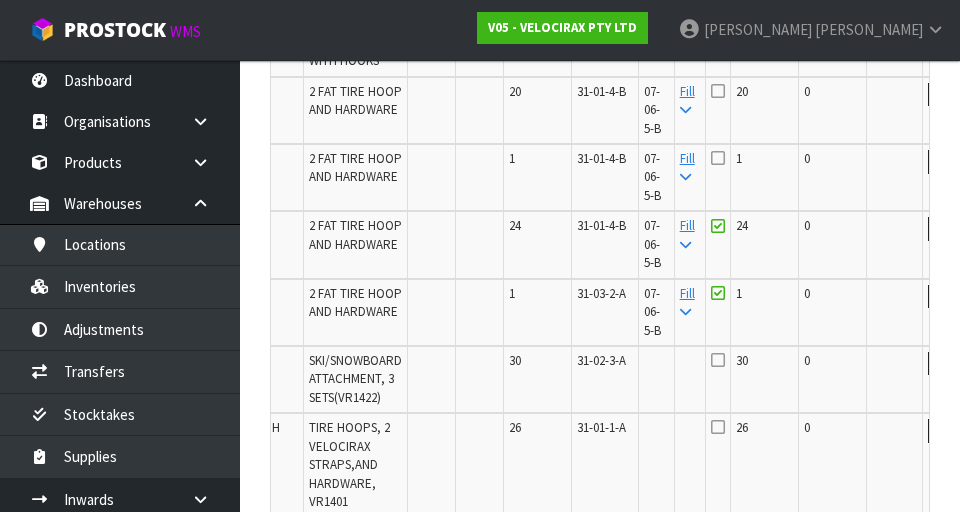 click at bounding box center [718, 177] 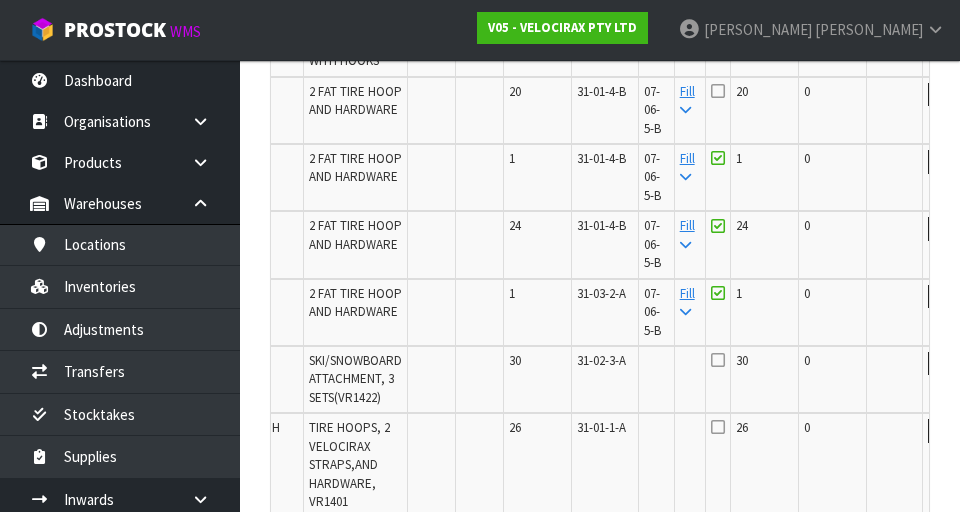click at bounding box center (718, 91) 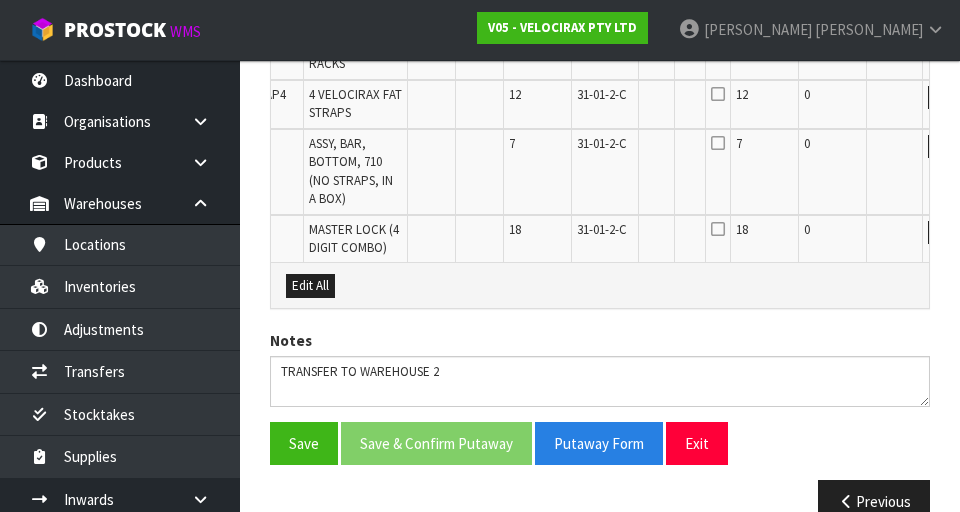 scroll, scrollTop: 1893, scrollLeft: 0, axis: vertical 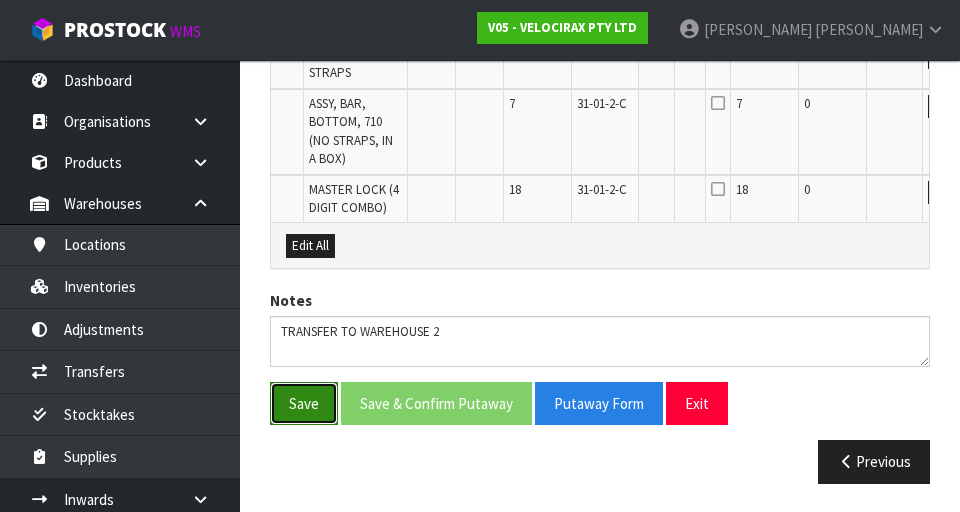 click on "Save" at bounding box center (304, 403) 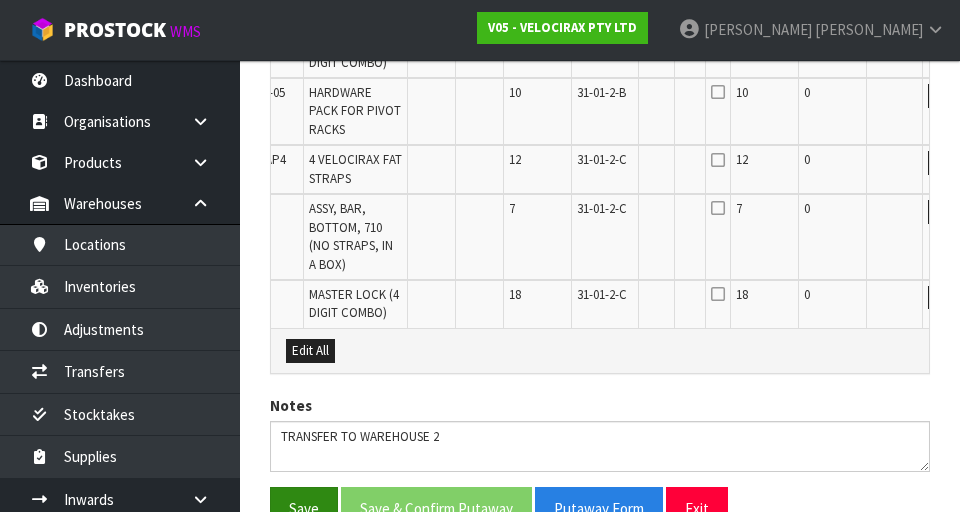 scroll, scrollTop: 1965, scrollLeft: 0, axis: vertical 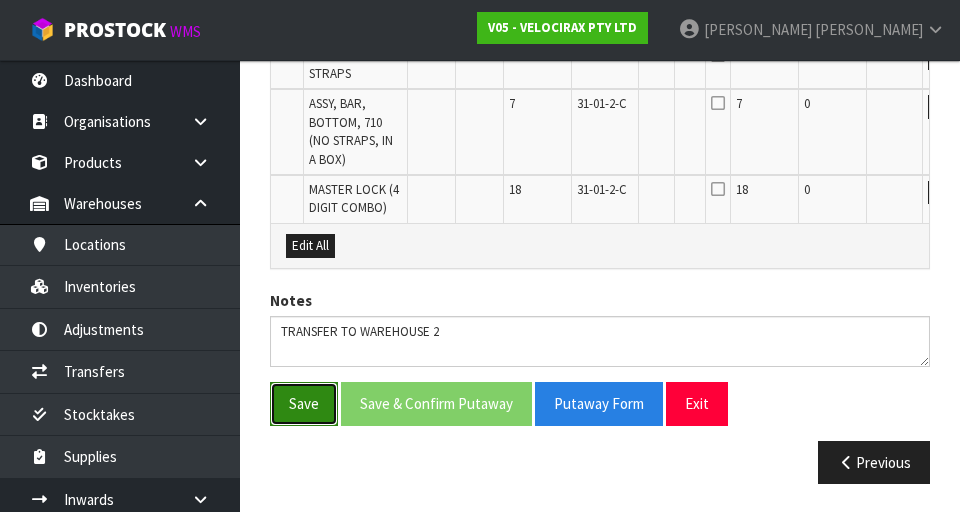 click on "Save" at bounding box center (304, 403) 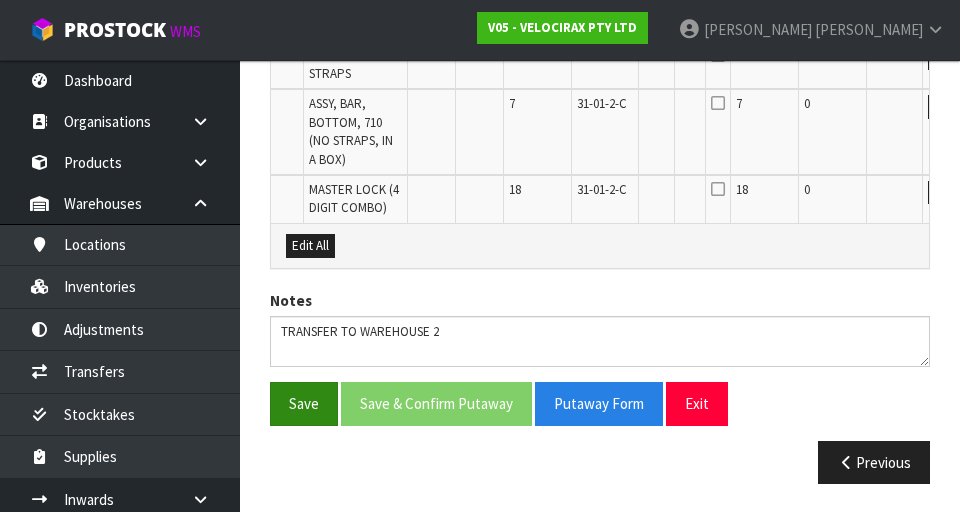 scroll, scrollTop: 0, scrollLeft: 0, axis: both 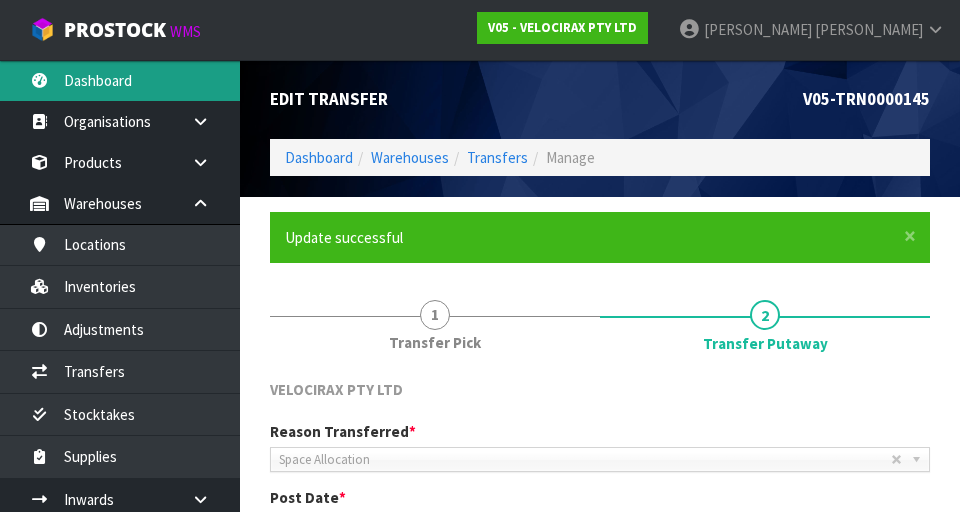 click on "Dashboard" at bounding box center [120, 80] 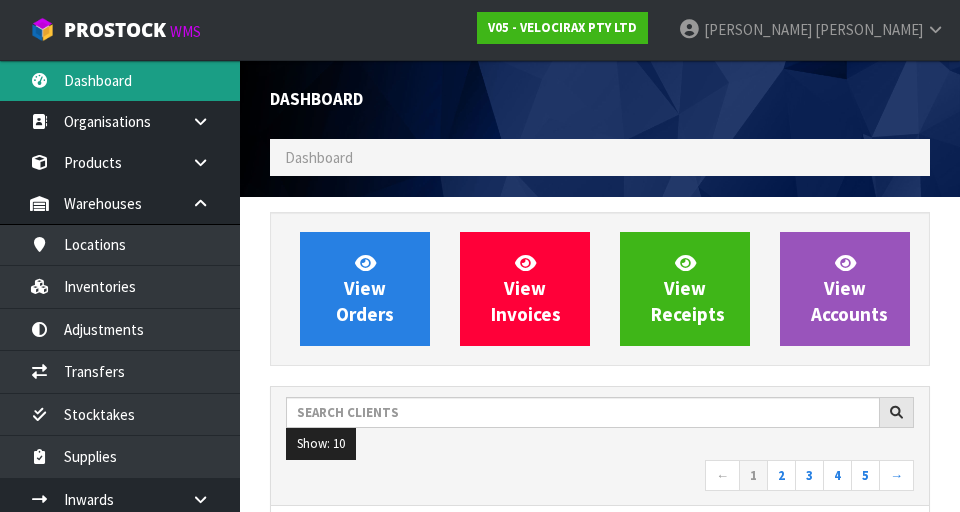 scroll, scrollTop: 998327, scrollLeft: 999310, axis: both 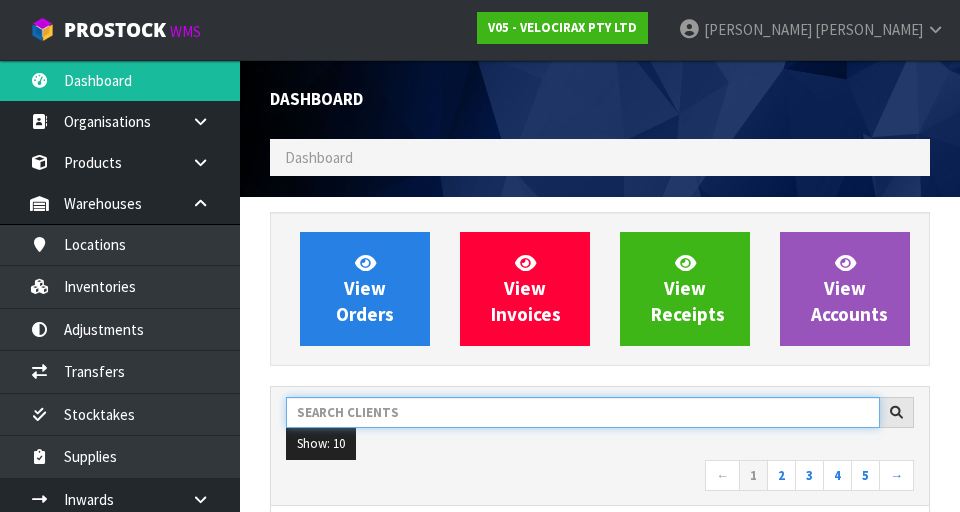 click at bounding box center [583, 412] 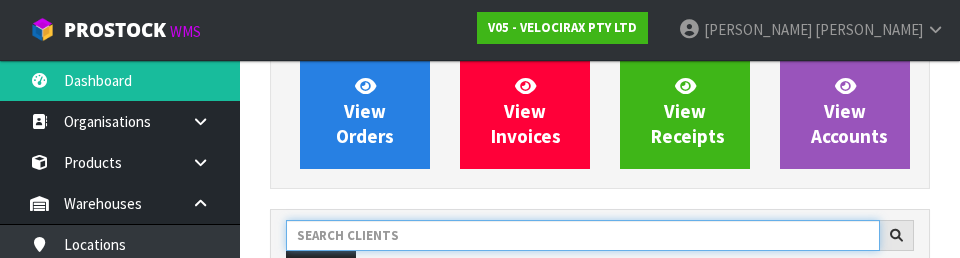 scroll, scrollTop: 274, scrollLeft: 0, axis: vertical 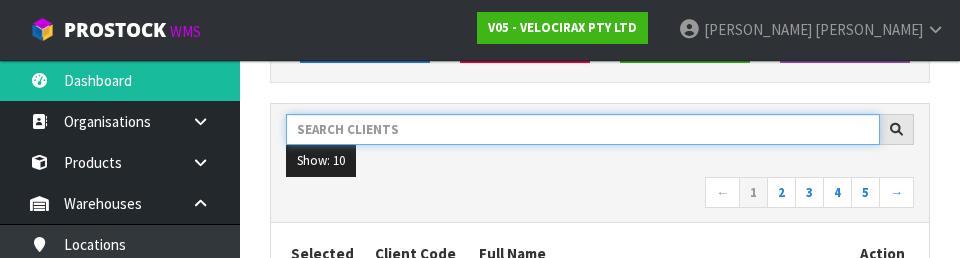 type on "C" 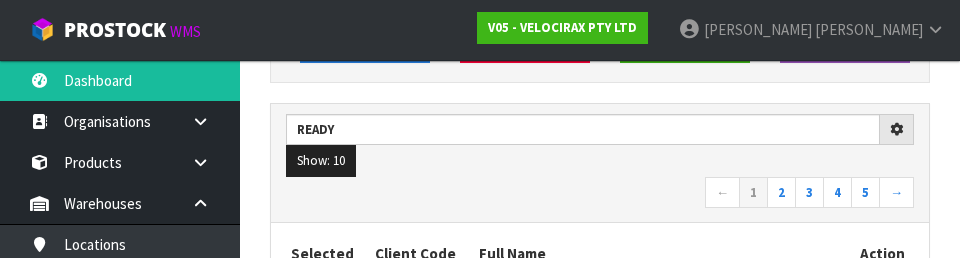 click on "←
1 2 3 4 5
→" at bounding box center (600, 194) 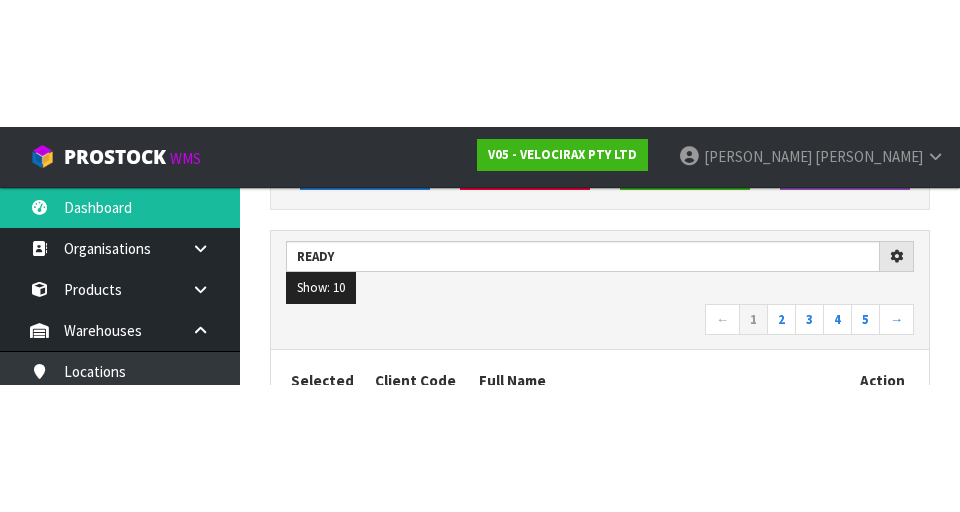 scroll, scrollTop: 283, scrollLeft: 0, axis: vertical 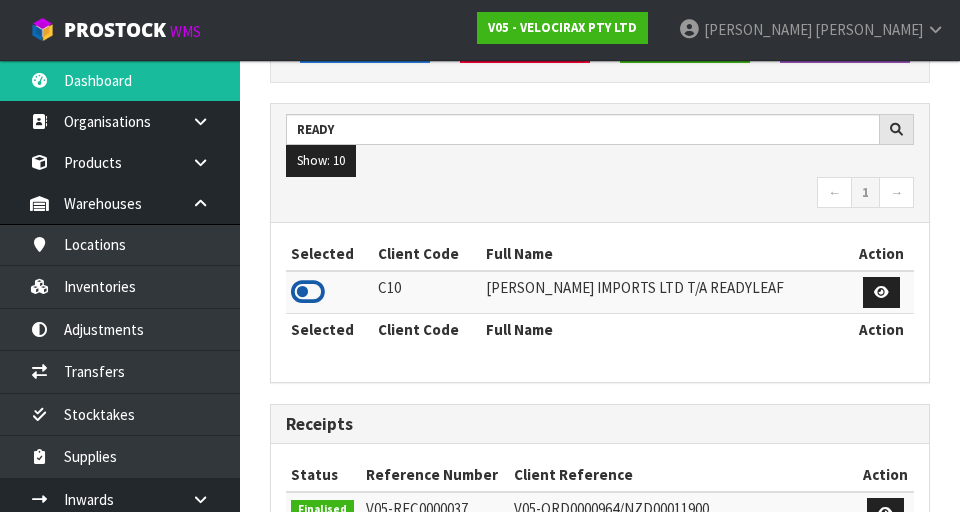 click at bounding box center [308, 292] 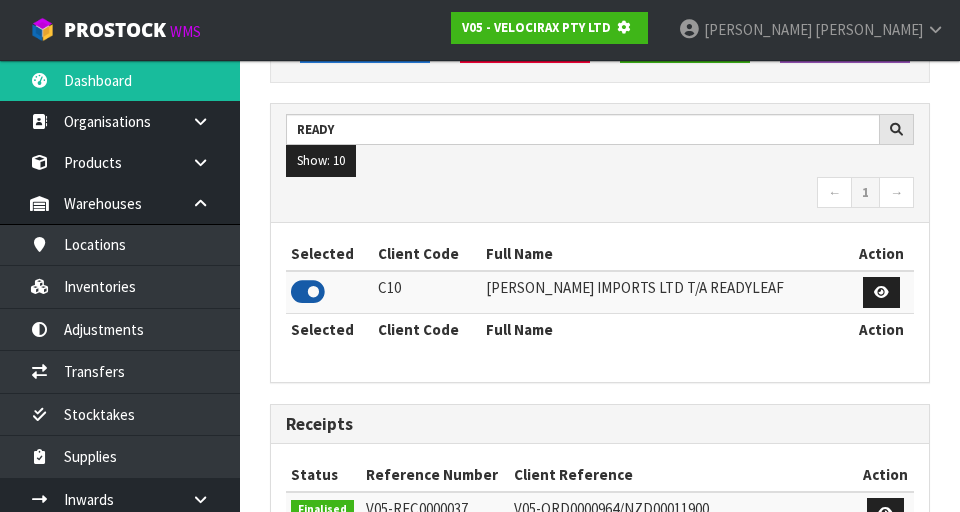 scroll, scrollTop: 1318, scrollLeft: 690, axis: both 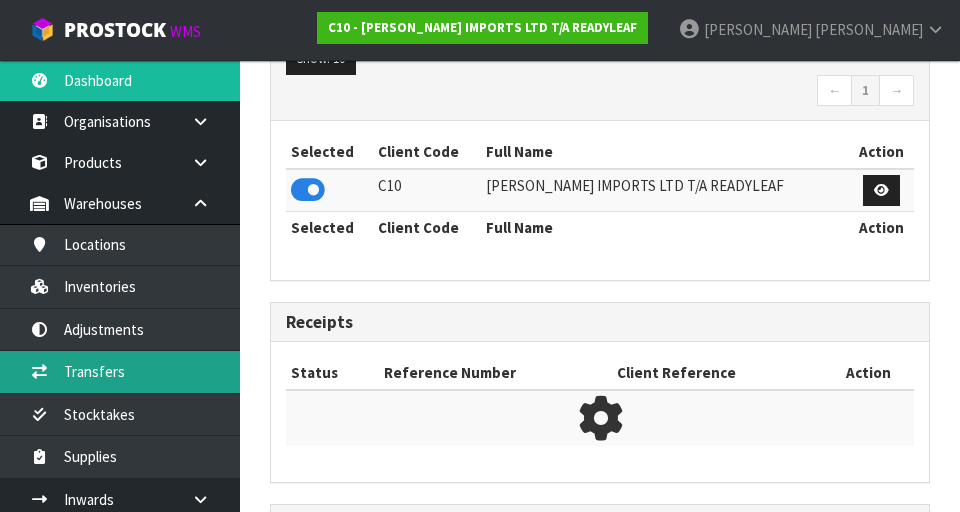click on "Transfers" at bounding box center (120, 371) 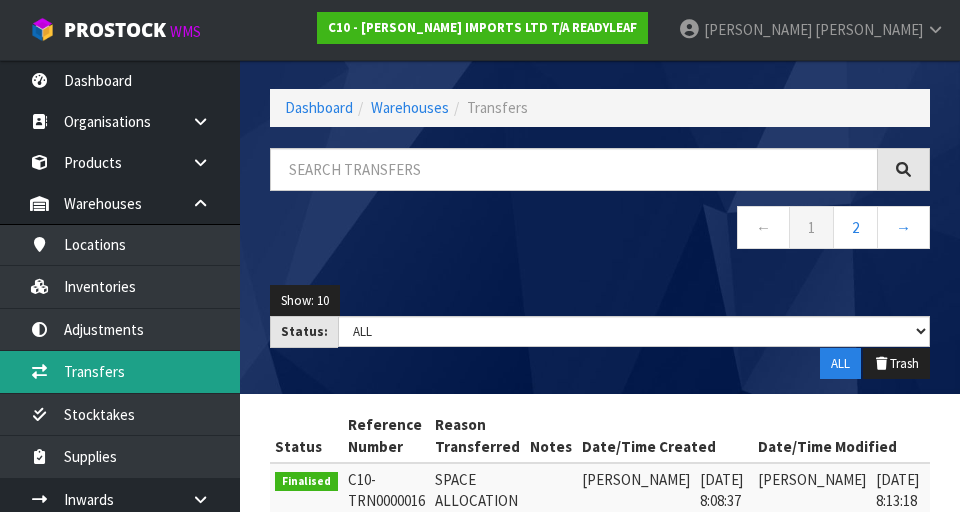 scroll, scrollTop: 0, scrollLeft: 0, axis: both 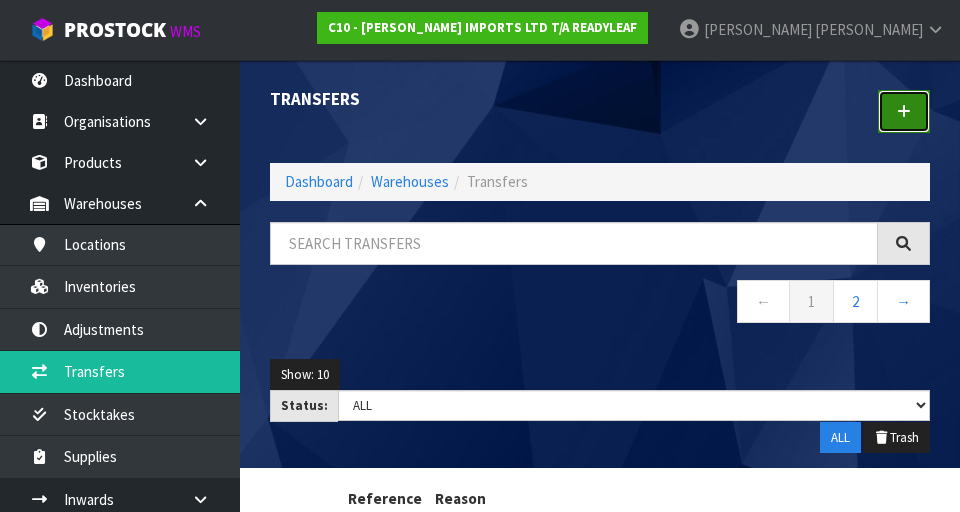 click at bounding box center [904, 111] 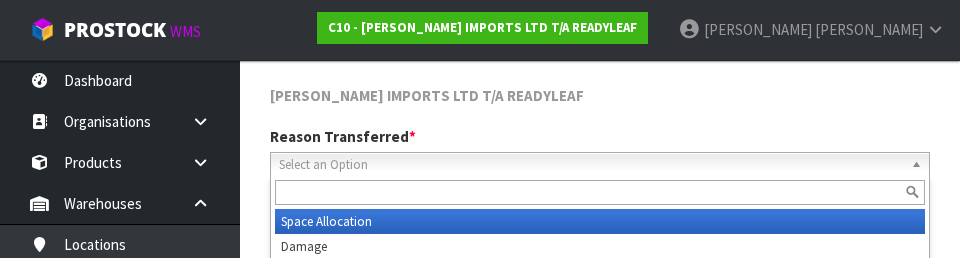 scroll, scrollTop: 276, scrollLeft: 0, axis: vertical 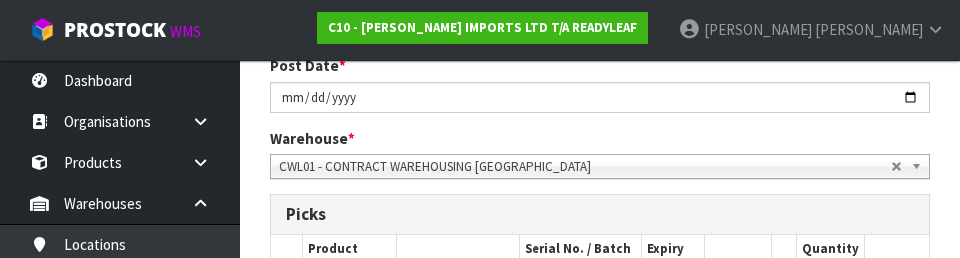 click on "Reason Transferred  *
Space Allocation Damage Expired Stock Repair QA
Space Allocation
Space Allocation Damage Expired Stock Repair QA
Post Date  *
[DATE]
Warehouse  *
01 - CONTRACT WAREHOUSING MAIN 02 - CONTRACT WAREHOUSING NO 2 CHC - CWL [GEOGRAPHIC_DATA] WAIHEKE - SOLAR SHOP [GEOGRAPHIC_DATA] - CONTRACT WAREHOUSING [GEOGRAPHIC_DATA] - CONTRACT WAREHOUSING [DEMOGRAPHIC_DATA] RUBY CWL03 - CONTRACT WAREHOUSING NEILPARK
CWL01 - CONTRACT WAREHOUSING [GEOGRAPHIC_DATA]" at bounding box center (600, 91) 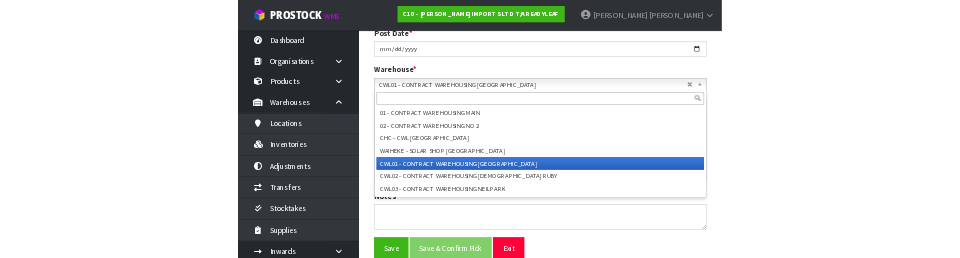 scroll, scrollTop: 350, scrollLeft: 0, axis: vertical 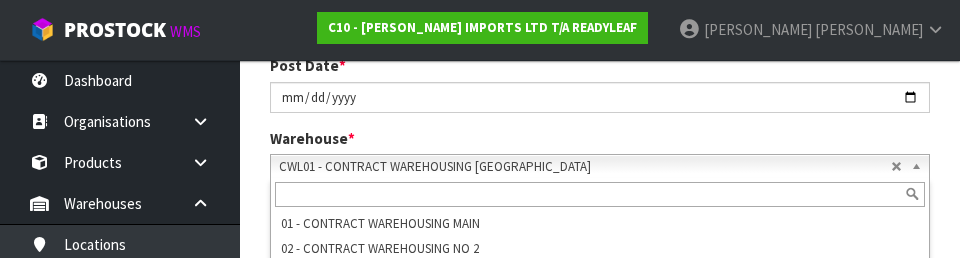 click on "CWL01 - CONTRACT WAREHOUSING [GEOGRAPHIC_DATA]" at bounding box center [585, 167] 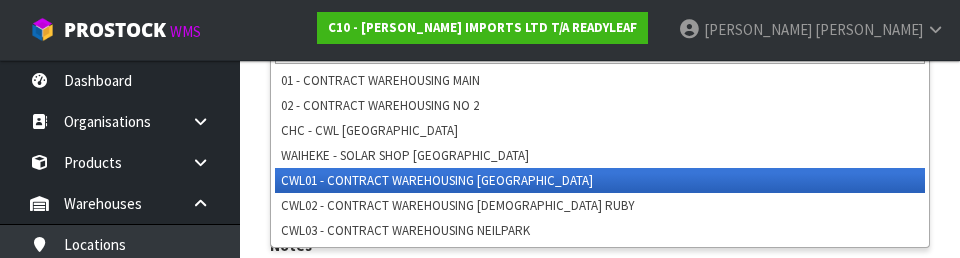 scroll, scrollTop: 494, scrollLeft: 0, axis: vertical 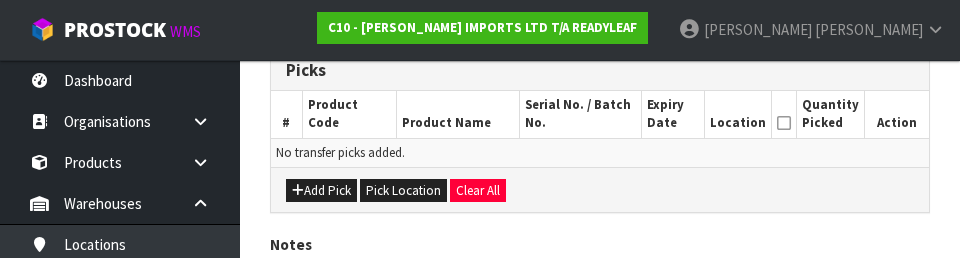 click on "Add Pick
Pick Location
Clear All" at bounding box center (600, 189) 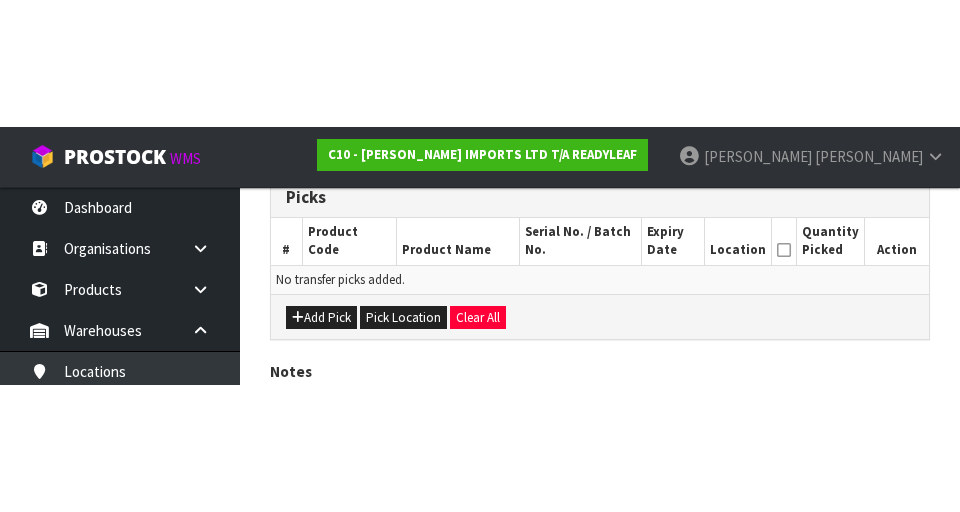 scroll, scrollTop: 449, scrollLeft: 0, axis: vertical 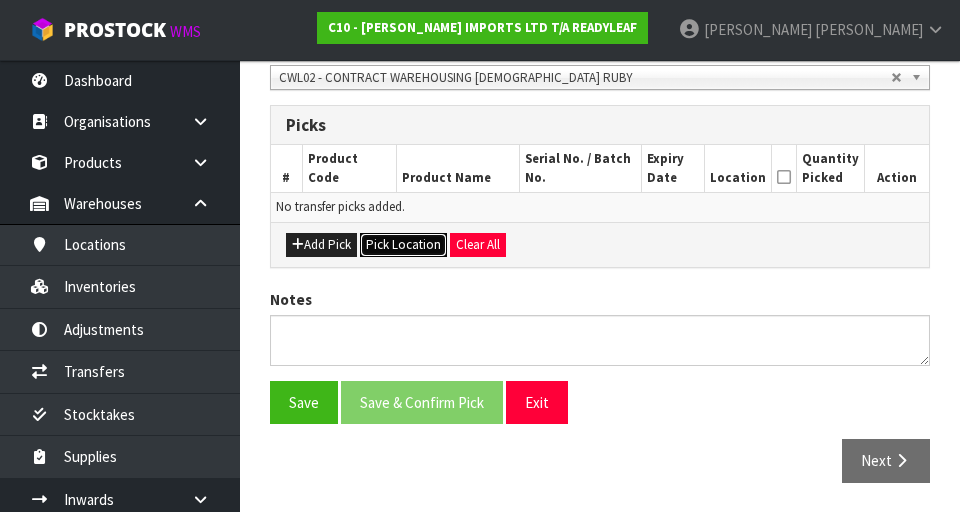 click on "Pick Location" at bounding box center (403, 245) 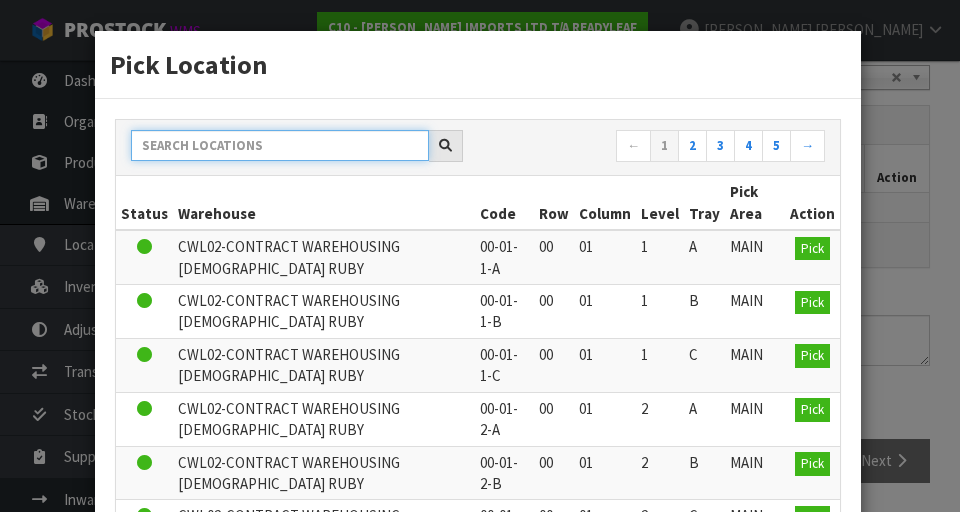click at bounding box center (280, 145) 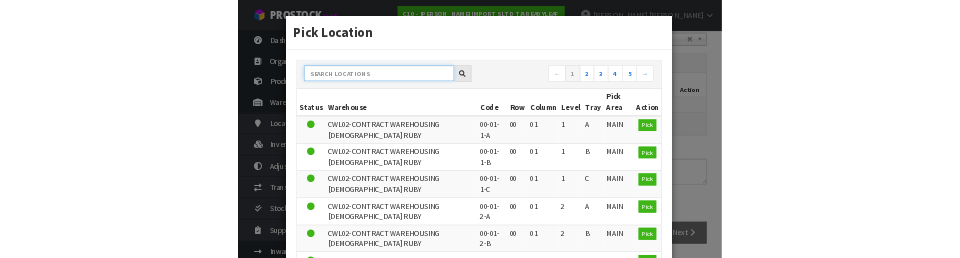 scroll, scrollTop: 440, scrollLeft: 0, axis: vertical 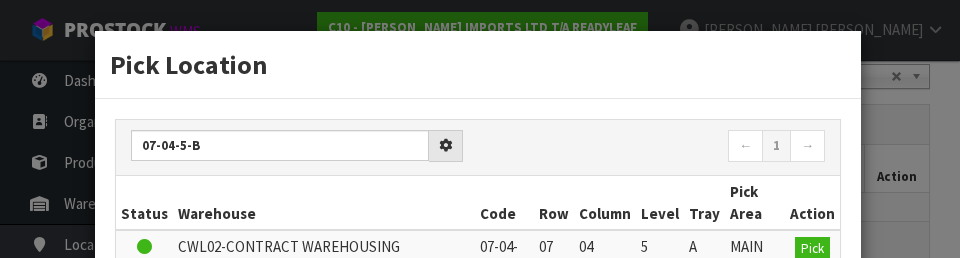 click on "←
1
→" at bounding box center [659, 147] 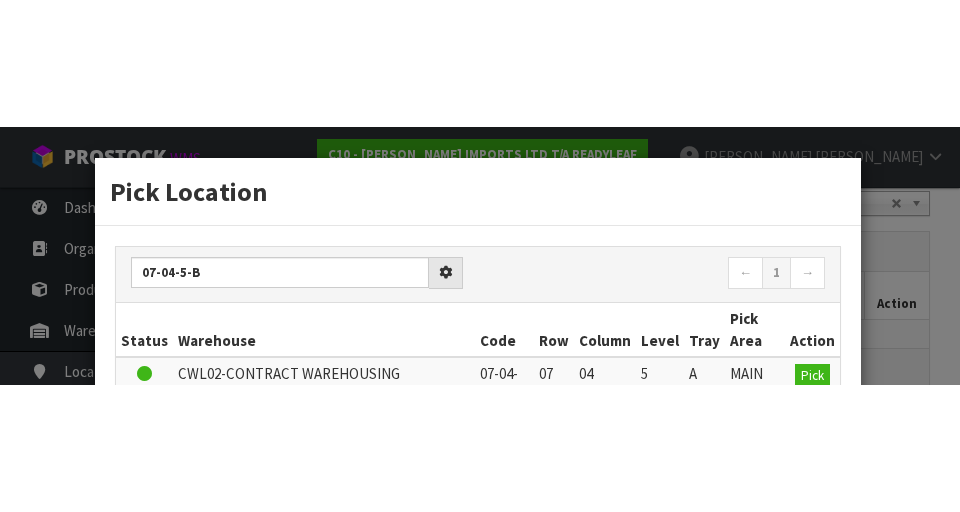 scroll, scrollTop: 449, scrollLeft: 0, axis: vertical 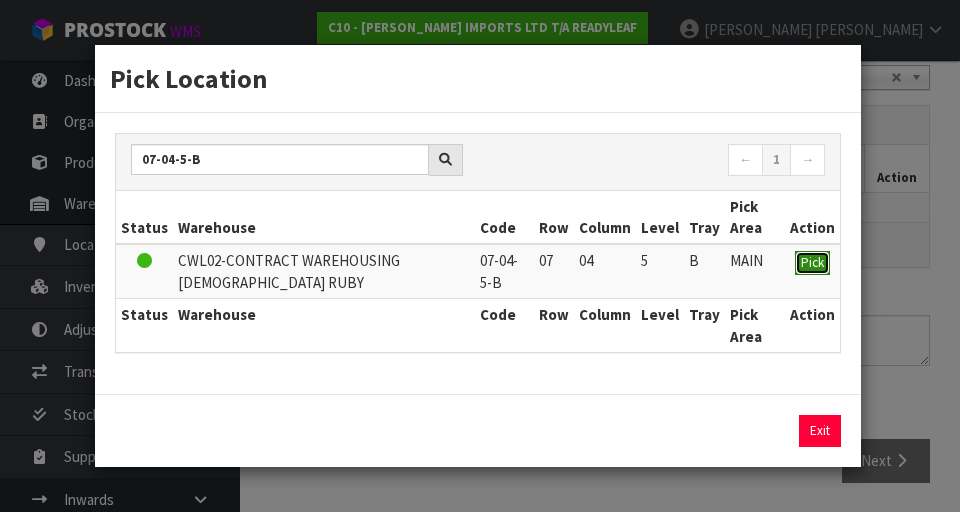 click on "Pick" at bounding box center [812, 262] 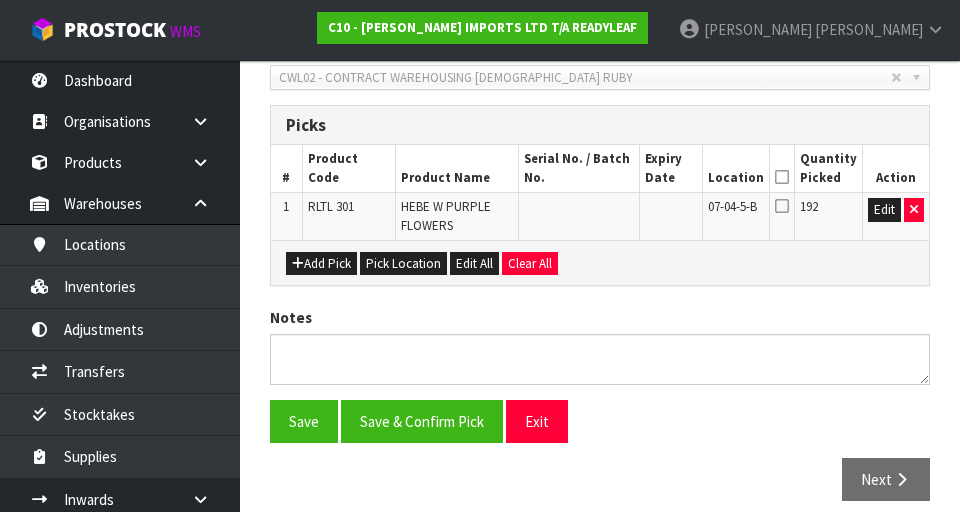click on "Quantity
Picked" at bounding box center [828, 168] 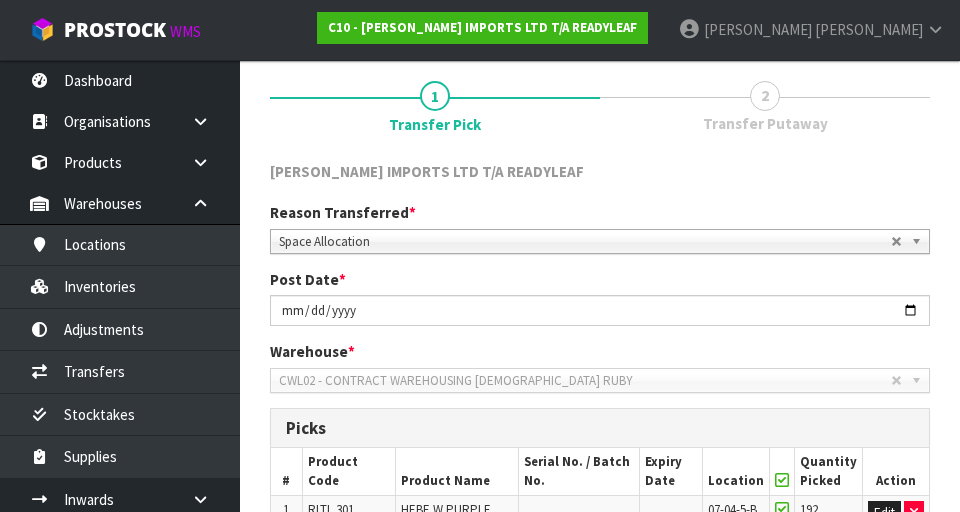 scroll, scrollTop: 468, scrollLeft: 0, axis: vertical 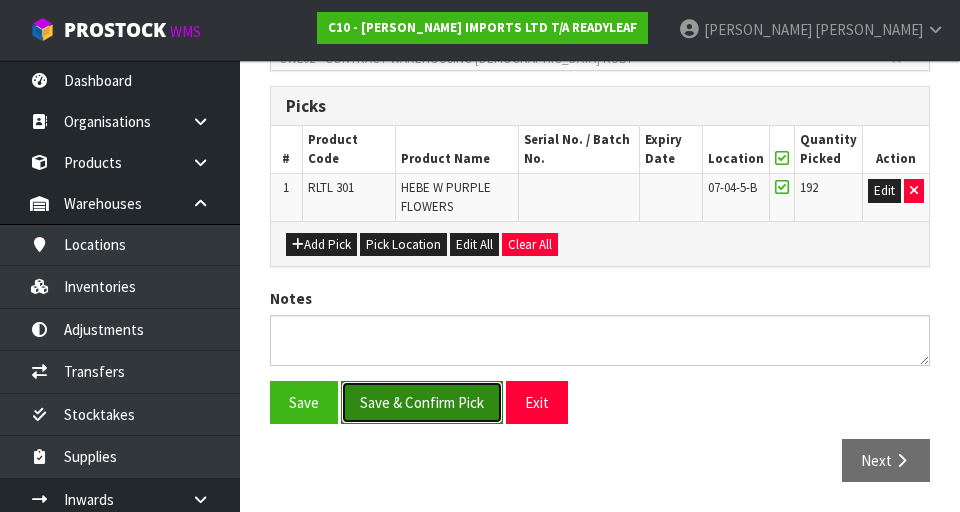 click on "Save & Confirm Pick" at bounding box center [422, 402] 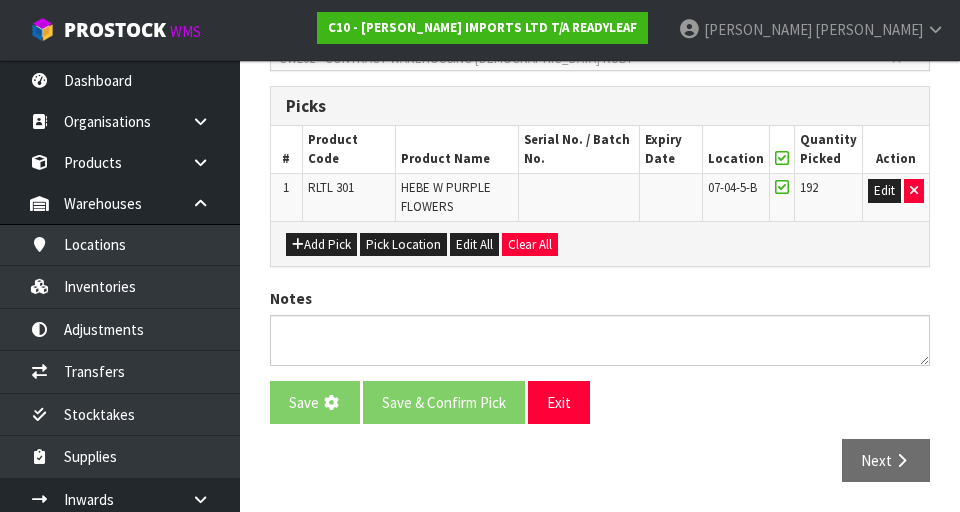 scroll, scrollTop: 0, scrollLeft: 0, axis: both 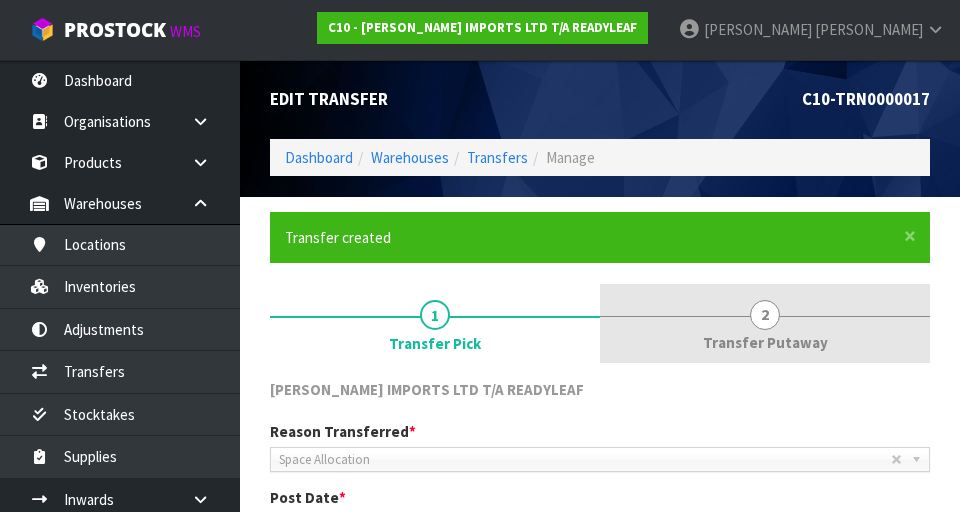 click on "2
Transfer Putaway" at bounding box center (765, 323) 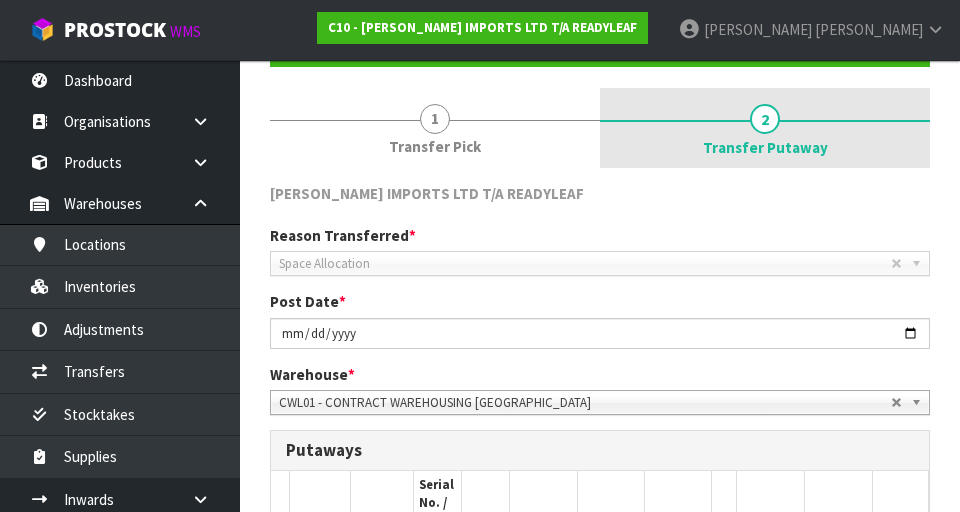 scroll, scrollTop: 203, scrollLeft: 0, axis: vertical 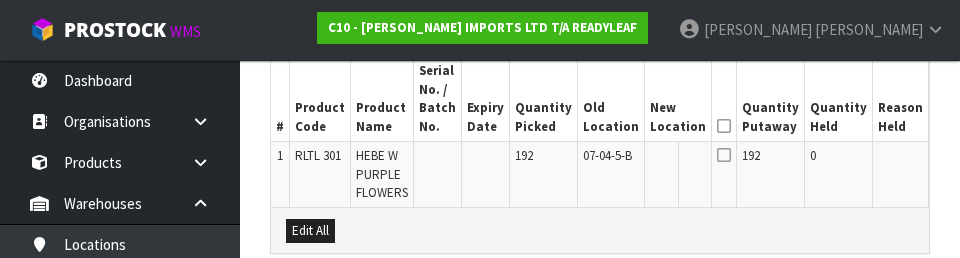 click at bounding box center [901, 175] 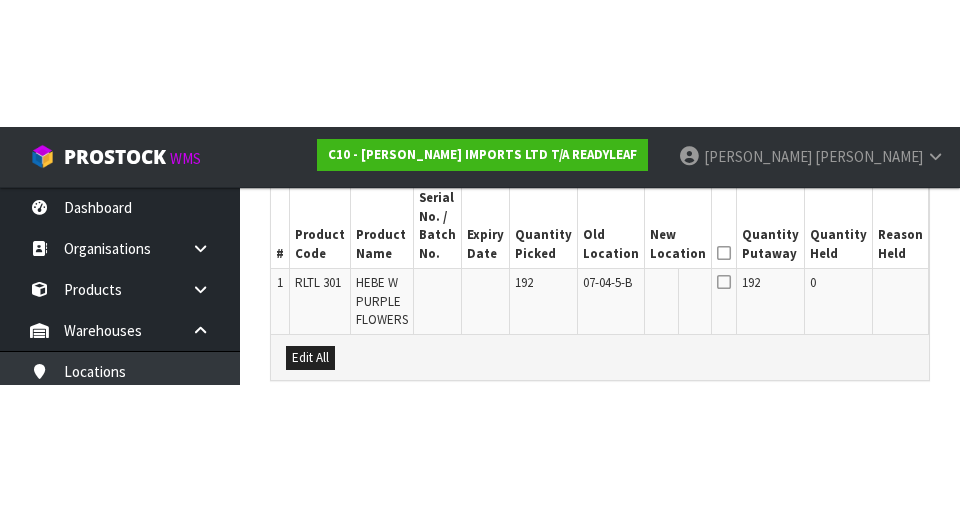 scroll, scrollTop: 595, scrollLeft: 0, axis: vertical 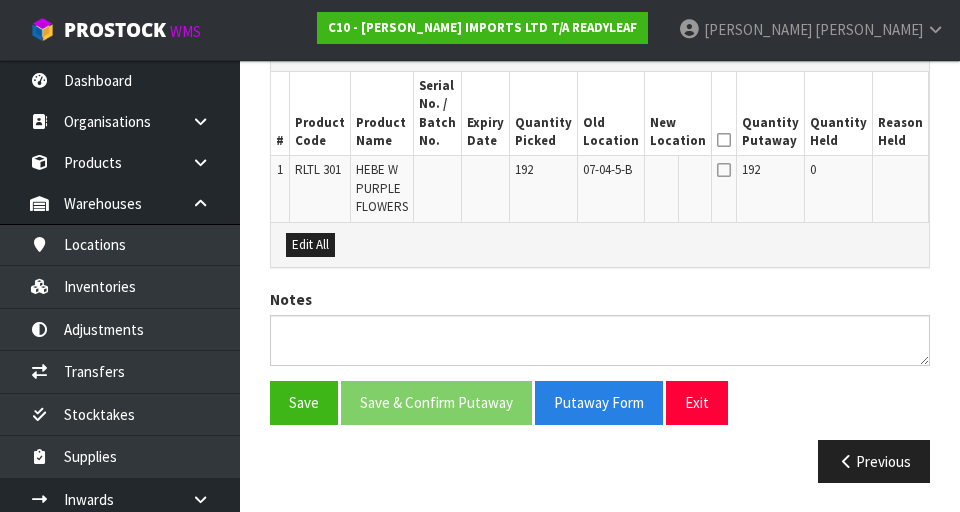 click on "Edit" at bounding box center (950, 173) 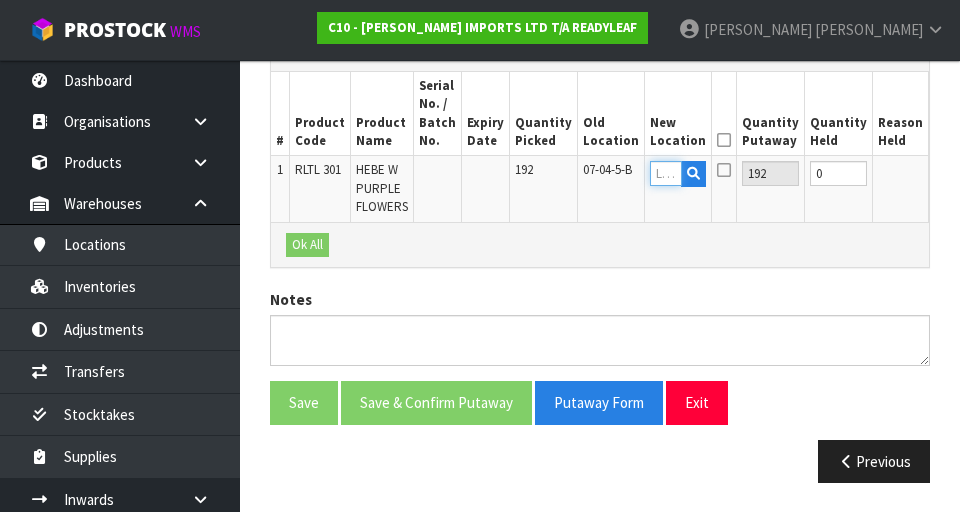 click at bounding box center [666, 173] 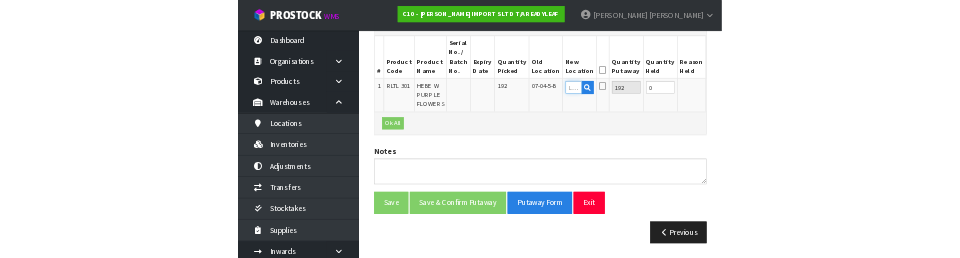 scroll, scrollTop: 586, scrollLeft: 0, axis: vertical 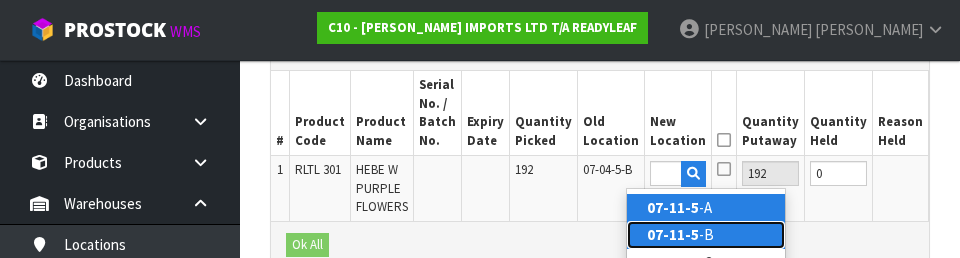 click on "07-11-5 -B" at bounding box center [706, 234] 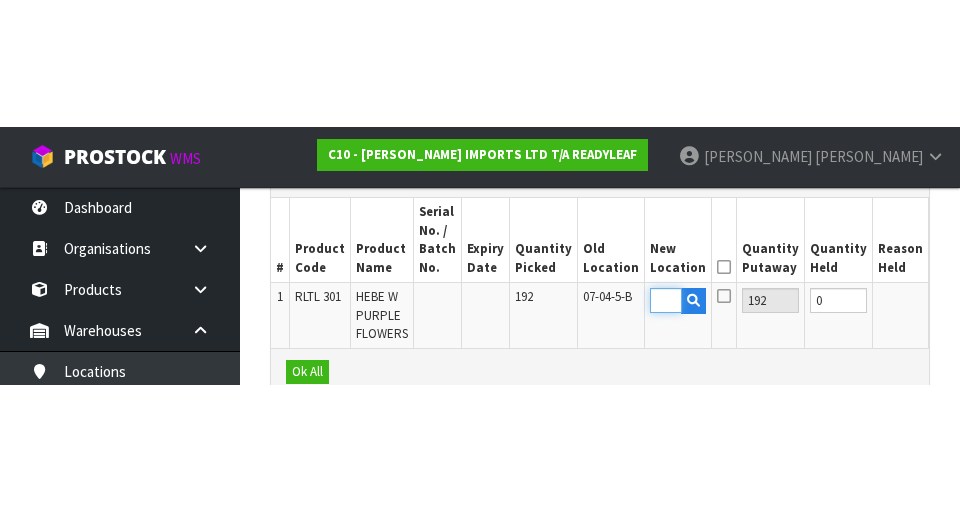scroll, scrollTop: 595, scrollLeft: 0, axis: vertical 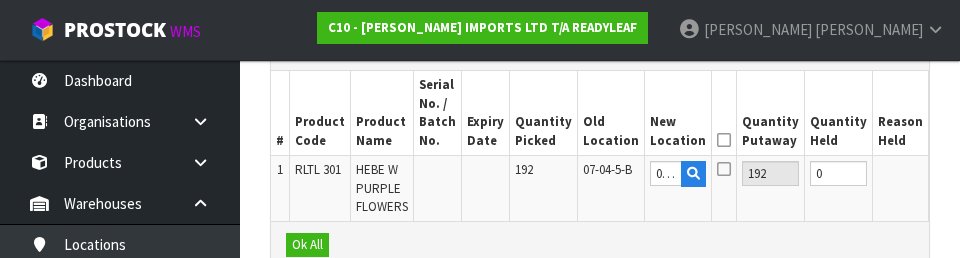 click on "OK" at bounding box center (948, 173) 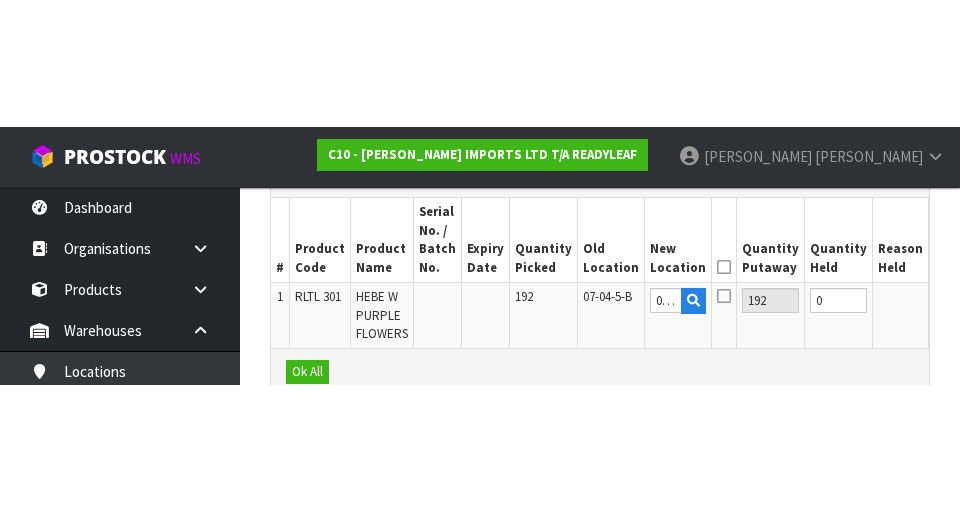 scroll, scrollTop: 595, scrollLeft: 0, axis: vertical 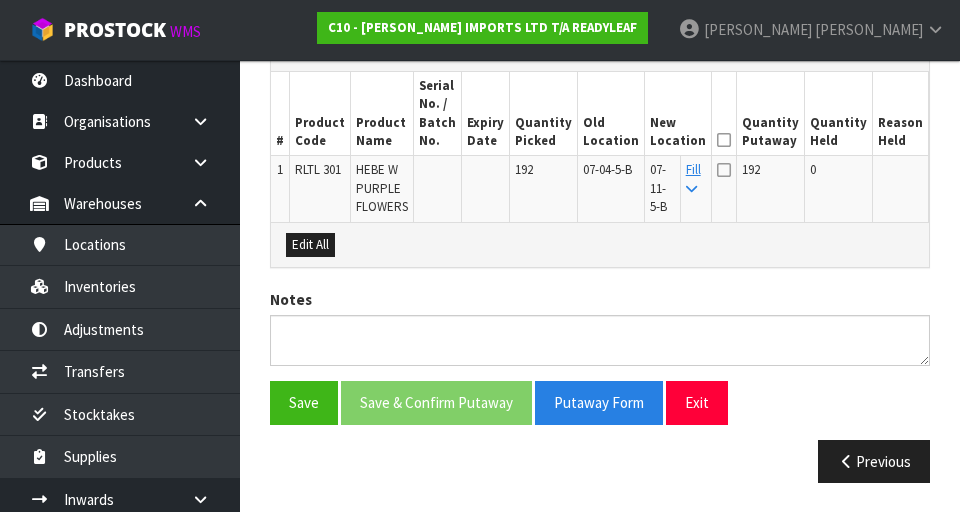 click at bounding box center [724, 140] 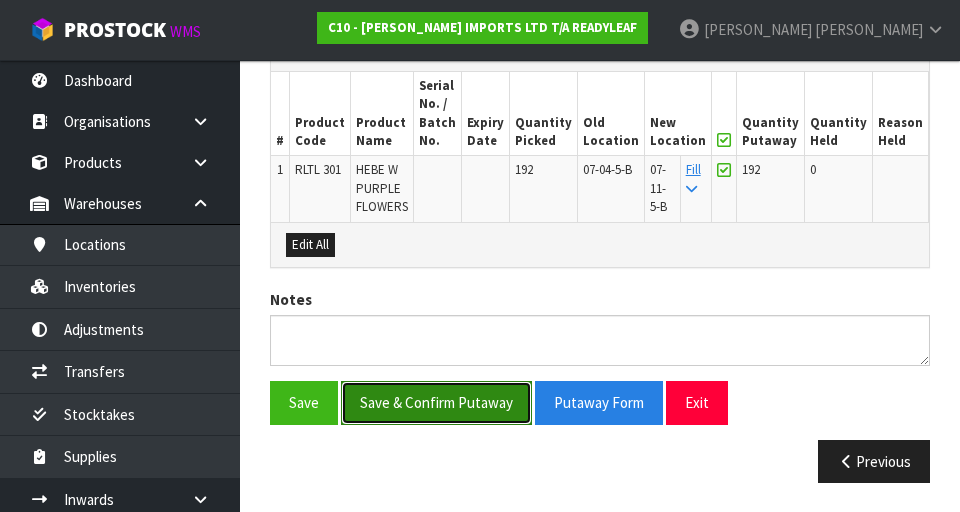 click on "Save & Confirm Putaway" at bounding box center [436, 402] 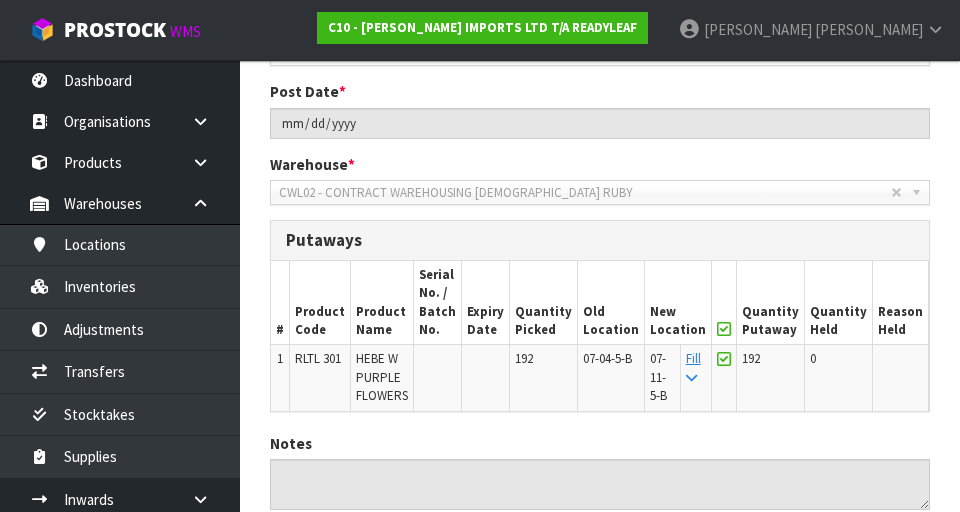 scroll, scrollTop: 551, scrollLeft: 0, axis: vertical 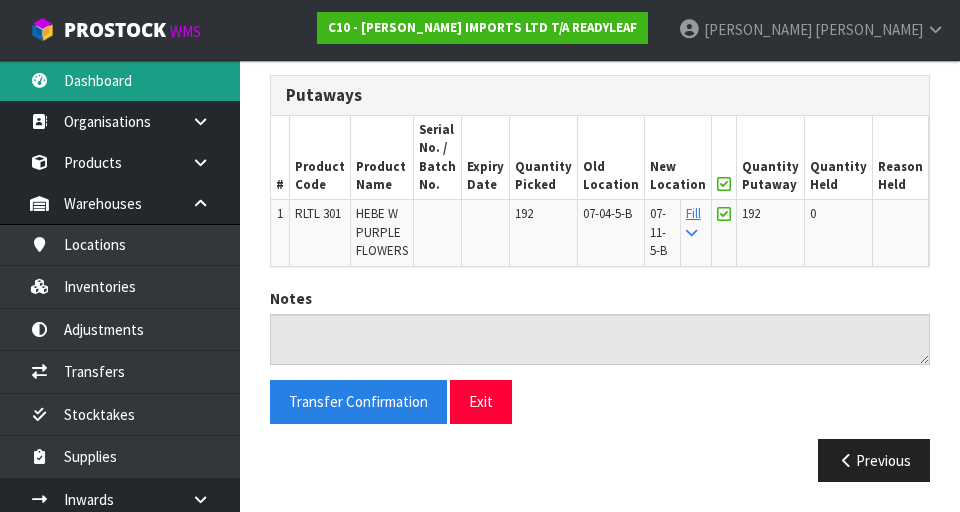 click on "Dashboard" at bounding box center [120, 80] 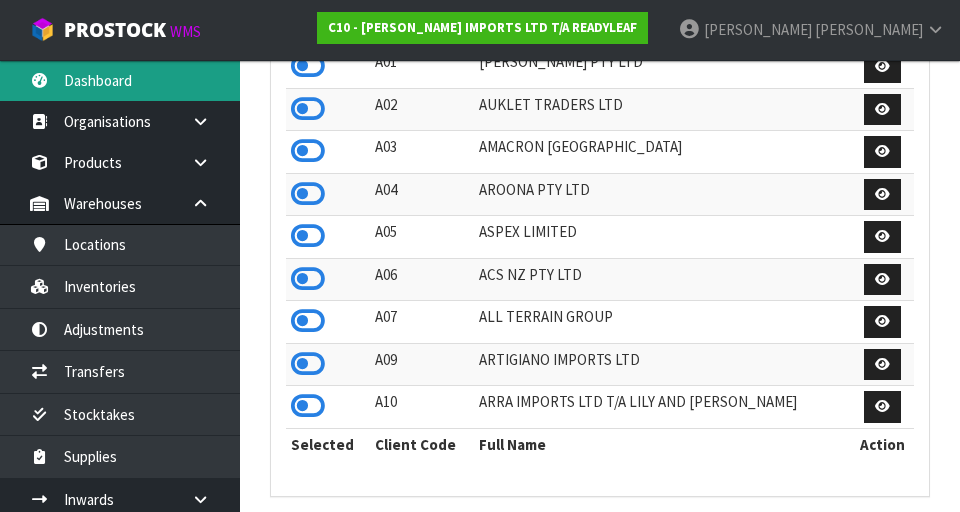 scroll, scrollTop: 998640, scrollLeft: 999310, axis: both 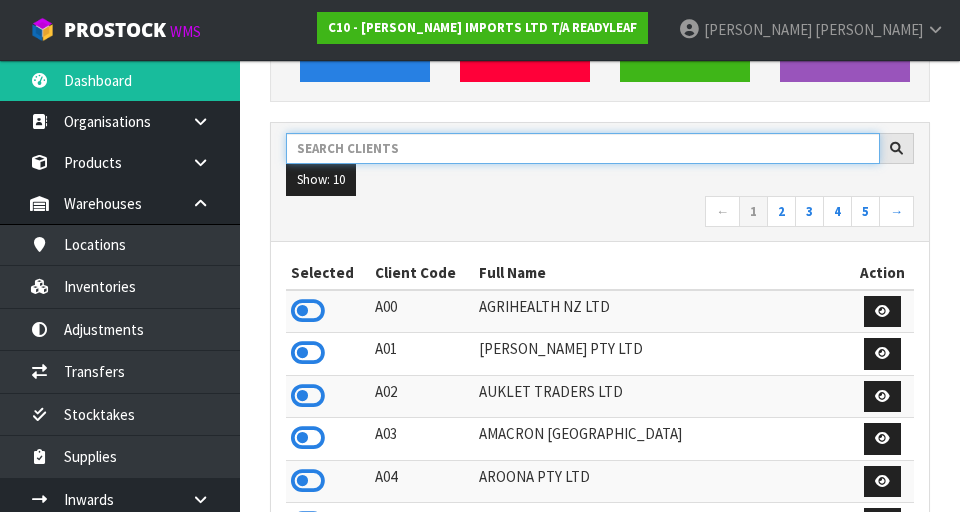 click at bounding box center (583, 148) 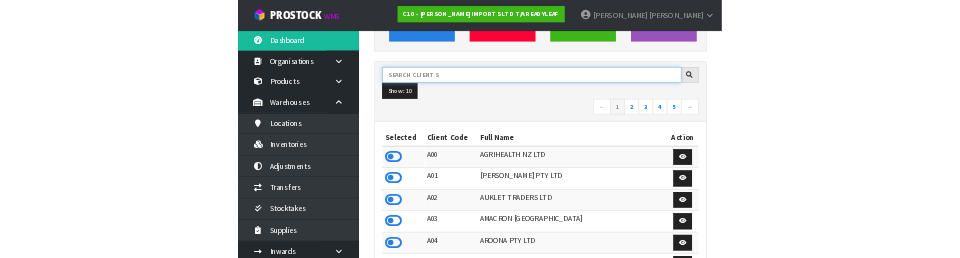 scroll, scrollTop: 255, scrollLeft: 0, axis: vertical 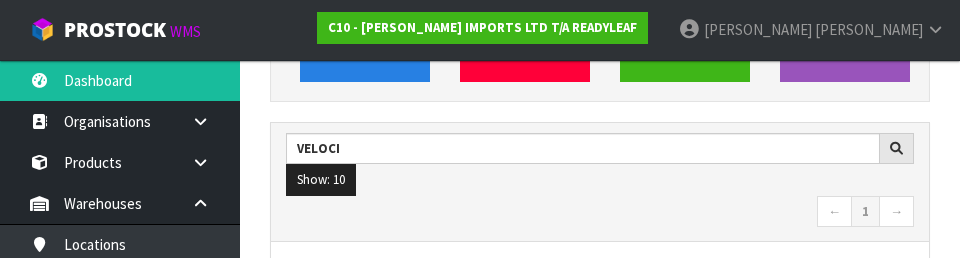 click on "Show: 10
5
10
25
50" at bounding box center (600, 180) 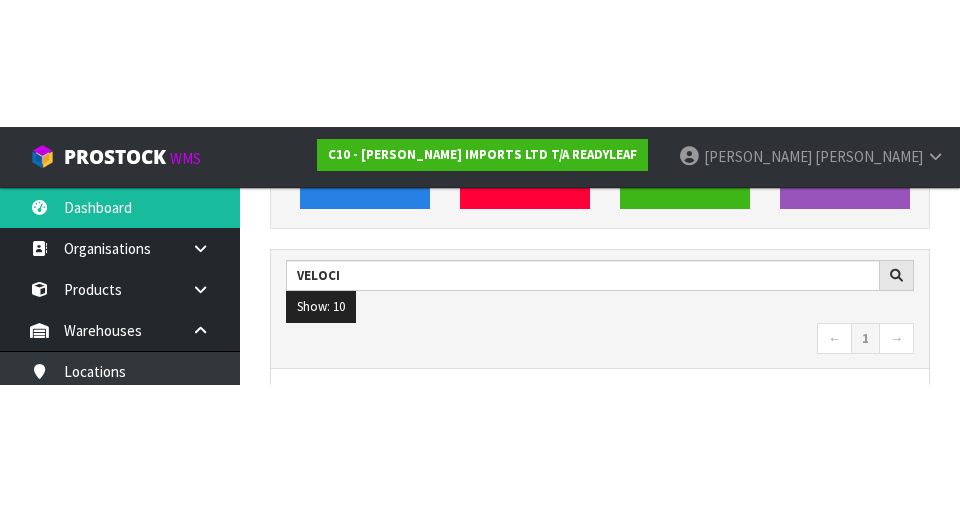 scroll, scrollTop: 264, scrollLeft: 0, axis: vertical 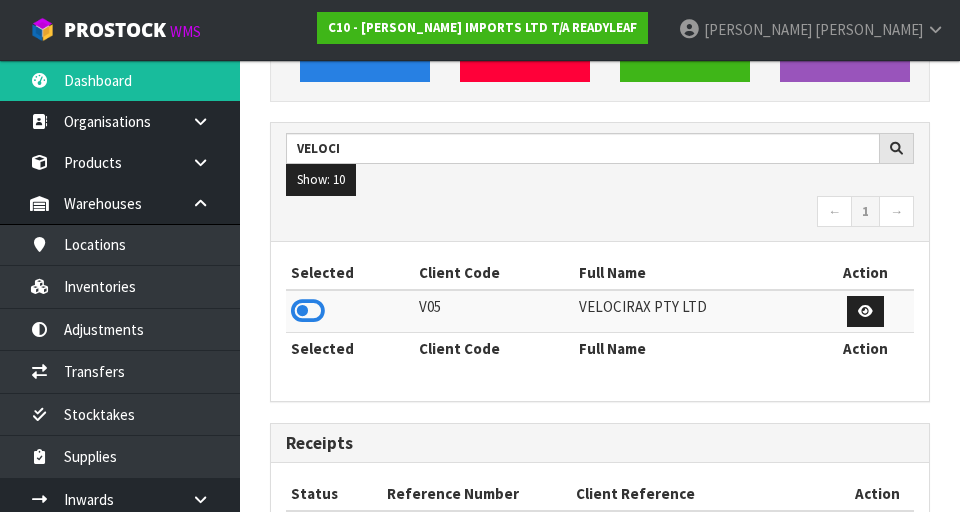 type on "VELOCI" 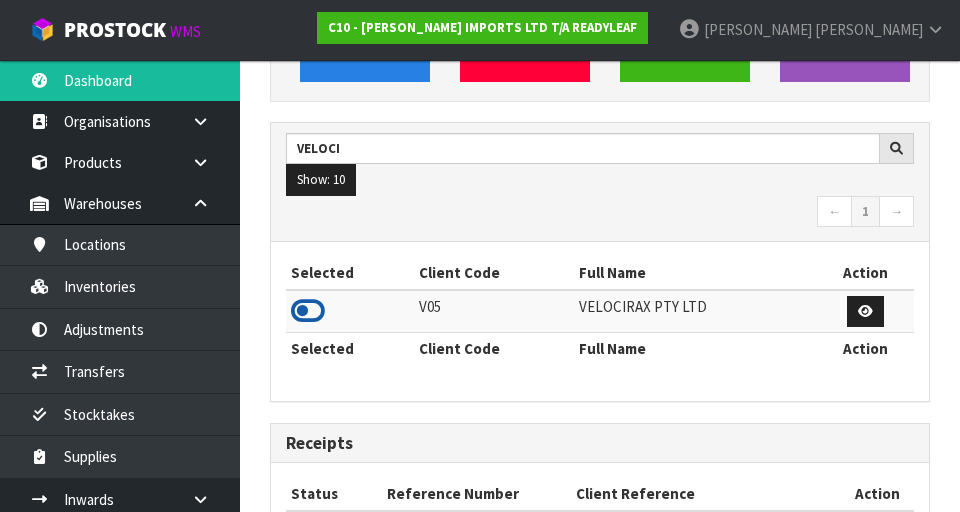 click at bounding box center [308, 311] 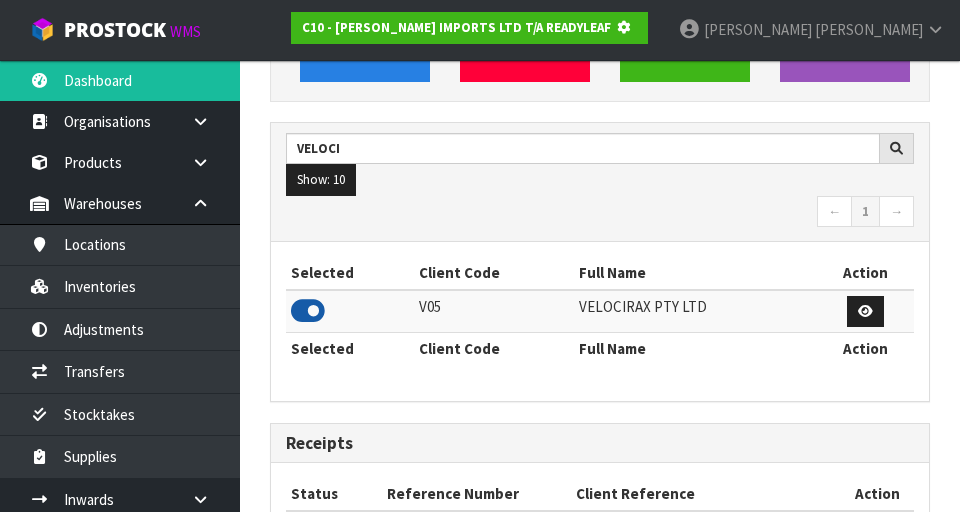 scroll, scrollTop: 1318, scrollLeft: 690, axis: both 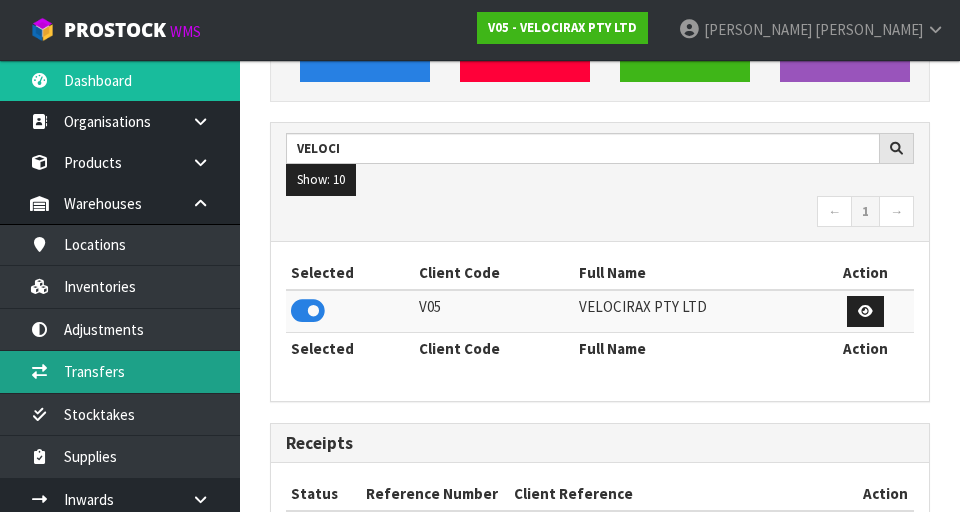 click on "Transfers" at bounding box center (120, 371) 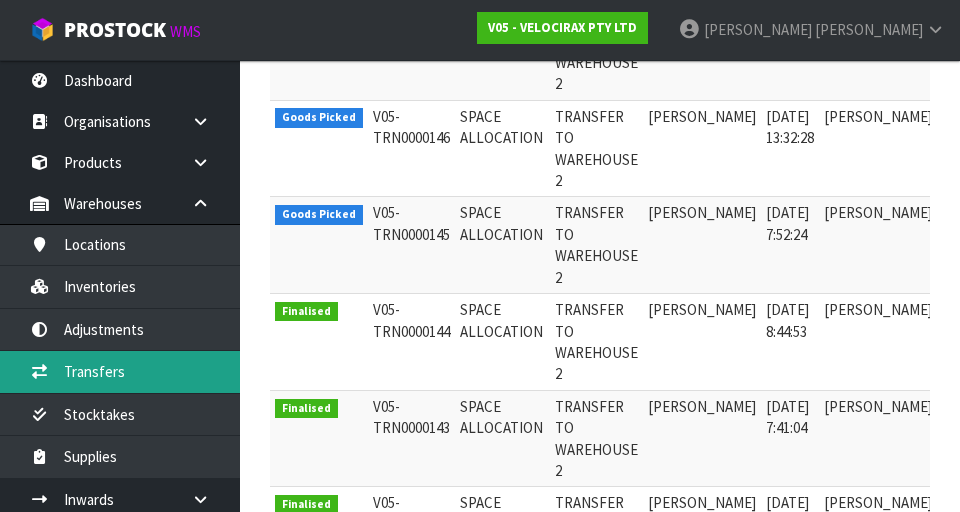 scroll, scrollTop: 528, scrollLeft: 0, axis: vertical 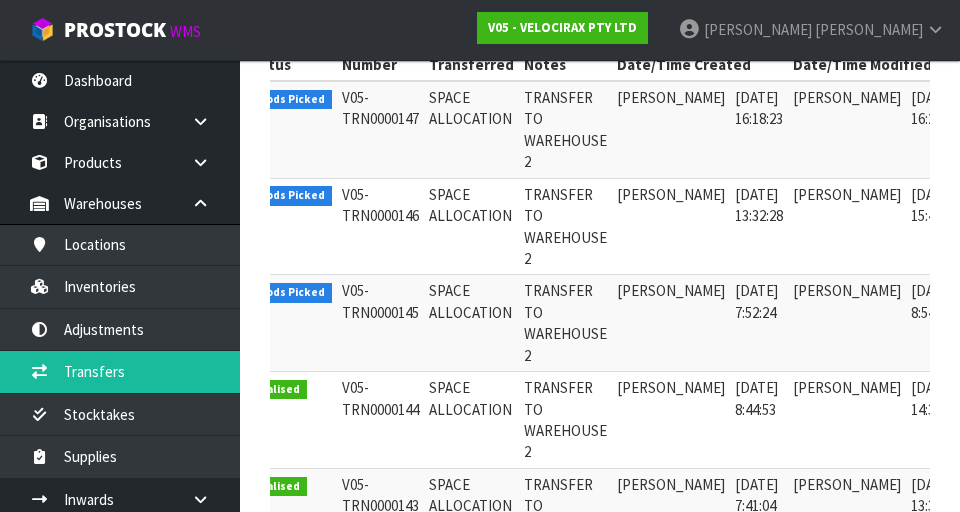 click at bounding box center [991, 296] 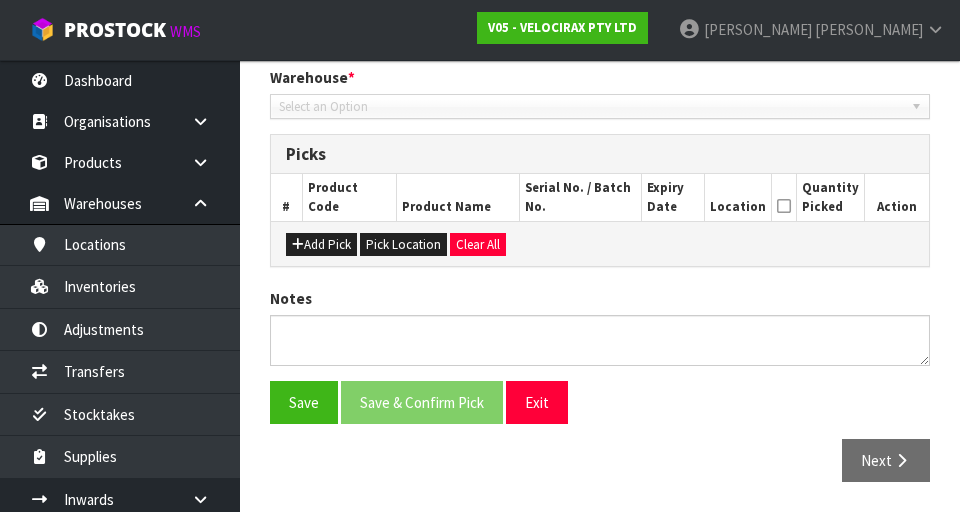 type on "[DATE]" 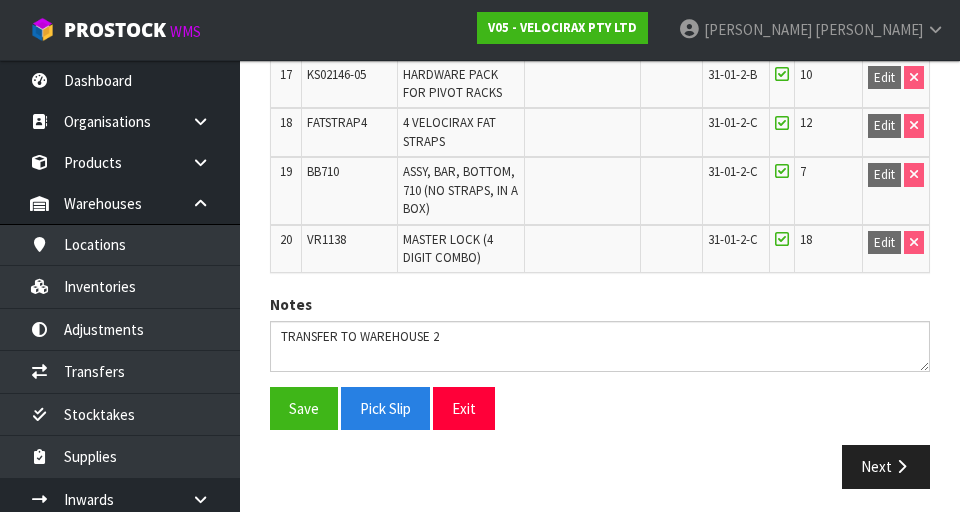 scroll, scrollTop: 1559, scrollLeft: 0, axis: vertical 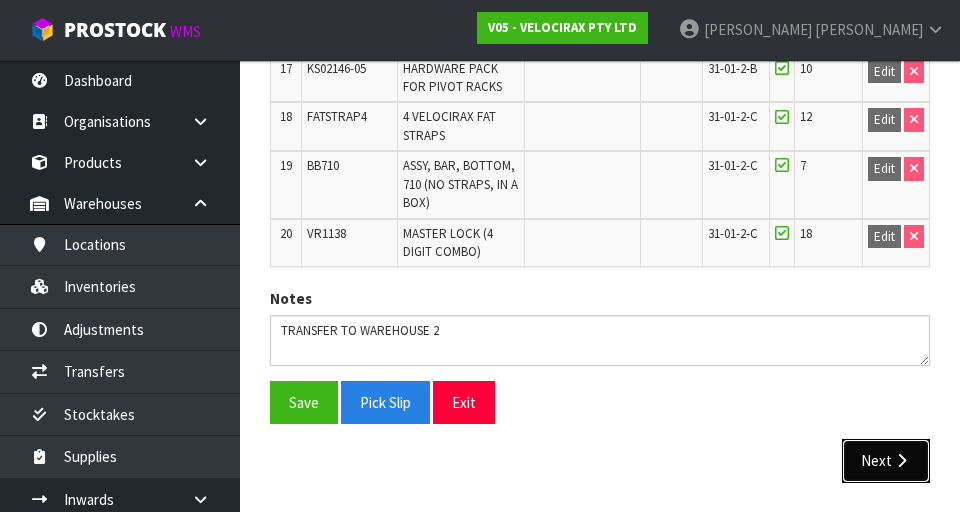 click on "Next" at bounding box center [886, 460] 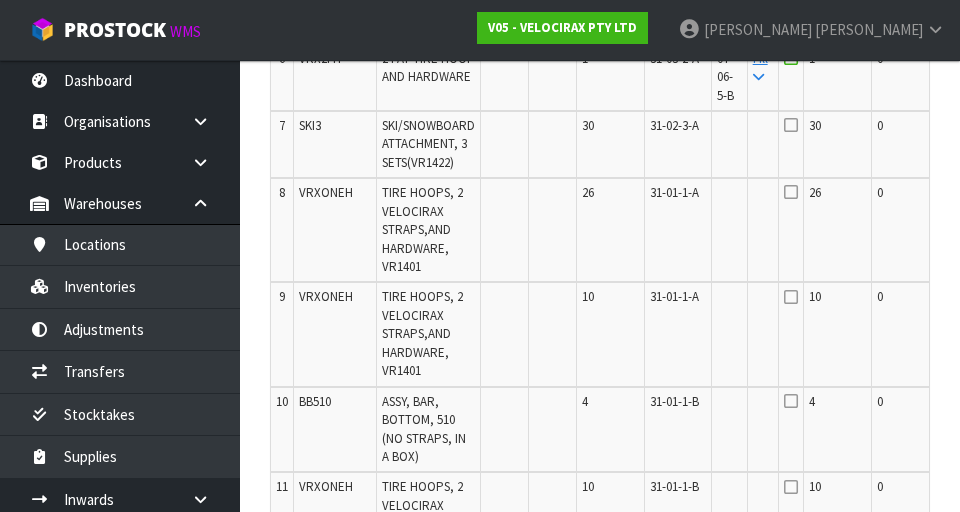 scroll, scrollTop: 923, scrollLeft: 0, axis: vertical 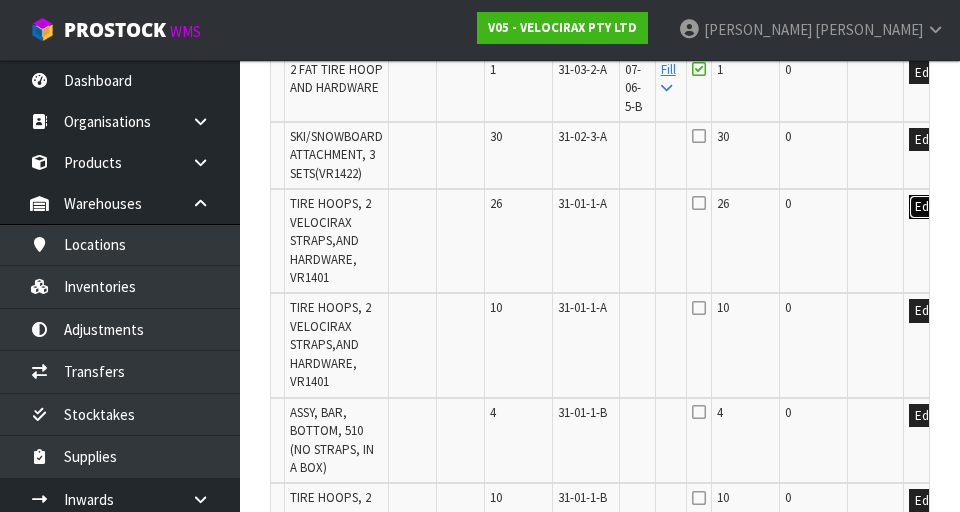 click on "Edit" at bounding box center (925, 207) 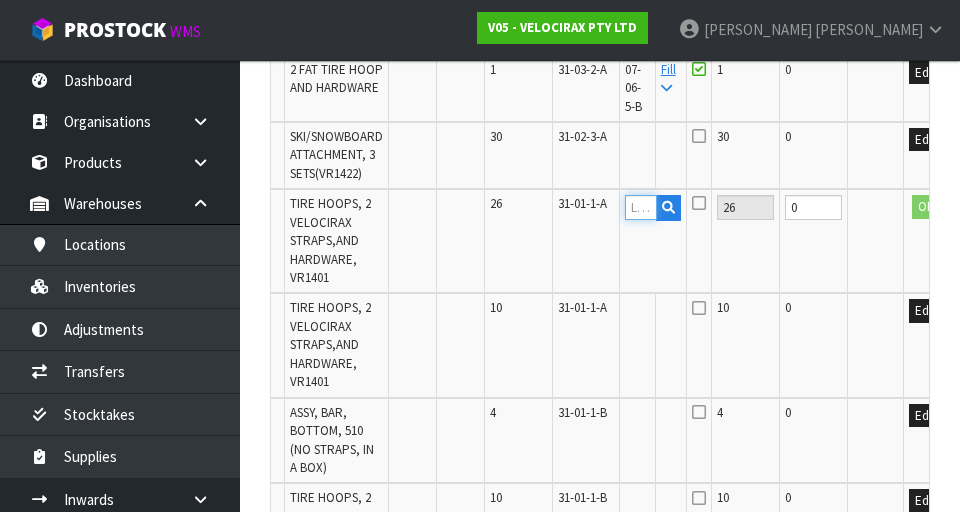 click at bounding box center (641, 207) 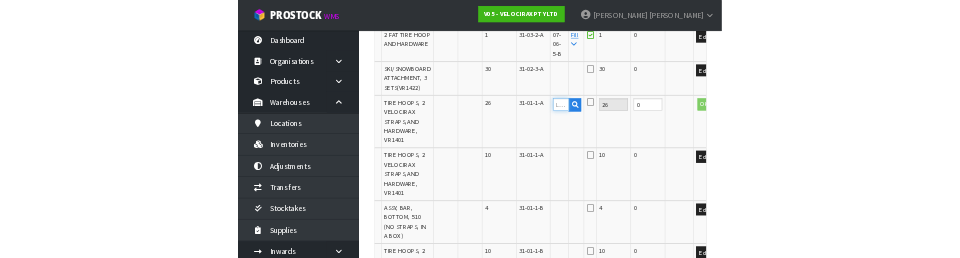 scroll, scrollTop: 914, scrollLeft: 0, axis: vertical 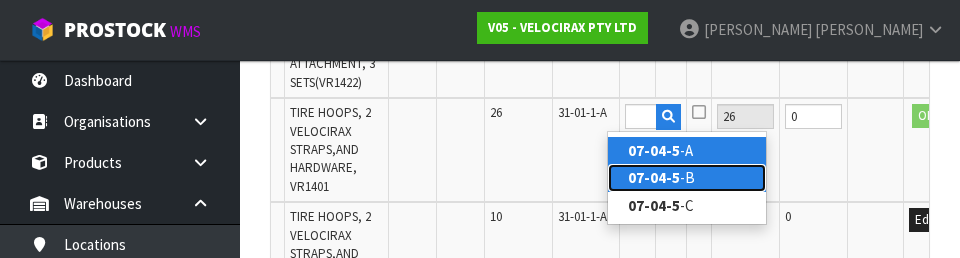 click on "07-04-5 -B" at bounding box center (687, 177) 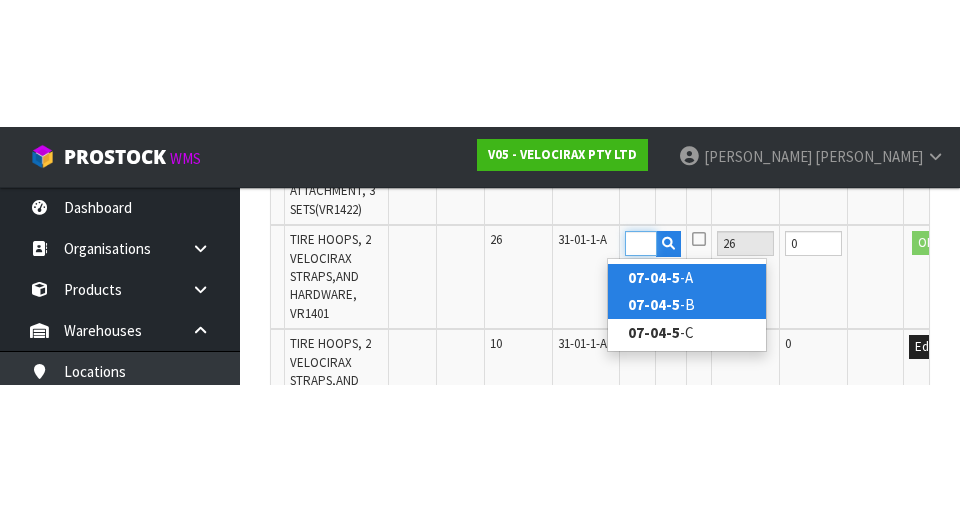 scroll, scrollTop: 1015, scrollLeft: 0, axis: vertical 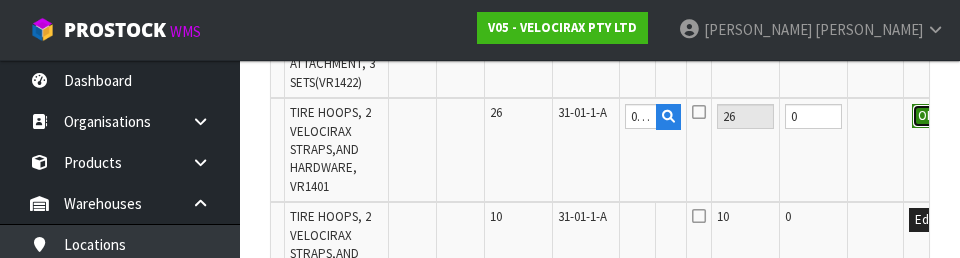 click on "OK" at bounding box center [926, 116] 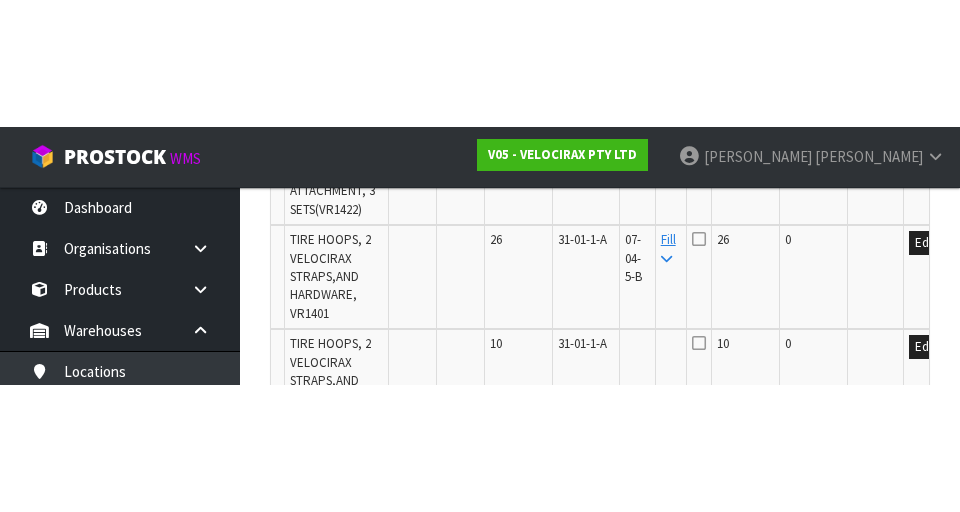 scroll, scrollTop: 1015, scrollLeft: 0, axis: vertical 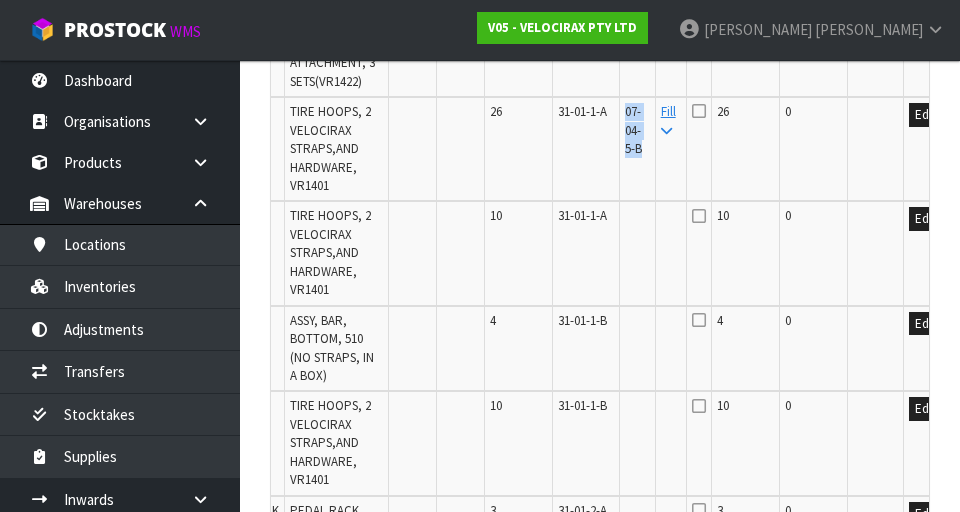 copy on "07-04-5-B" 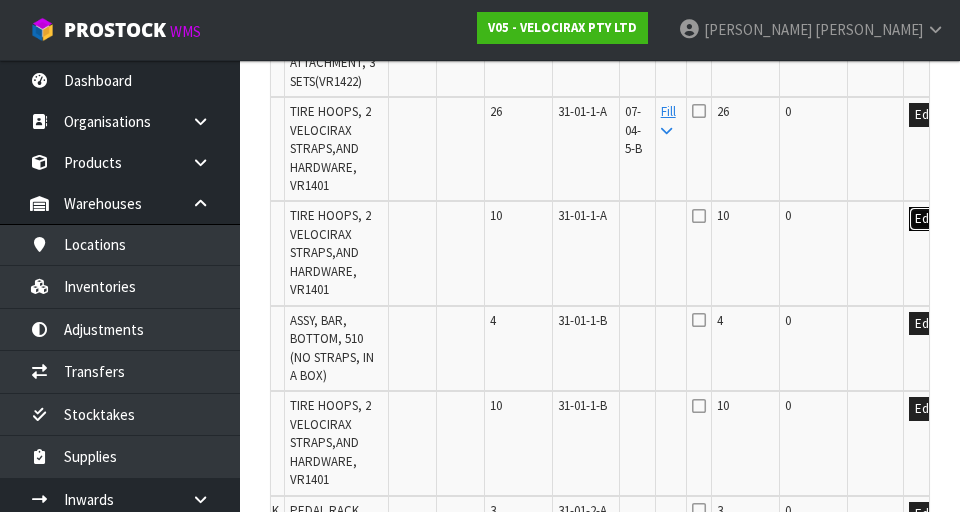 click on "Edit" at bounding box center [925, 219] 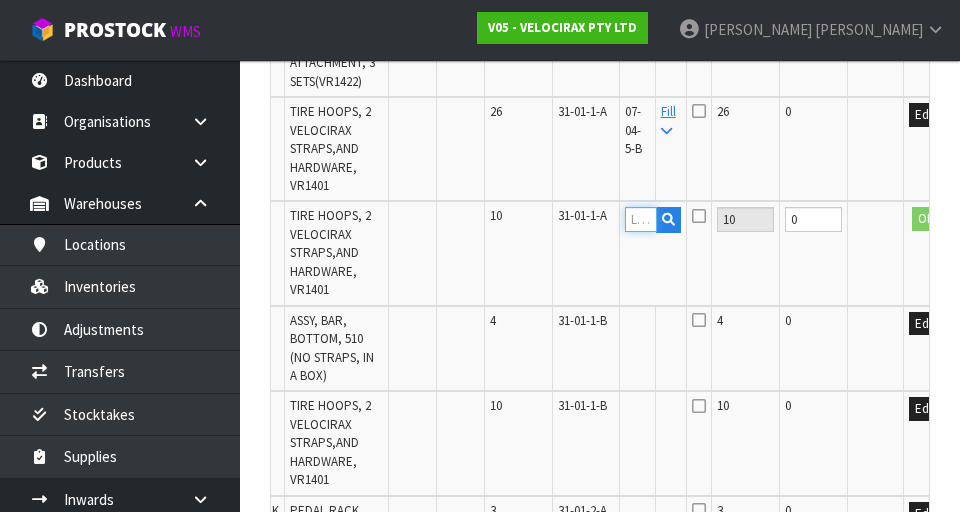 click at bounding box center [641, 219] 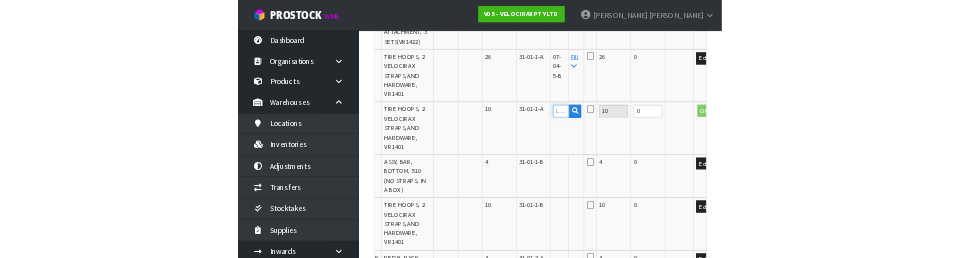 scroll, scrollTop: 1005, scrollLeft: 0, axis: vertical 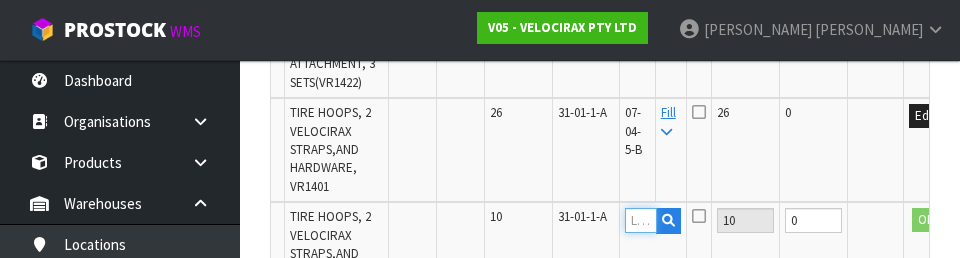 type on "07-04-5-B" 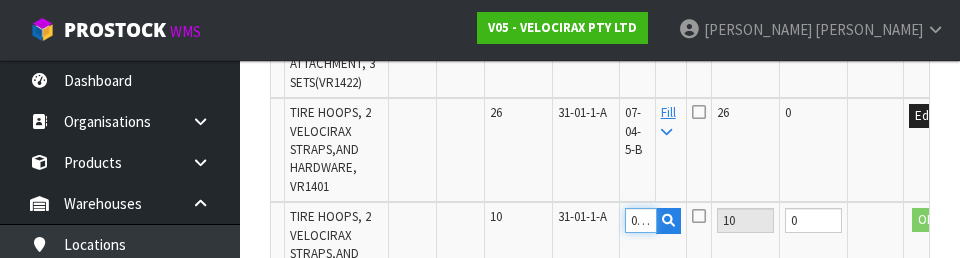 scroll, scrollTop: 0, scrollLeft: 39, axis: horizontal 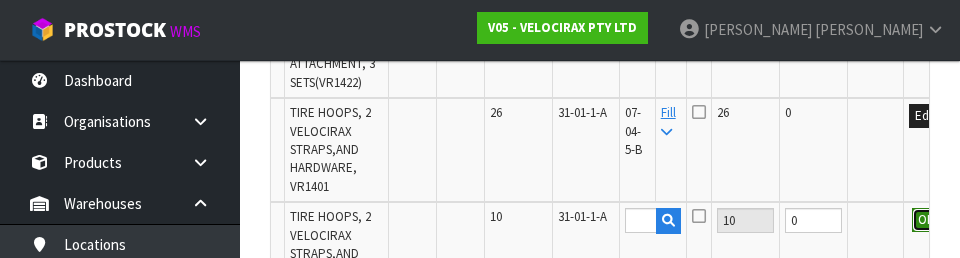 click on "OK" at bounding box center [926, 220] 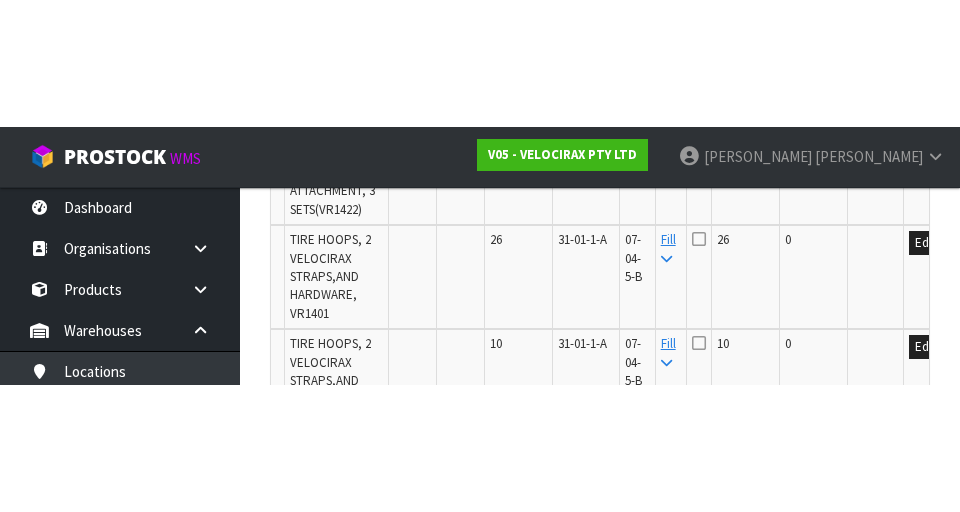 scroll, scrollTop: 1015, scrollLeft: 0, axis: vertical 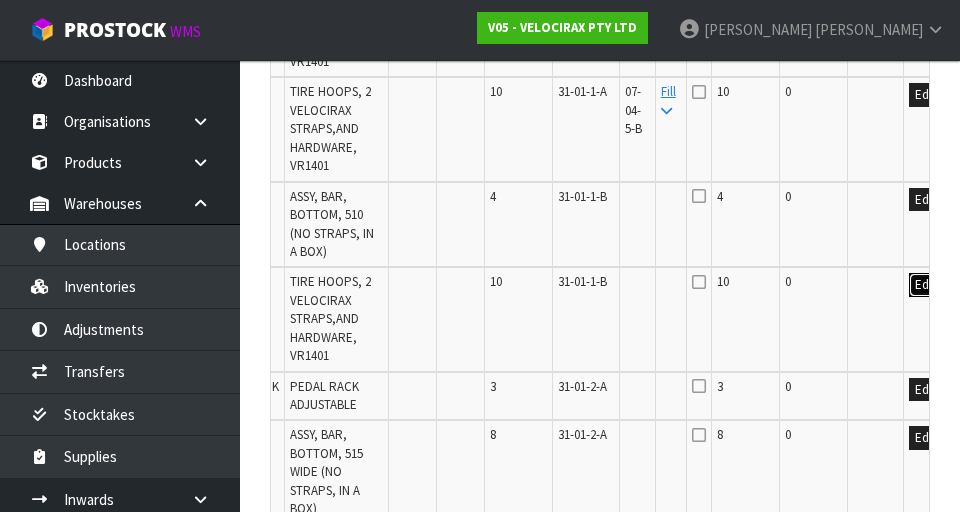 click on "Edit" at bounding box center [925, 285] 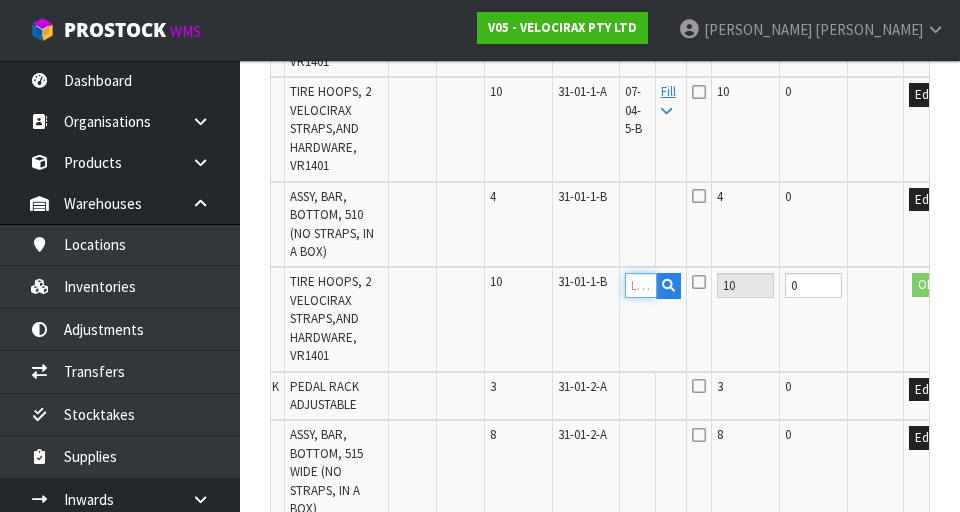 click at bounding box center [641, 285] 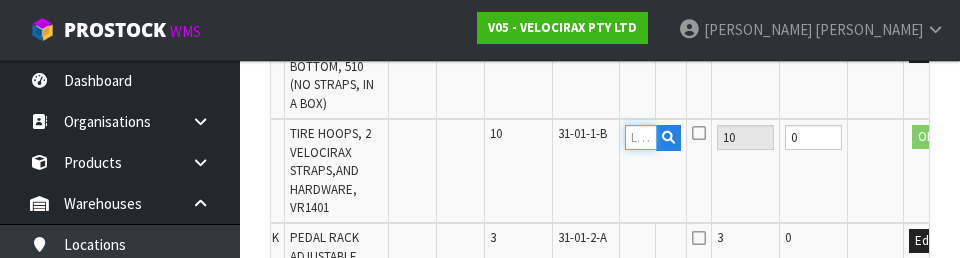 scroll, scrollTop: 1286, scrollLeft: 0, axis: vertical 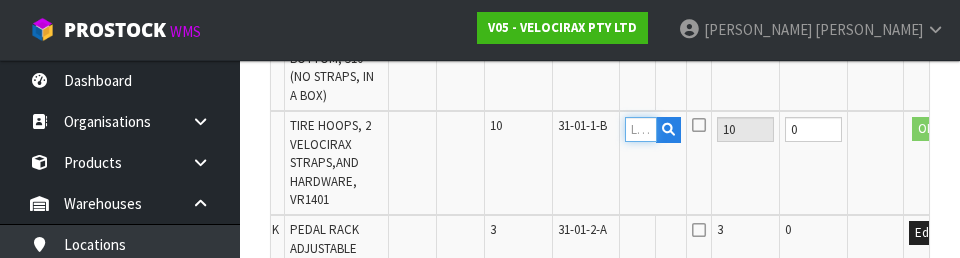 click at bounding box center (641, 129) 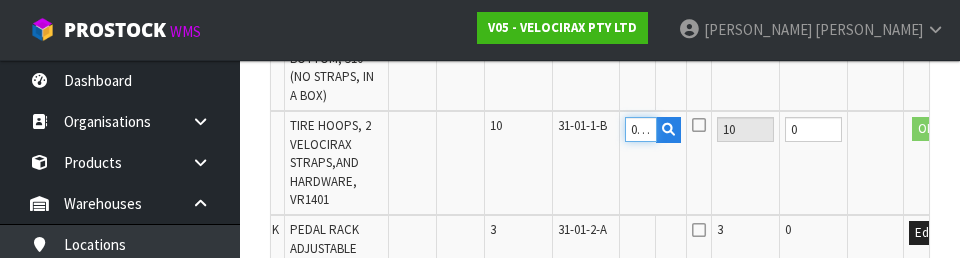 scroll, scrollTop: 0, scrollLeft: 39, axis: horizontal 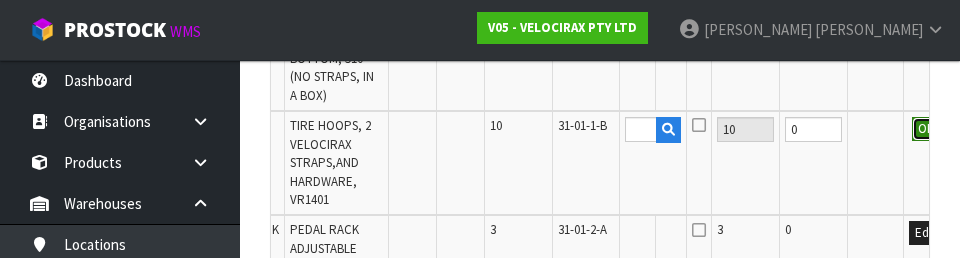 click on "OK" at bounding box center (926, 129) 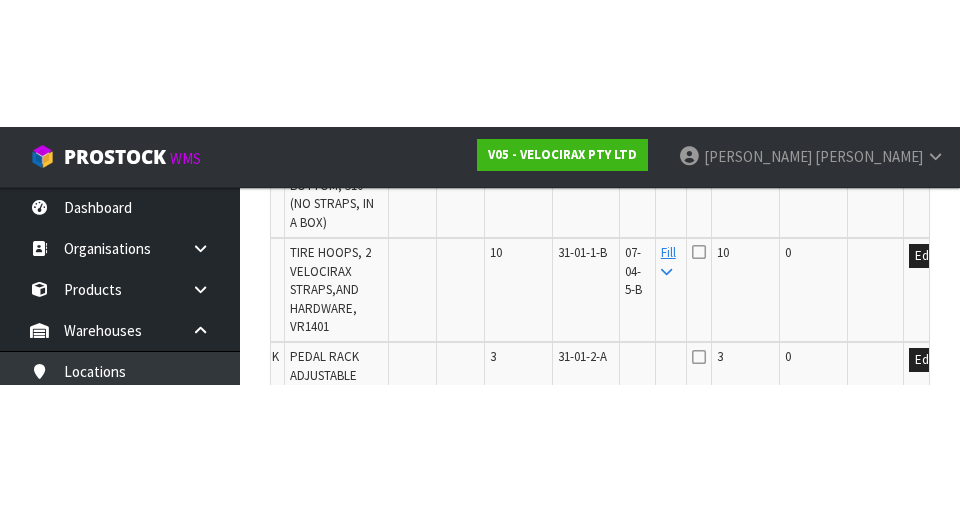 scroll, scrollTop: 1295, scrollLeft: 0, axis: vertical 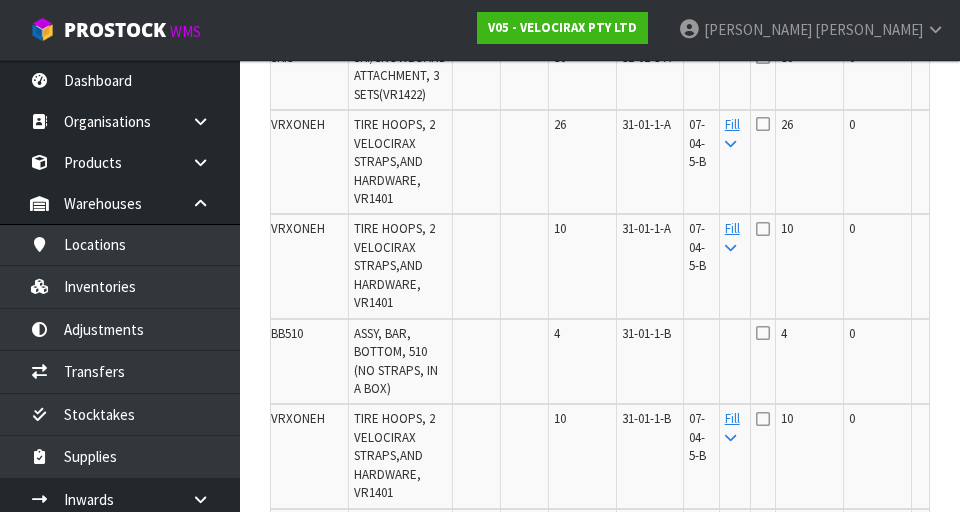 click at bounding box center (763, 124) 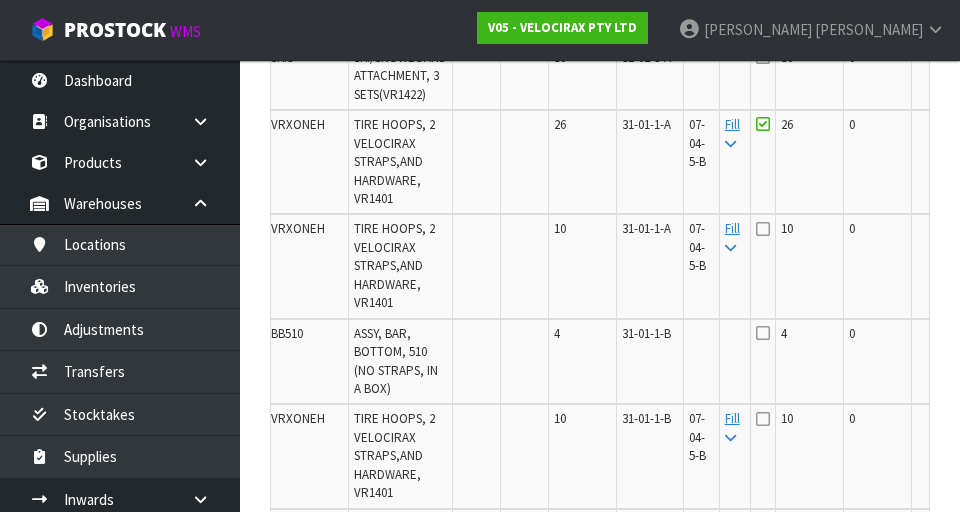 click on "10" at bounding box center (787, 228) 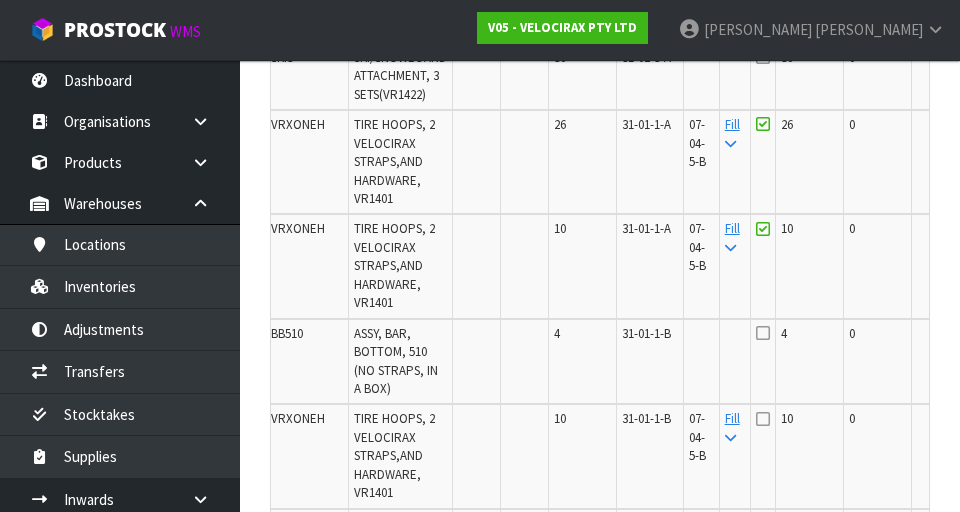 click at bounding box center [763, 419] 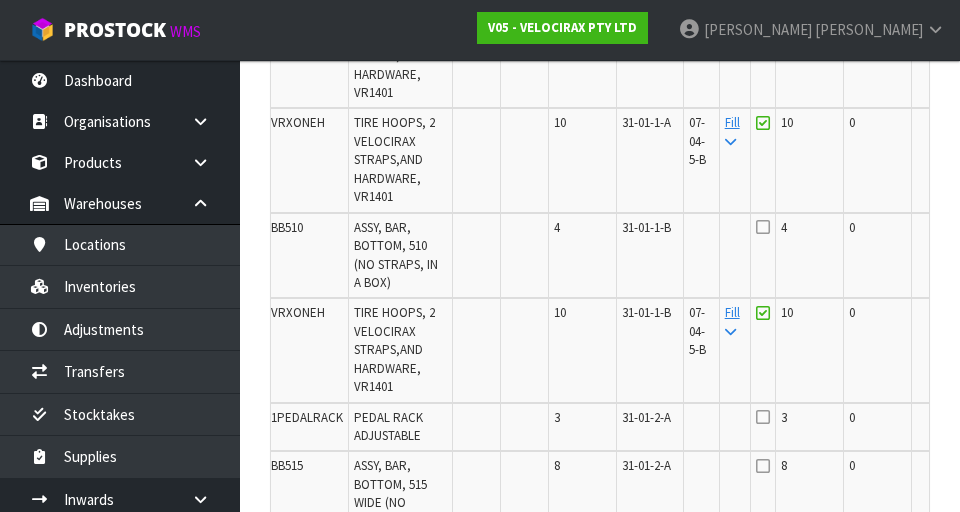 scroll, scrollTop: 1119, scrollLeft: 0, axis: vertical 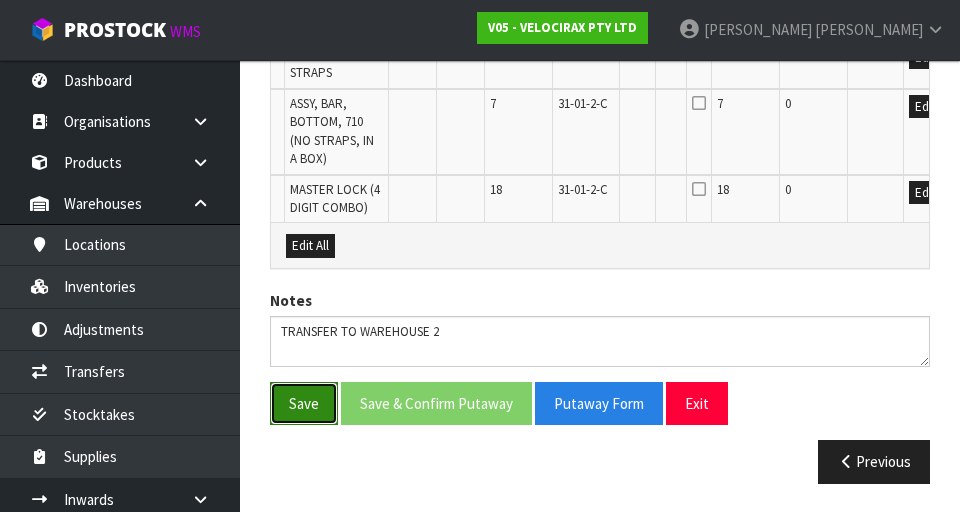 click on "Save" at bounding box center (304, 403) 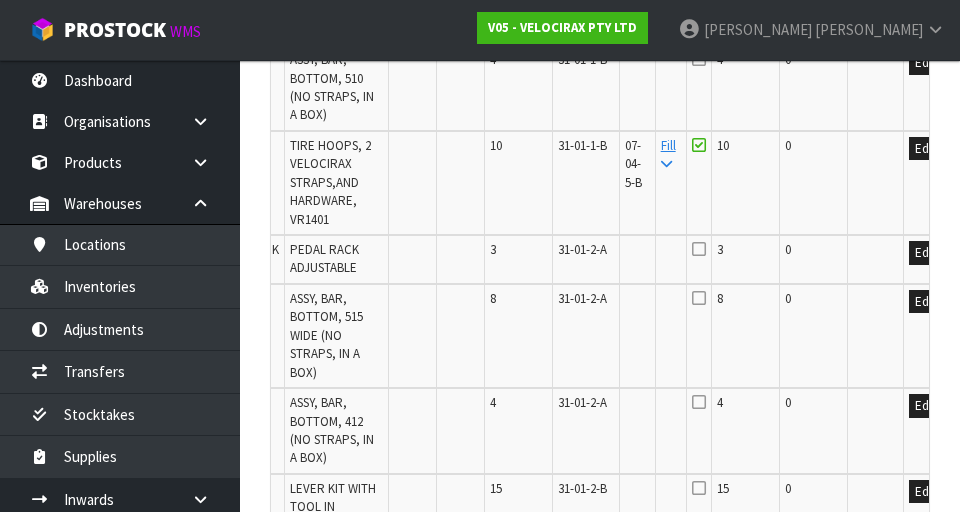 scroll, scrollTop: 1353, scrollLeft: 0, axis: vertical 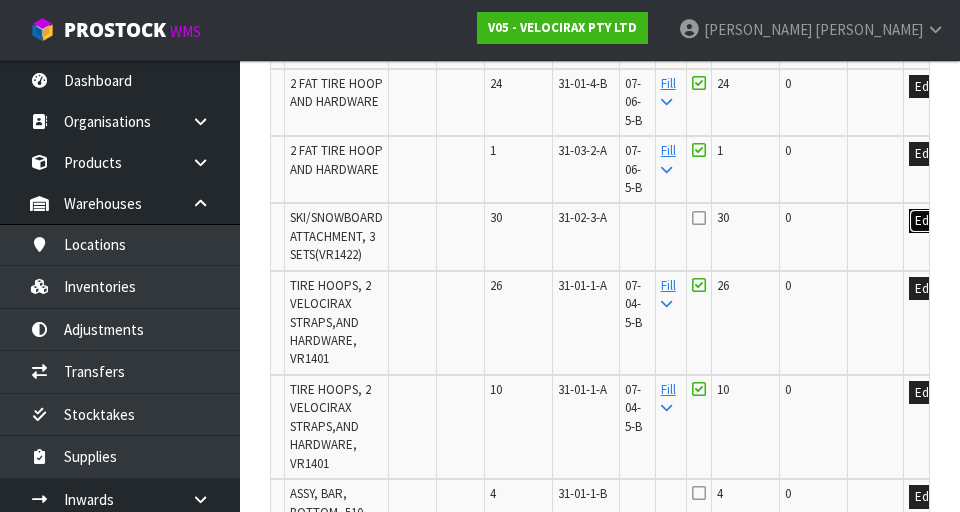 click on "Edit" at bounding box center (925, 221) 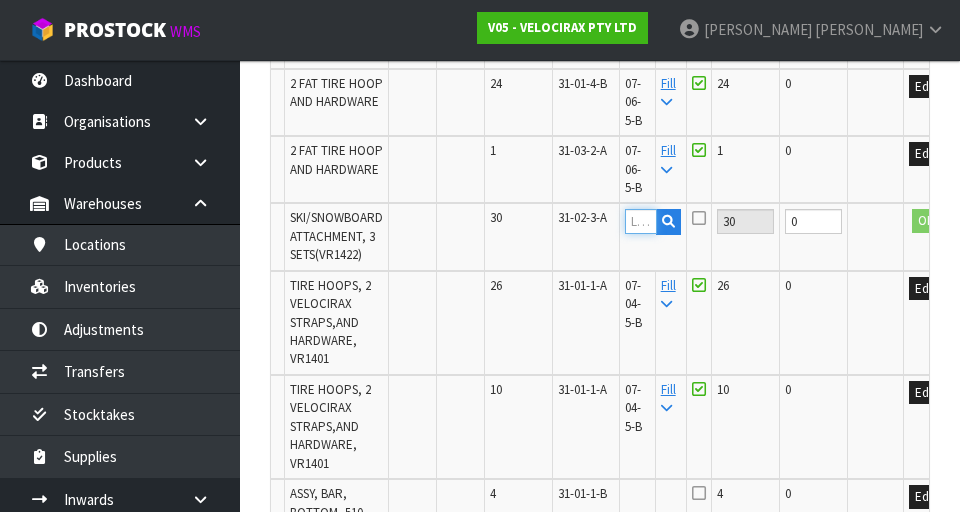 click at bounding box center (641, 221) 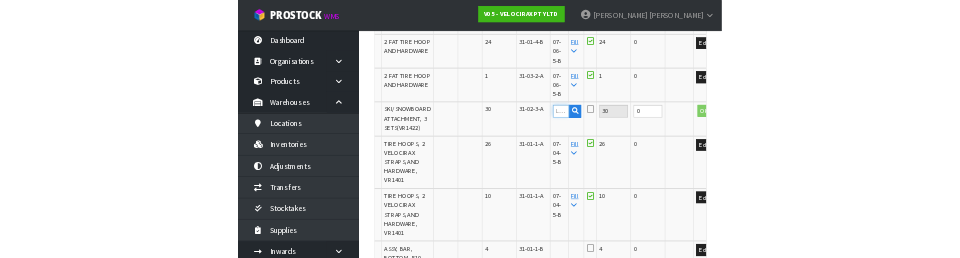 scroll, scrollTop: 905, scrollLeft: 0, axis: vertical 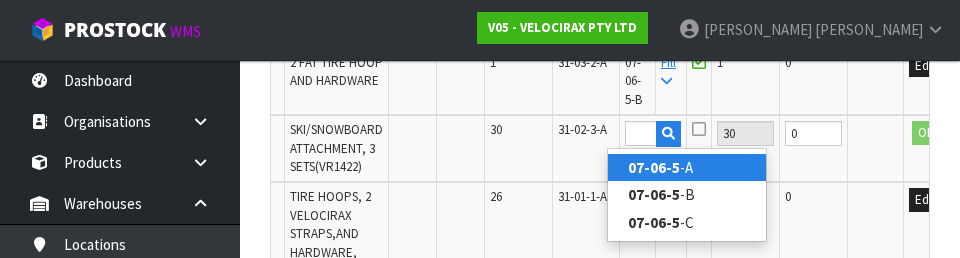 click on "07-06-5 -A" at bounding box center (687, 167) 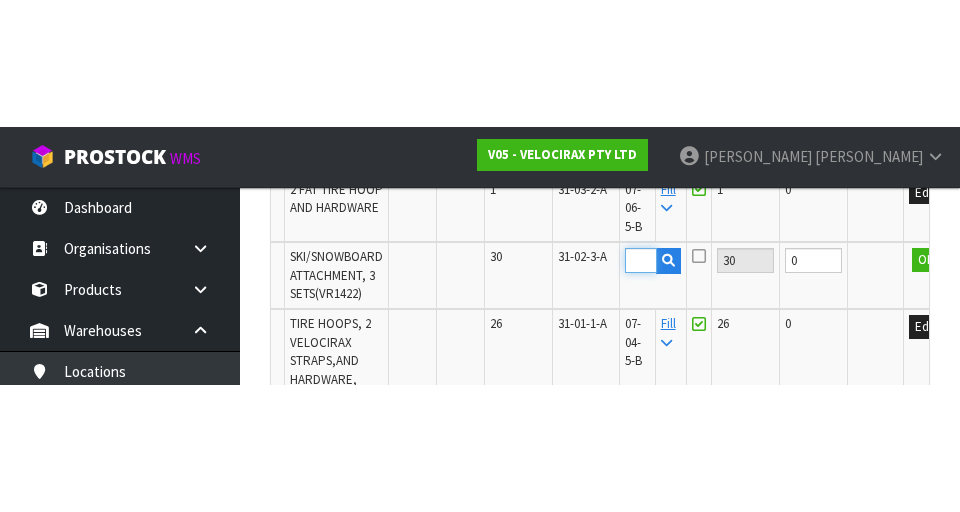 scroll, scrollTop: 1002, scrollLeft: 0, axis: vertical 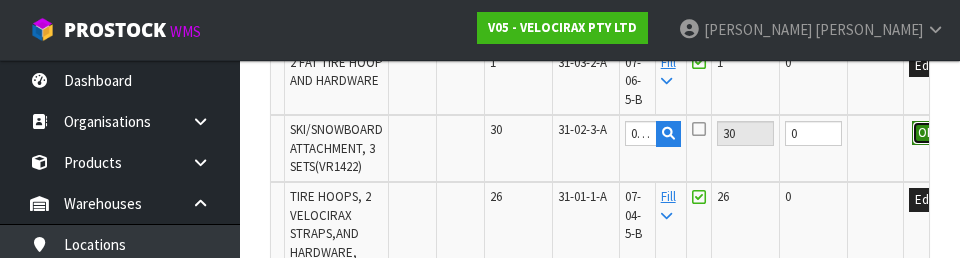 click on "OK" at bounding box center [926, 133] 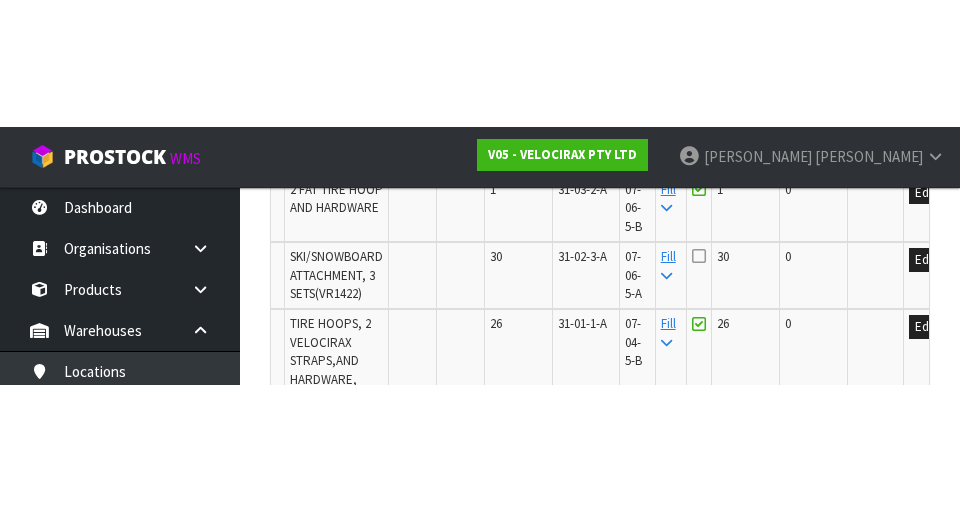 scroll, scrollTop: 1002, scrollLeft: 0, axis: vertical 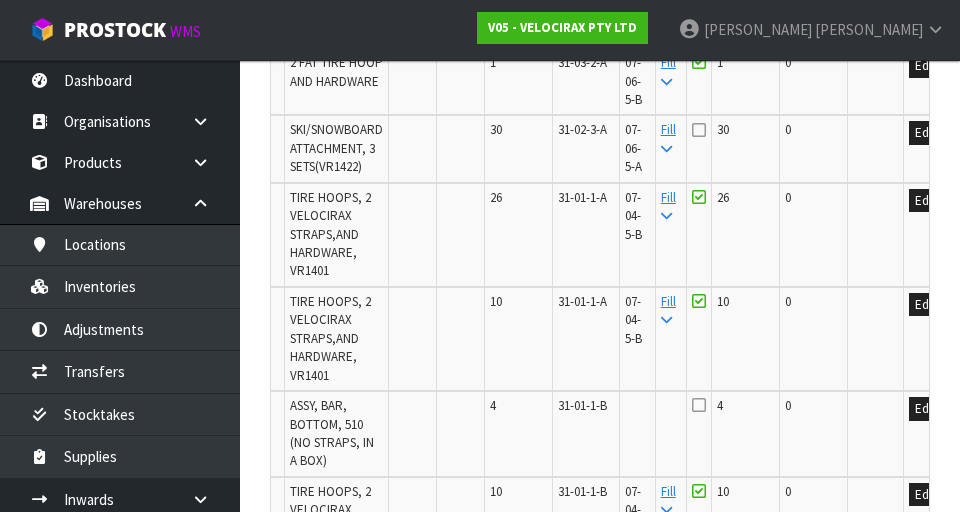 click at bounding box center (699, 130) 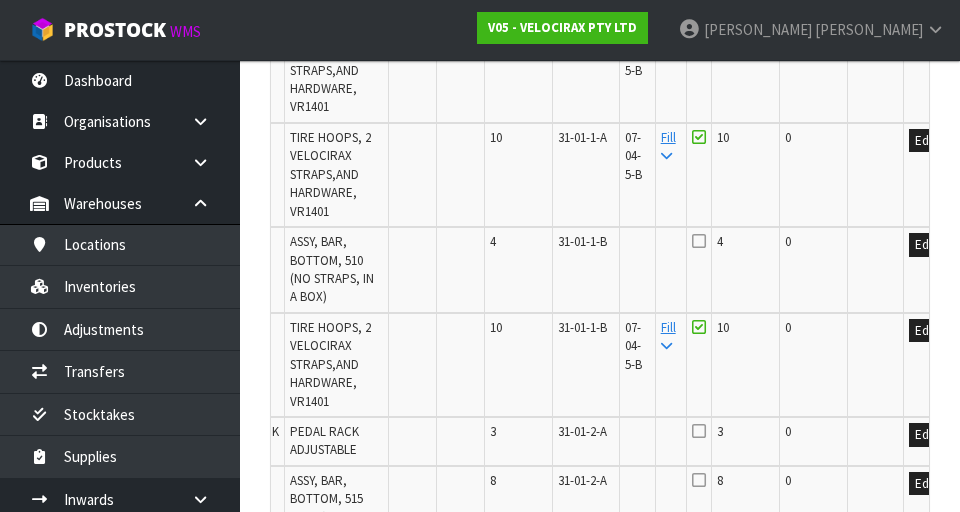 scroll, scrollTop: 1170, scrollLeft: 0, axis: vertical 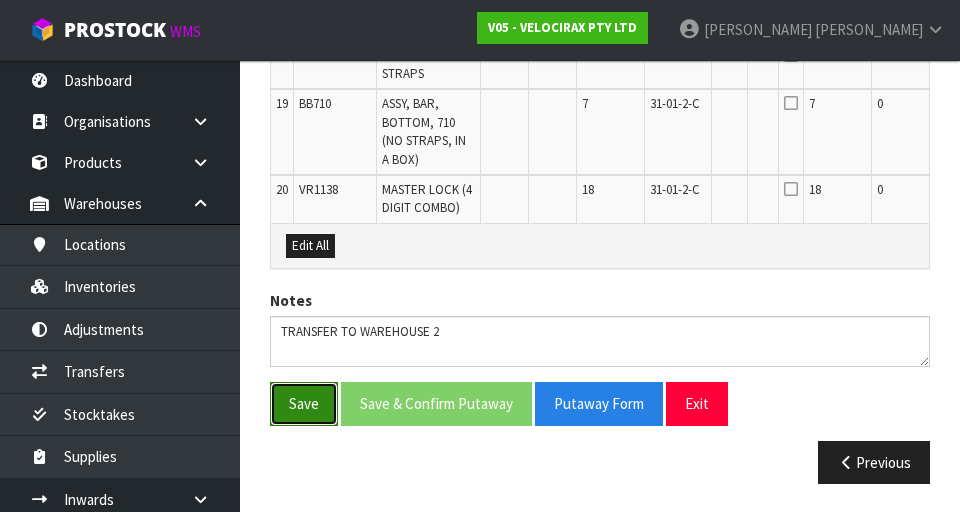 click on "Save" at bounding box center (304, 403) 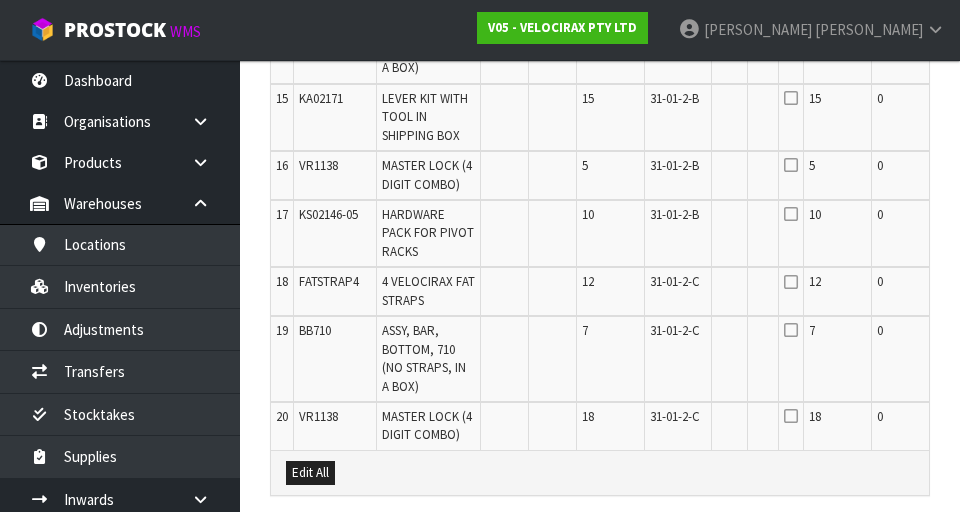 scroll, scrollTop: 1965, scrollLeft: 0, axis: vertical 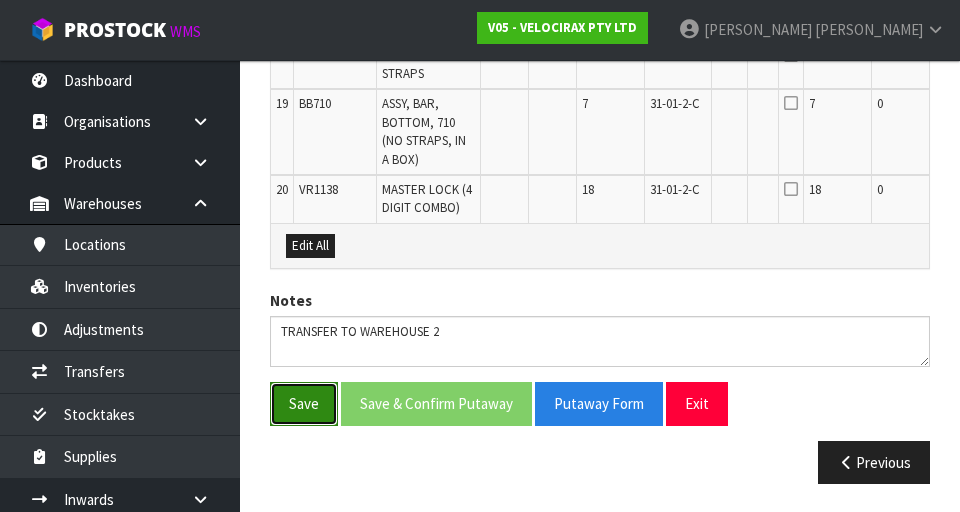 click on "Save" at bounding box center (304, 403) 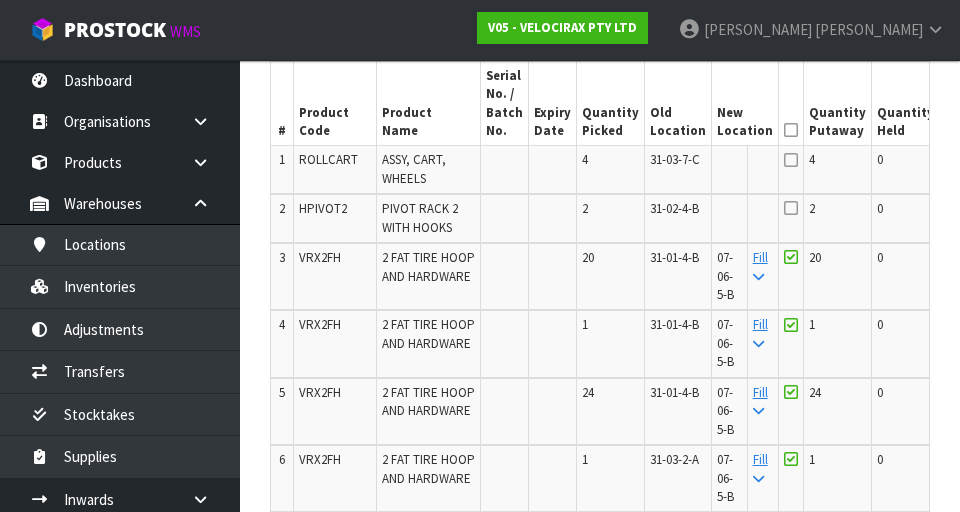scroll, scrollTop: 610, scrollLeft: 0, axis: vertical 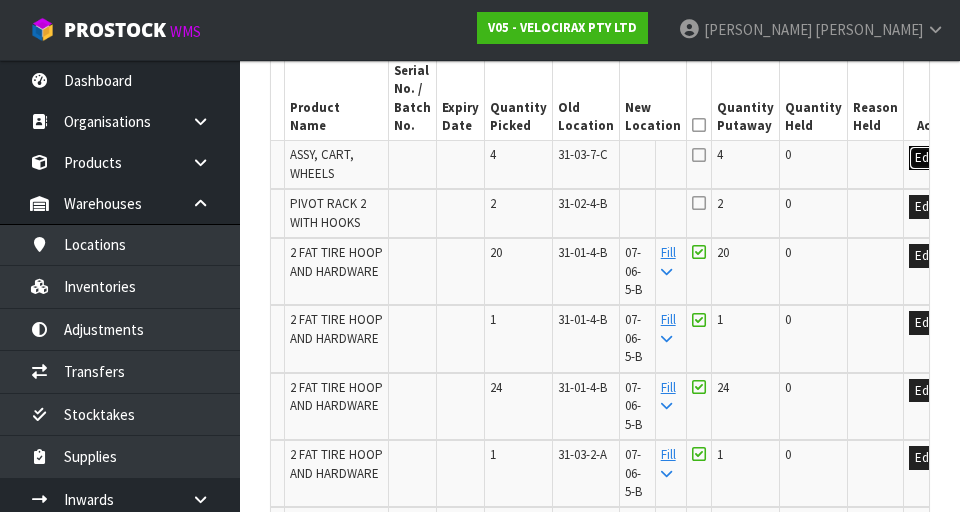 click on "Edit" at bounding box center (925, 158) 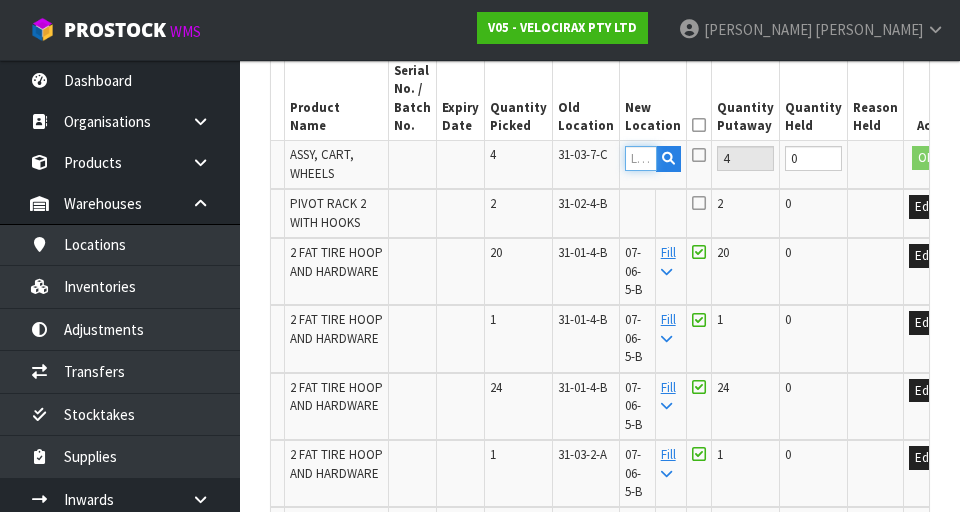 click at bounding box center (641, 158) 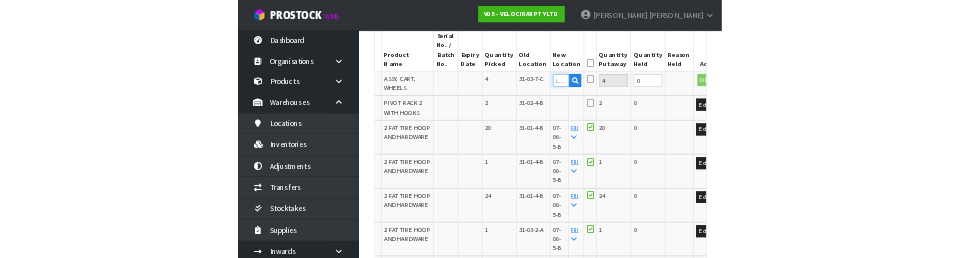 scroll, scrollTop: 600, scrollLeft: 0, axis: vertical 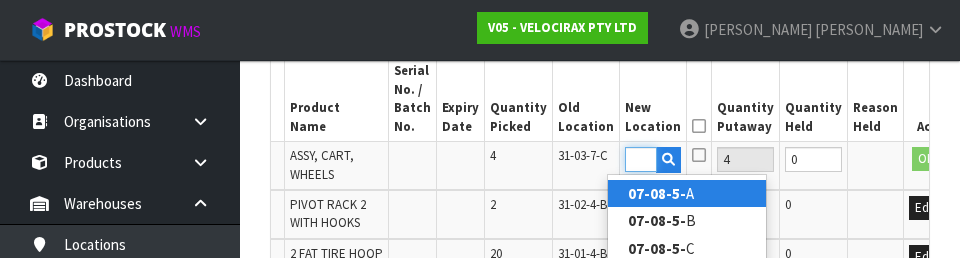 type on "07-08-5-A" 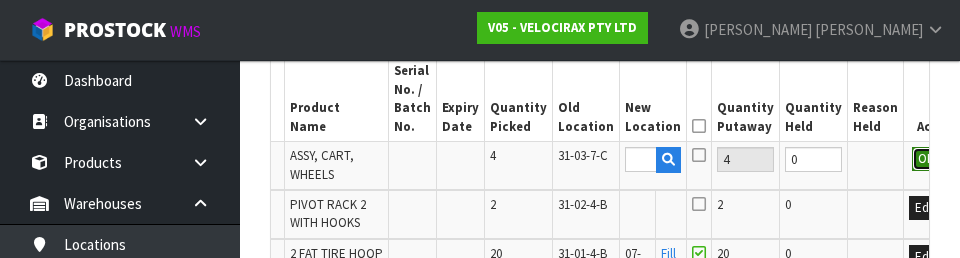 click on "OK" at bounding box center (926, 159) 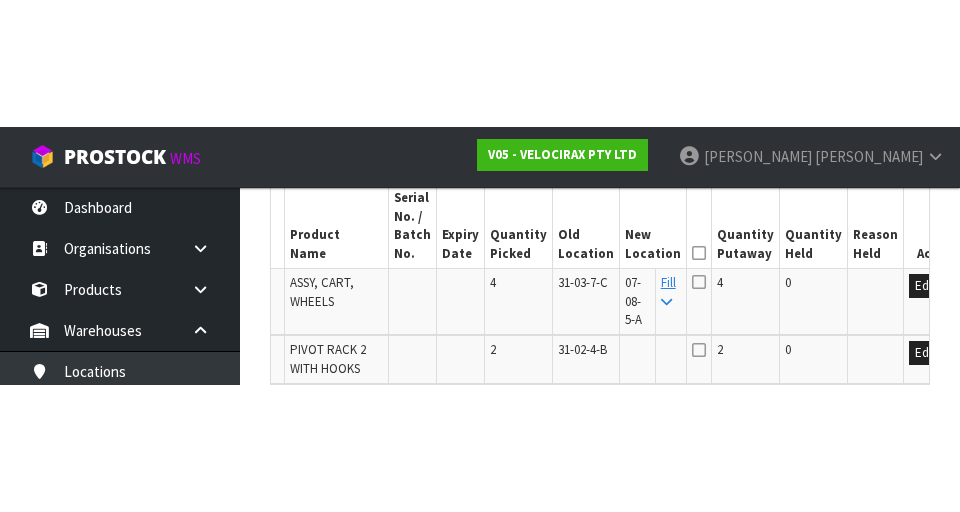 scroll, scrollTop: 610, scrollLeft: 0, axis: vertical 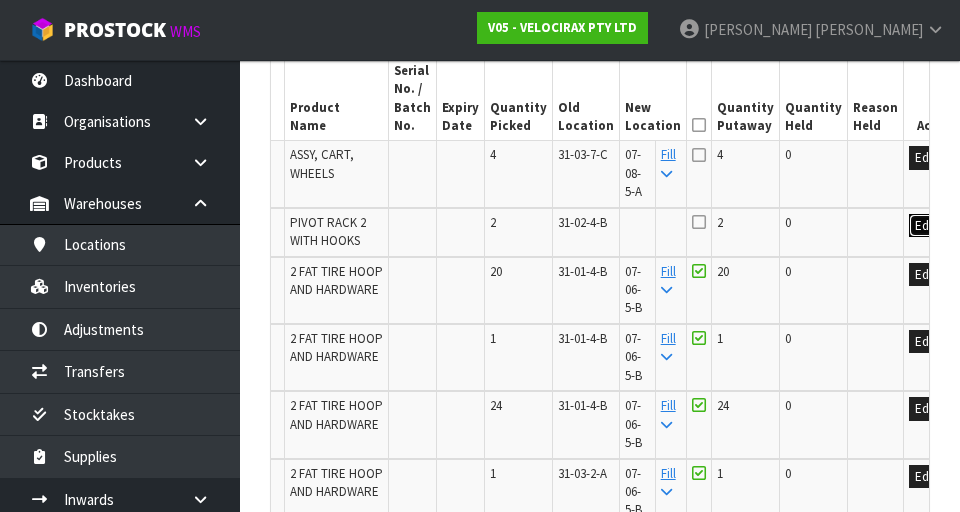 click on "Edit" at bounding box center [925, 226] 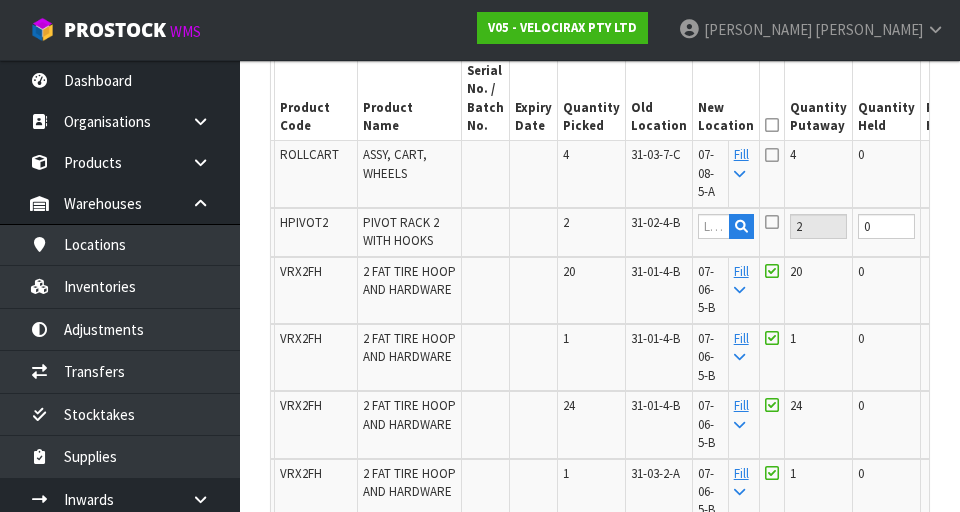 scroll, scrollTop: 0, scrollLeft: 0, axis: both 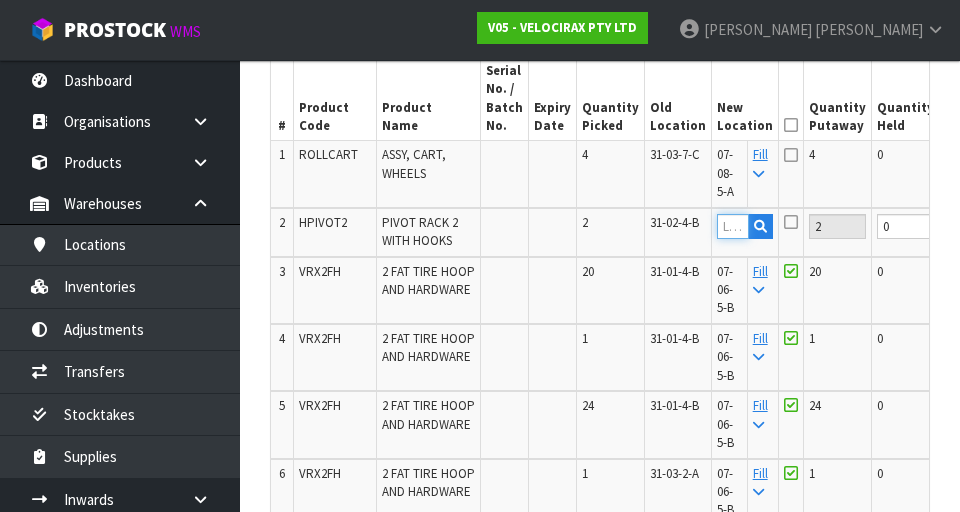 click at bounding box center [733, 226] 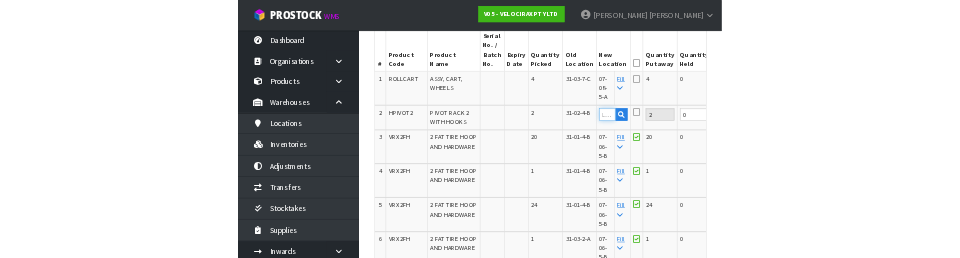scroll, scrollTop: 600, scrollLeft: 0, axis: vertical 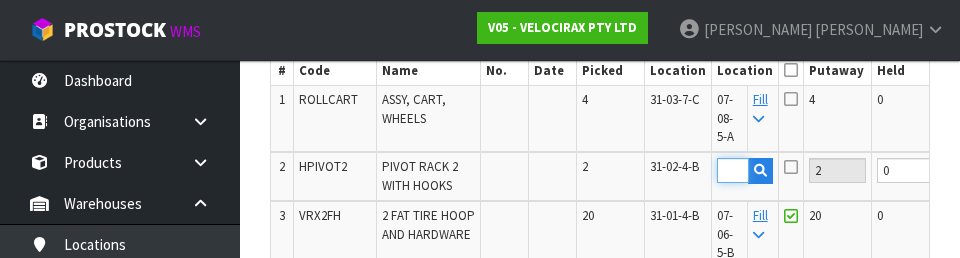 type on "07-08-5-A" 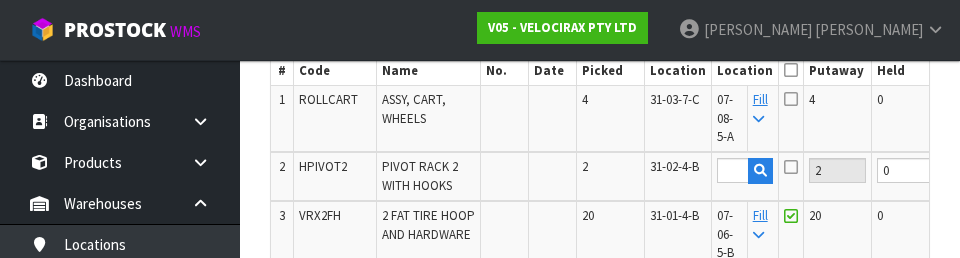 click on "0" at bounding box center (906, 119) 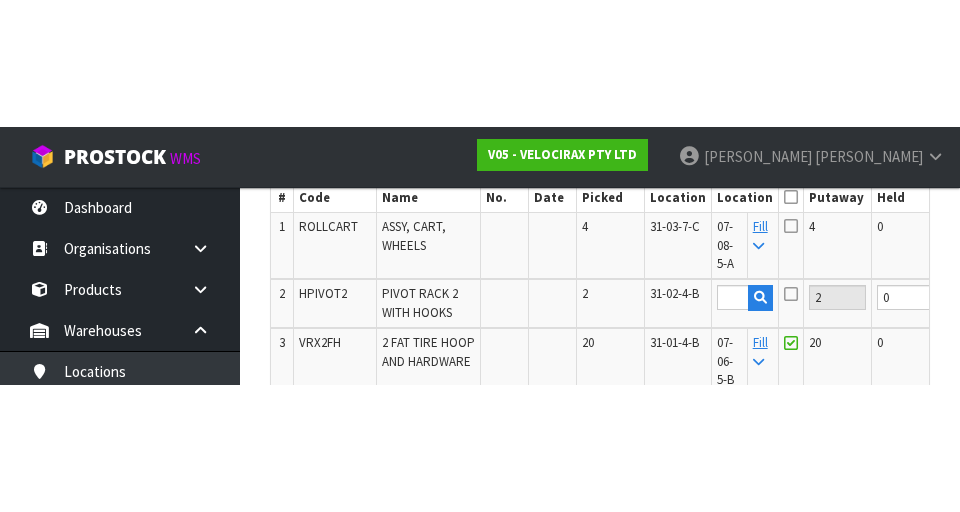 scroll, scrollTop: 665, scrollLeft: 0, axis: vertical 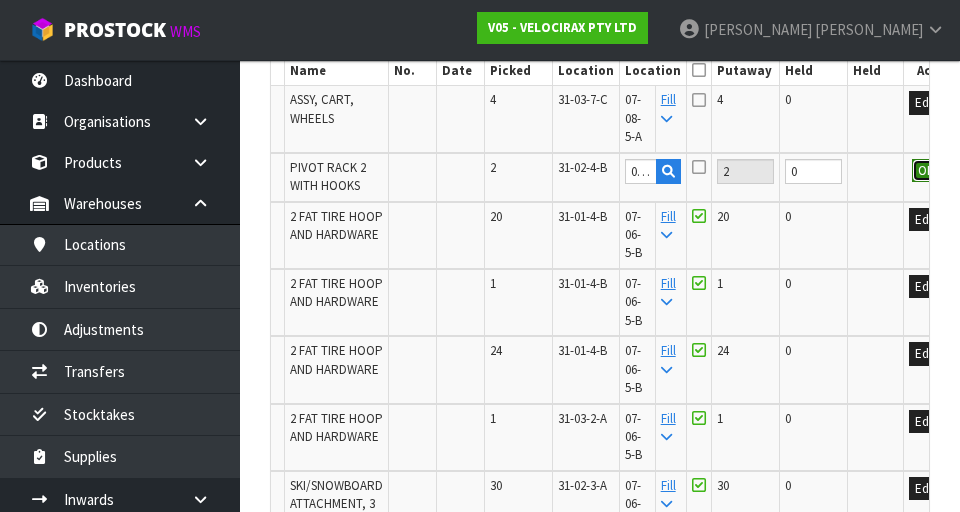 click on "OK" at bounding box center [926, 171] 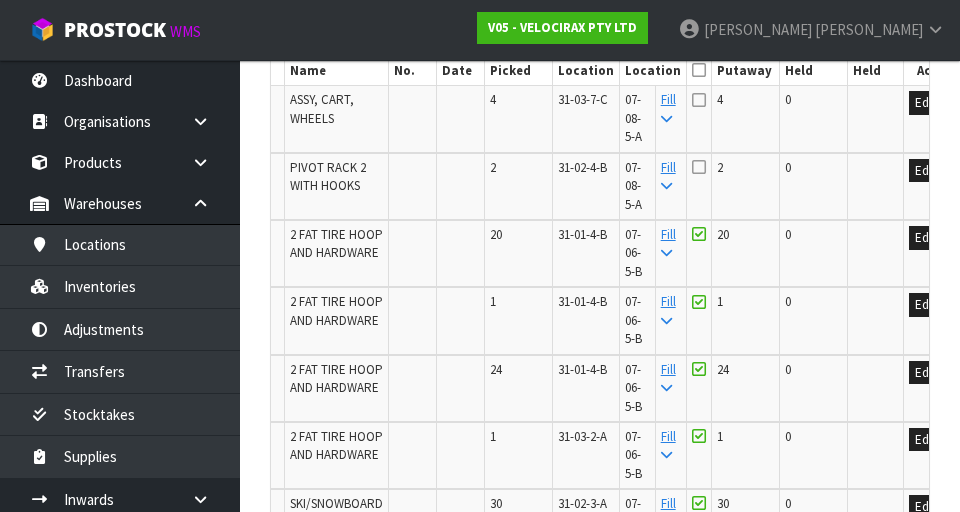click at bounding box center [699, 100] 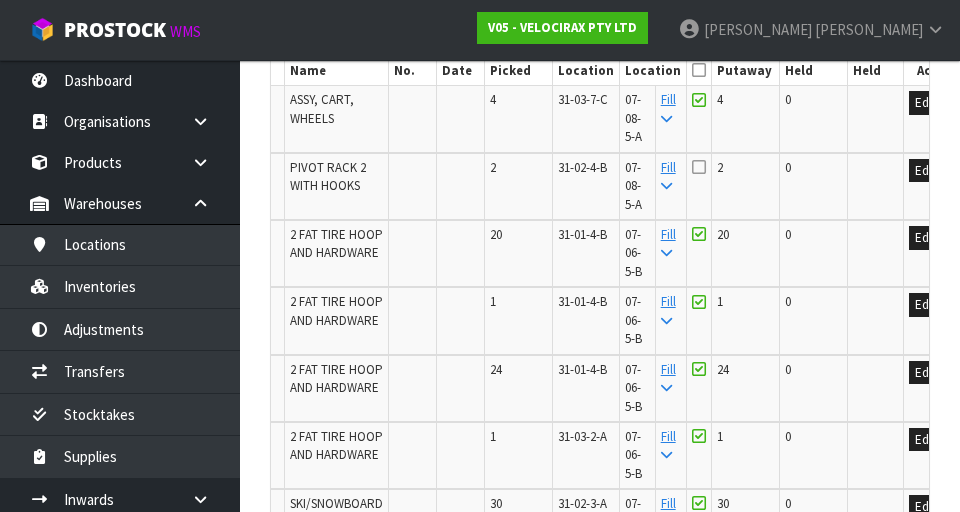click at bounding box center (699, 167) 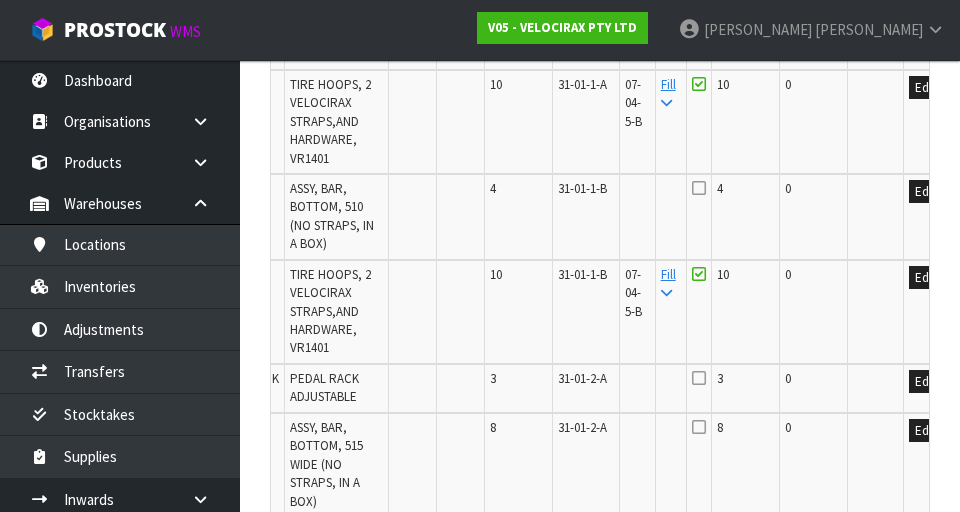 scroll, scrollTop: 1228, scrollLeft: 0, axis: vertical 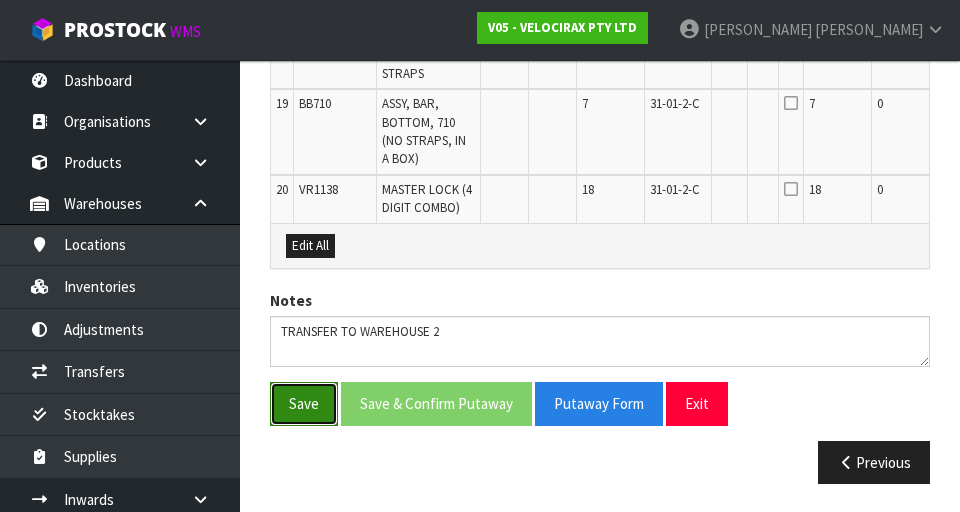 click on "Save" at bounding box center (304, 403) 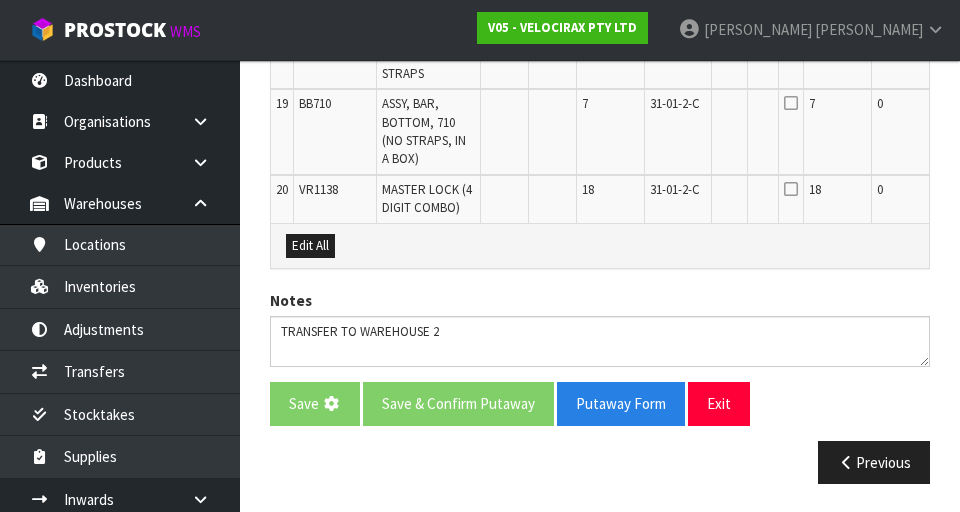 scroll, scrollTop: 0, scrollLeft: 0, axis: both 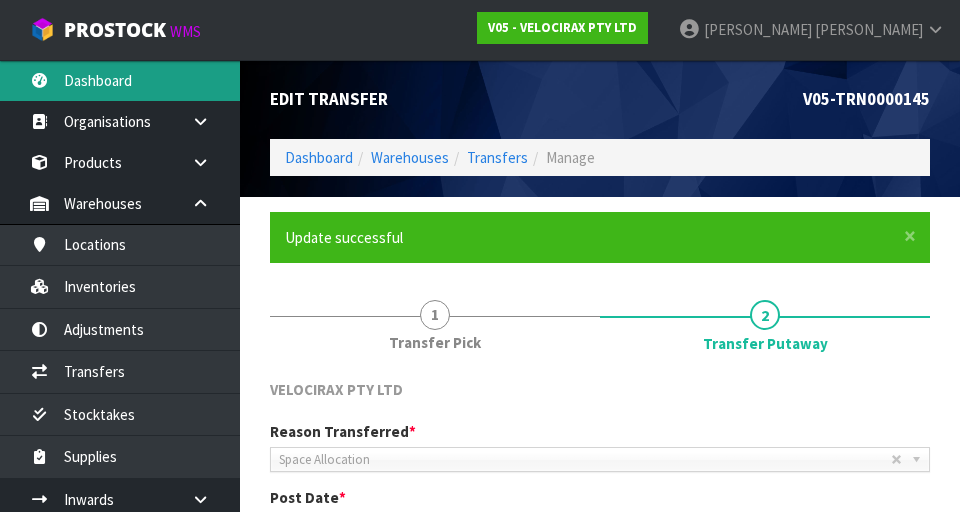 click on "Dashboard" at bounding box center (120, 80) 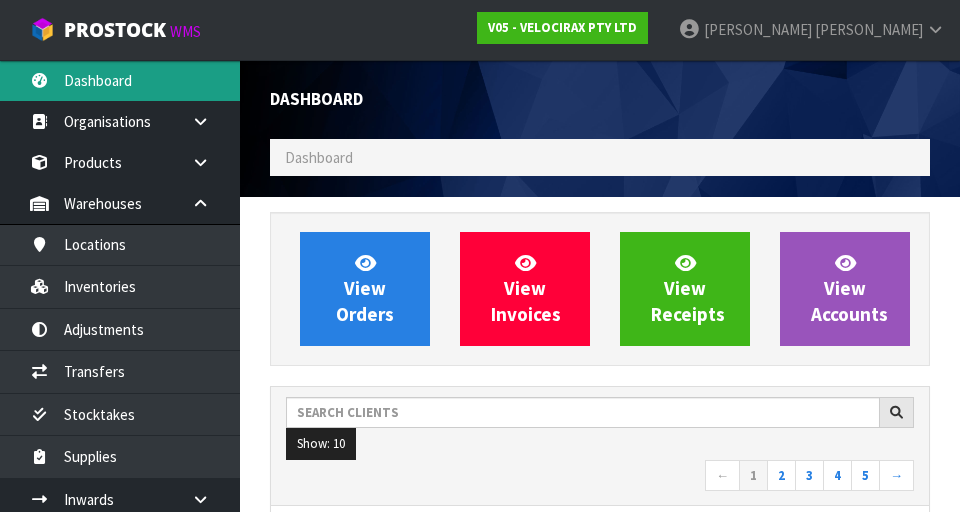 scroll, scrollTop: 998348, scrollLeft: 999310, axis: both 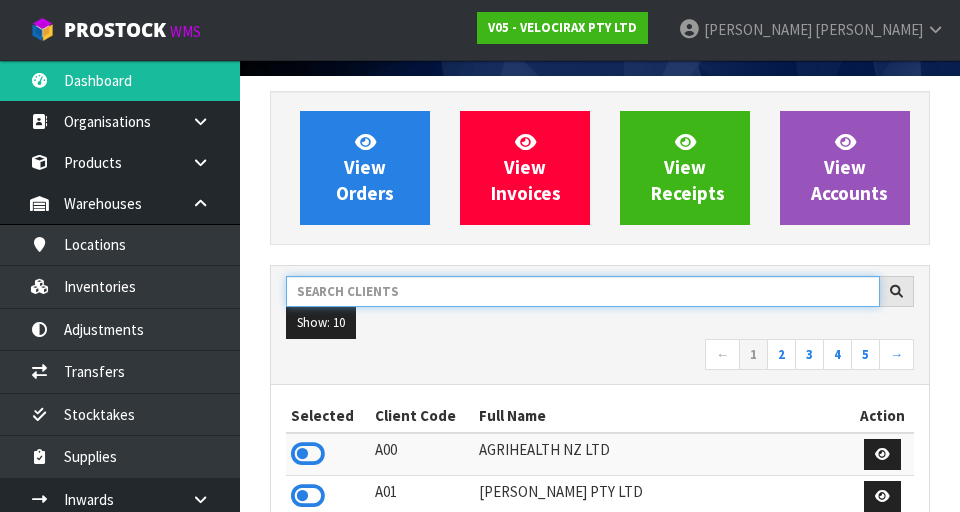 click at bounding box center (583, 291) 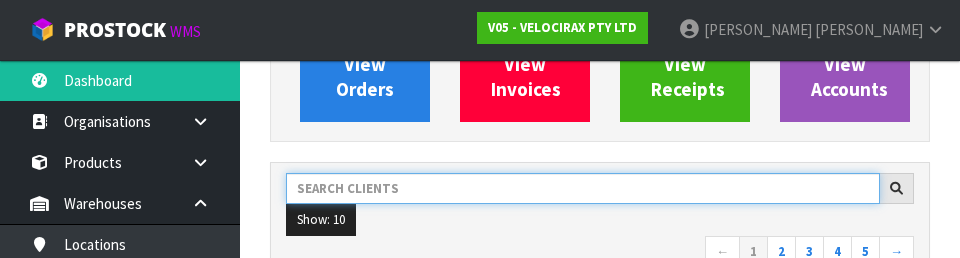 scroll, scrollTop: 274, scrollLeft: 0, axis: vertical 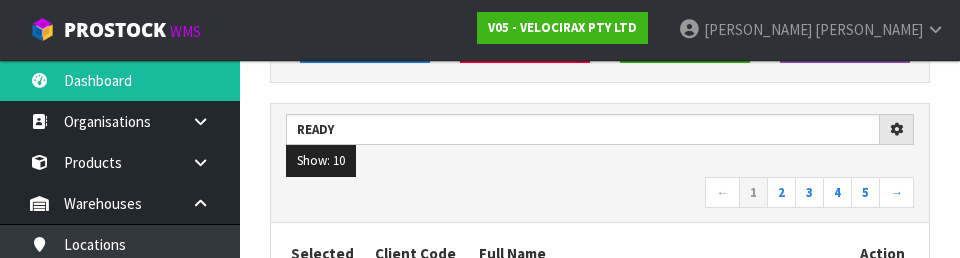 click on "←
1 2 3 4 5
→" at bounding box center (600, 194) 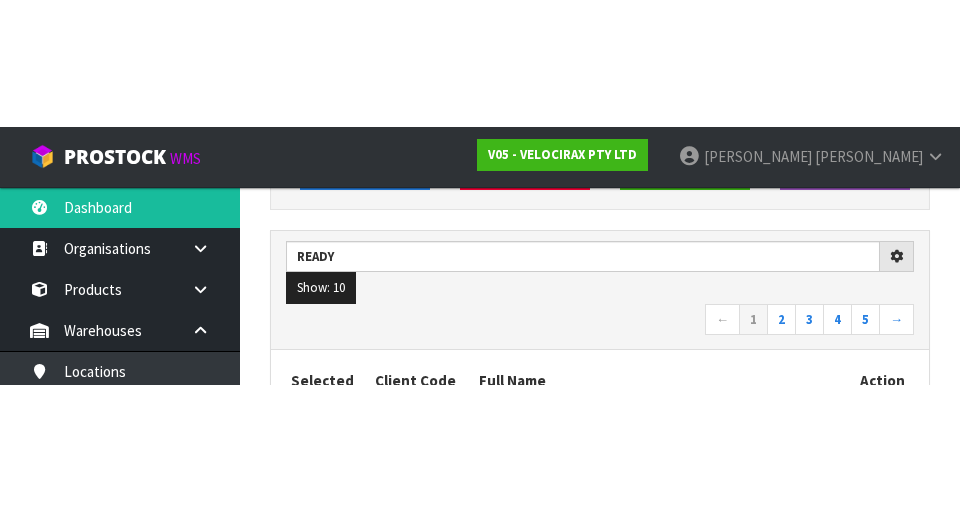 scroll, scrollTop: 283, scrollLeft: 0, axis: vertical 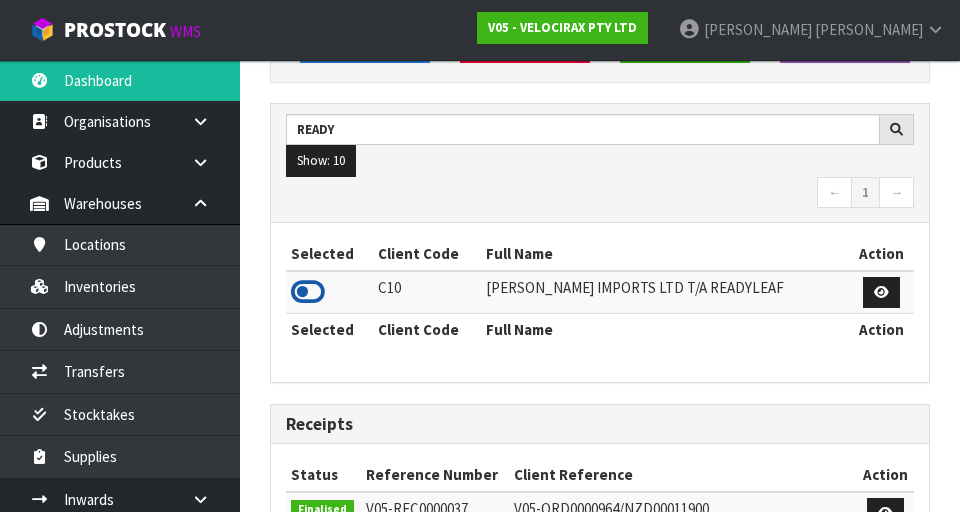 click at bounding box center [308, 292] 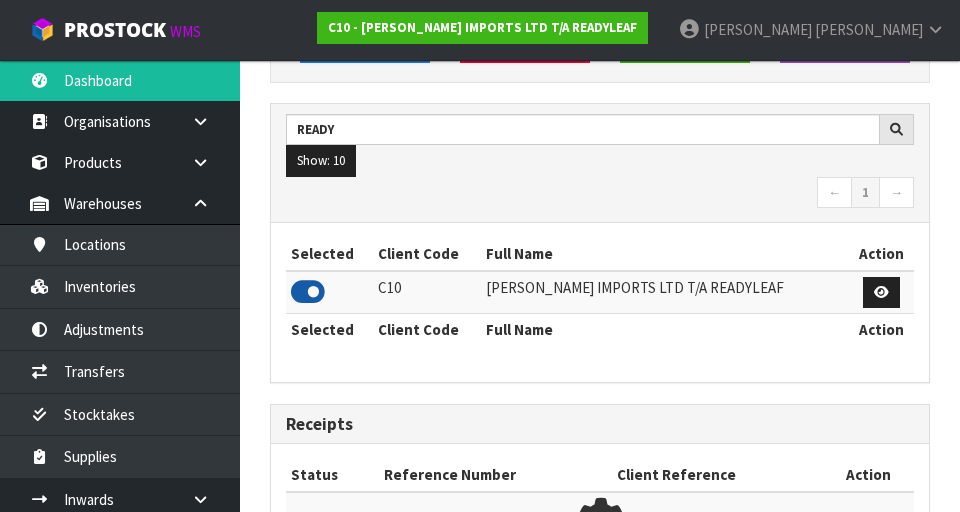 scroll, scrollTop: 1318, scrollLeft: 690, axis: both 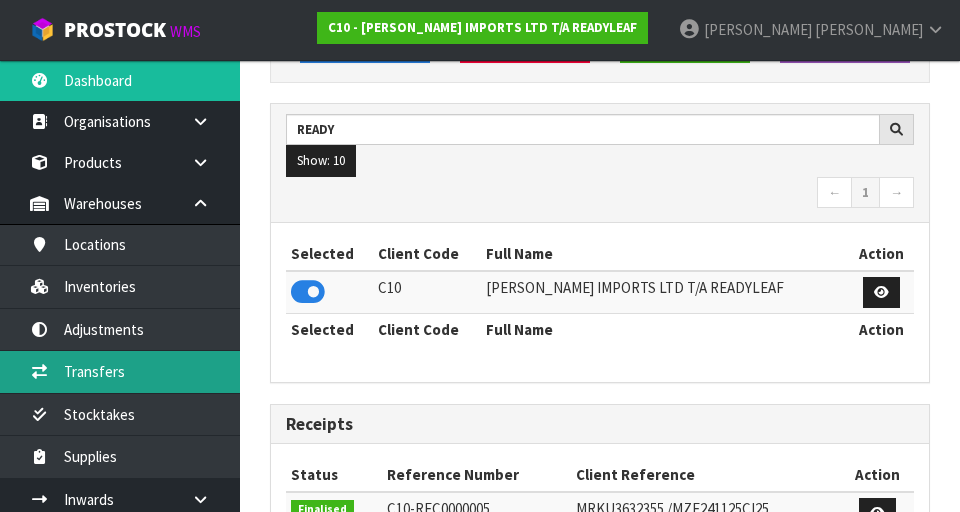 click on "Transfers" at bounding box center [120, 371] 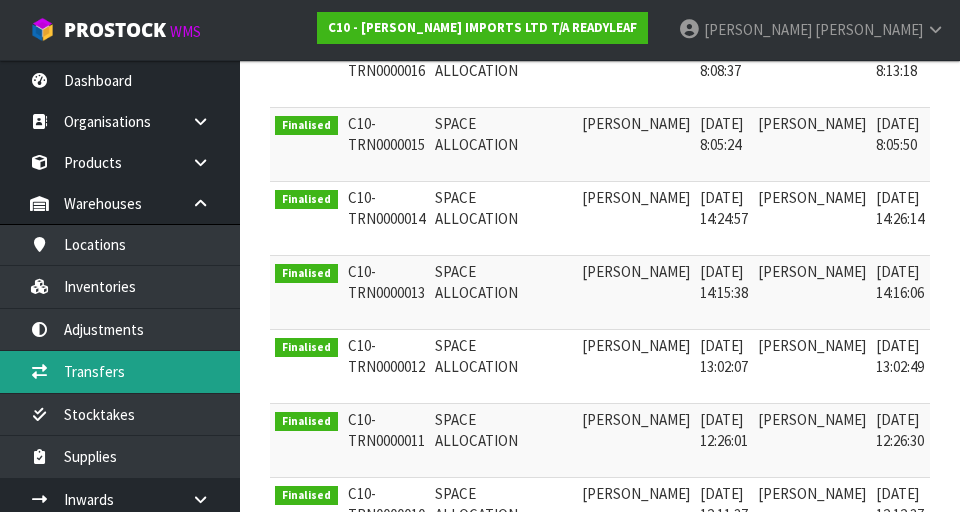 scroll, scrollTop: 0, scrollLeft: 0, axis: both 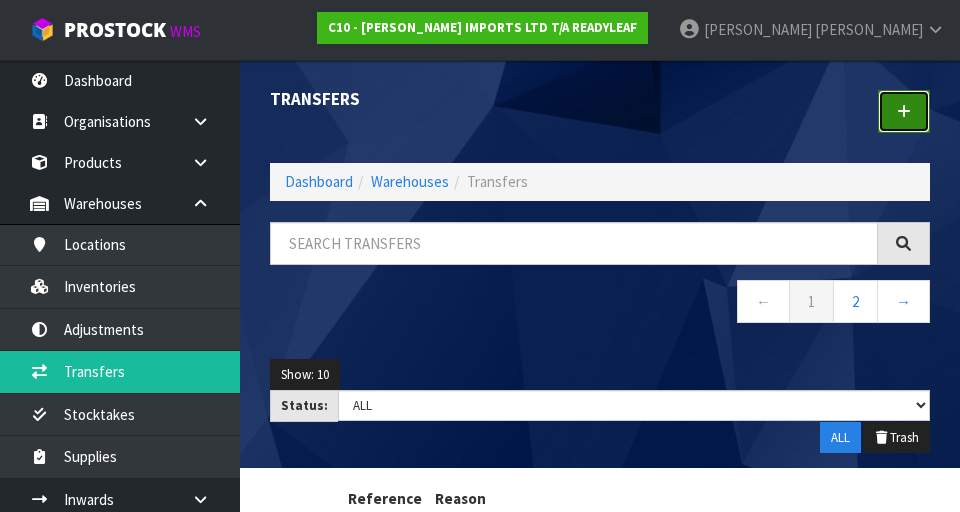 click at bounding box center (904, 111) 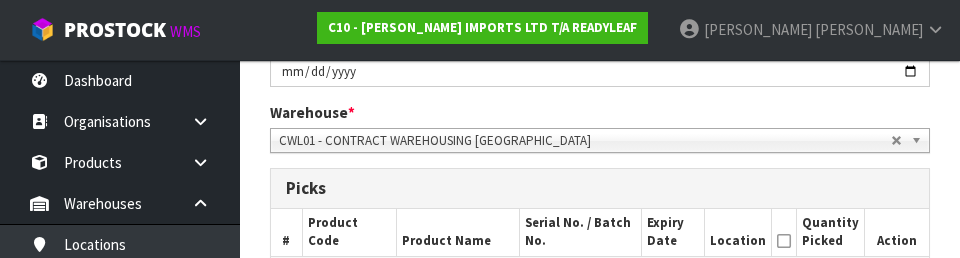 scroll, scrollTop: 378, scrollLeft: 0, axis: vertical 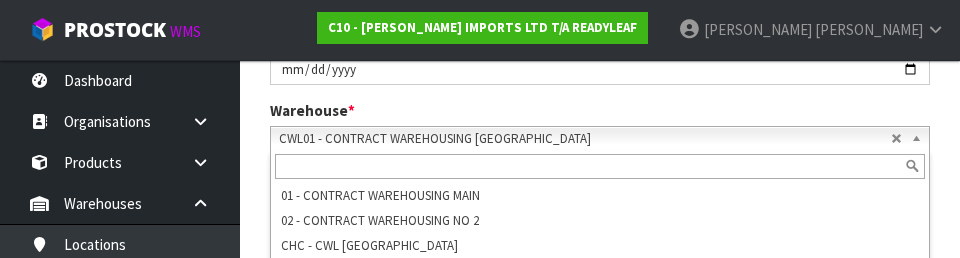 click on "CWL01 - CONTRACT WAREHOUSING [GEOGRAPHIC_DATA]" at bounding box center [585, 139] 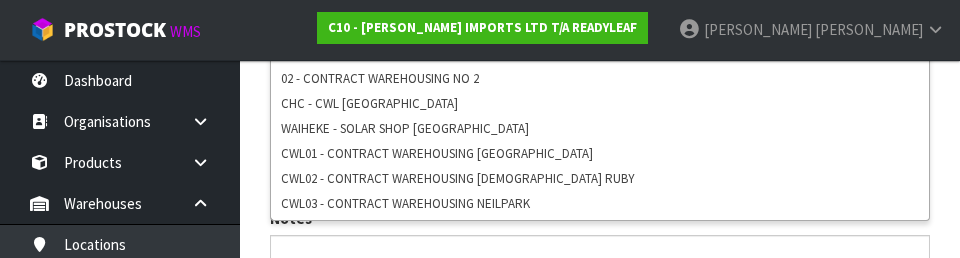 scroll, scrollTop: 522, scrollLeft: 0, axis: vertical 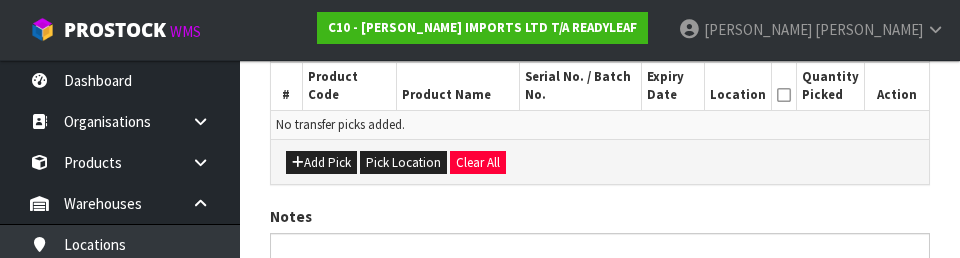 click on "[PERSON_NAME] IMPORTS LTD T/A READYLEAF
Reason Transferred  *
Space Allocation Damage Expired Stock Repair QA
Space Allocation
Space Allocation Damage Expired Stock Repair QA
Post Date  *
[DATE]
Warehouse  *
01 - CONTRACT WAREHOUSING MAIN 02 - CONTRACT WAREHOUSING NO 2 CHC - CWL [GEOGRAPHIC_DATA] WAIHEKE - SOLAR SHOP [GEOGRAPHIC_DATA] - CONTRACT WAREHOUSING [GEOGRAPHIC_DATA] - CONTRACT WAREHOUSING [DEMOGRAPHIC_DATA] RUBY CWL03 - CONTRACT WAREHOUSING NEILPARK
CWL02 - CONTRACT WAREHOUSING [DEMOGRAPHIC_DATA] RUBY
01 - CONTRACT WAREHOUSING MAIN 02 - CONTRACT WAREHOUSING NO 2 CHC - CWL [GEOGRAPHIC_DATA] WAIHEKE - SOLAR SHOP [GEOGRAPHIC_DATA] CWL01 - CONTRACT WAREHOUSING [GEOGRAPHIC_DATA] CWL02 - CONTRACT WAREHOUSING [DEMOGRAPHIC_DATA] RUBY CWL03 - CONTRACT WAREHOUSING NEILPARK
Picks
#
Product	Code
Product	Name
Serial No. / Batch No." at bounding box center [600, 96] 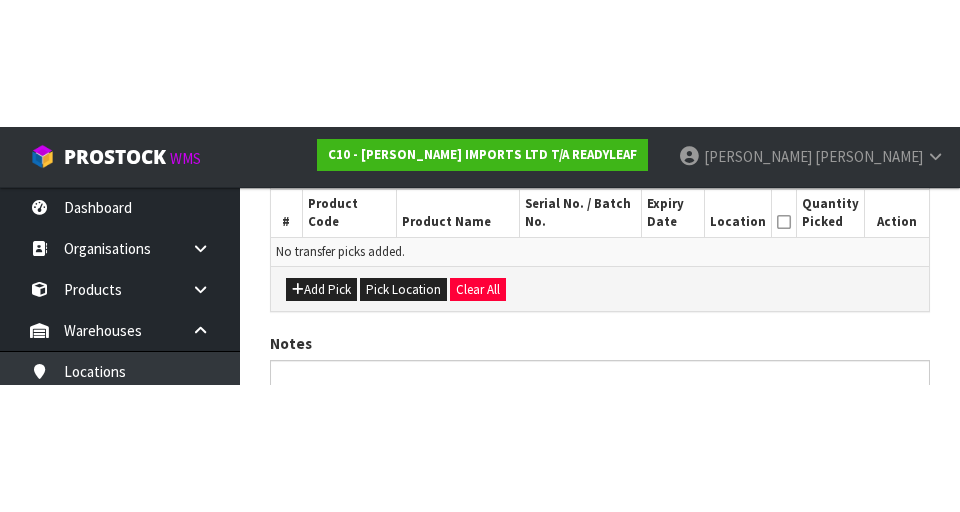 scroll, scrollTop: 449, scrollLeft: 0, axis: vertical 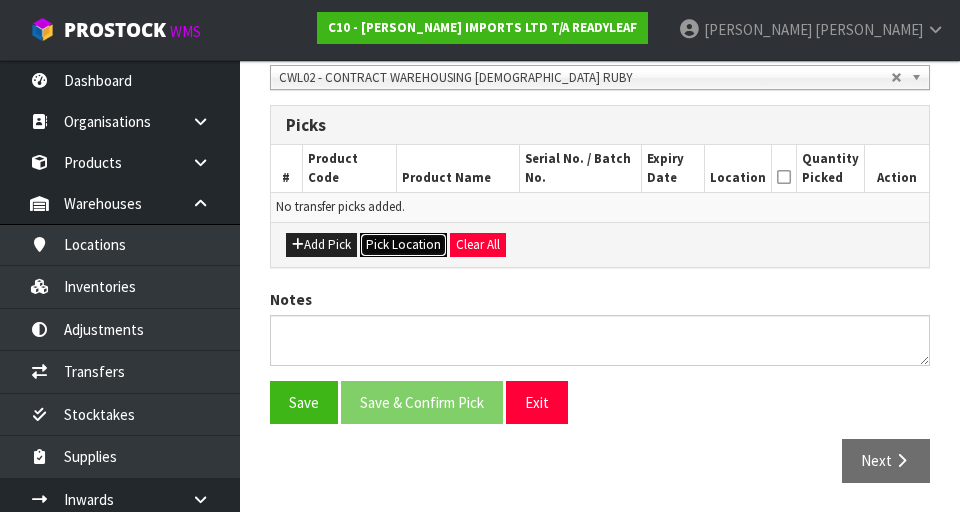 click on "Pick Location" at bounding box center [403, 245] 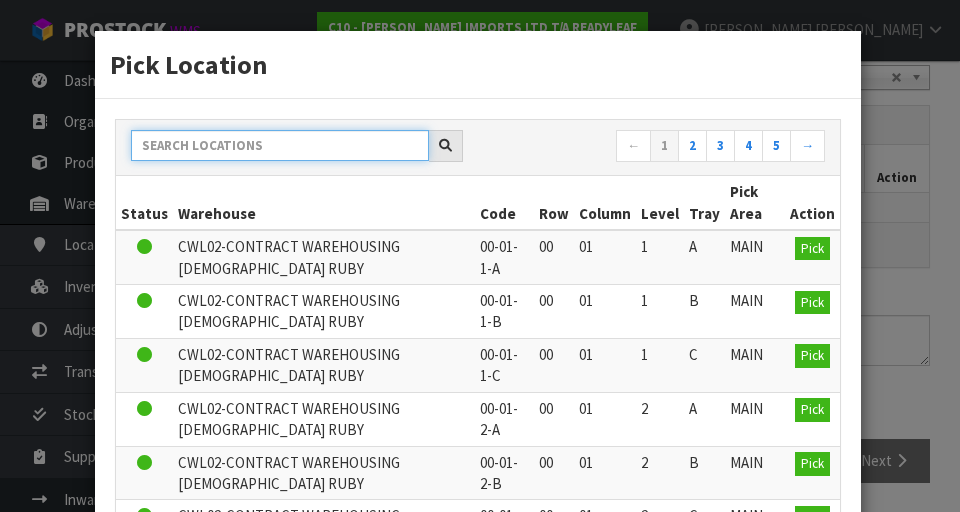 click at bounding box center (280, 145) 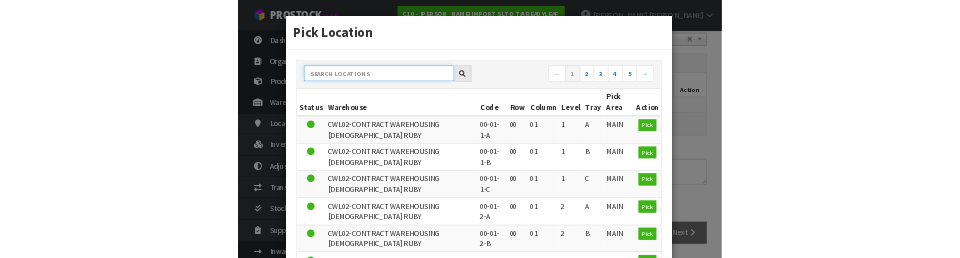 scroll, scrollTop: 440, scrollLeft: 0, axis: vertical 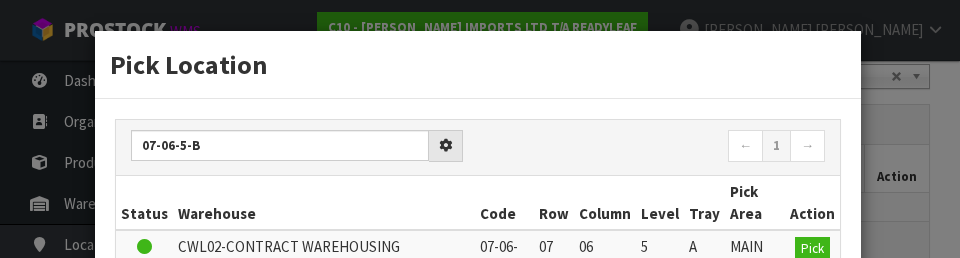 click on "07-06-5-b
←
1
→" at bounding box center [478, 148] 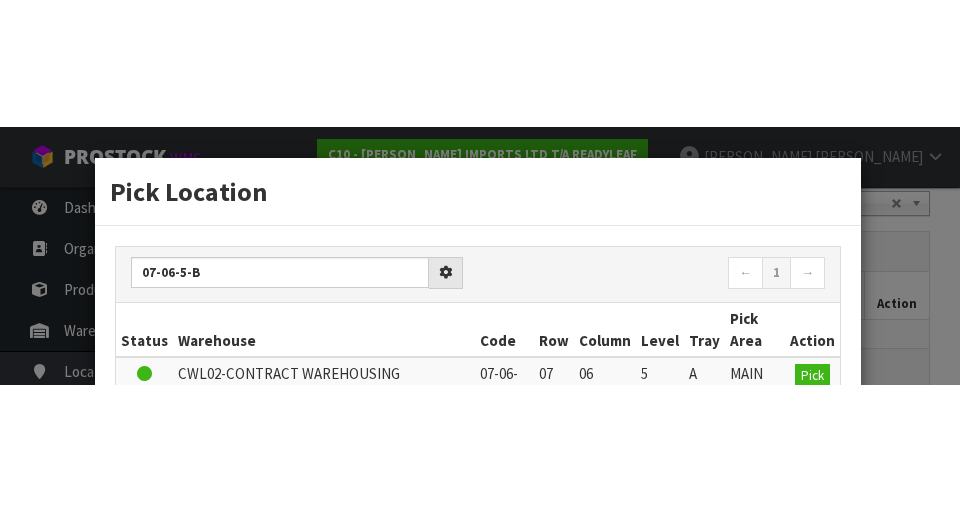 scroll, scrollTop: 449, scrollLeft: 0, axis: vertical 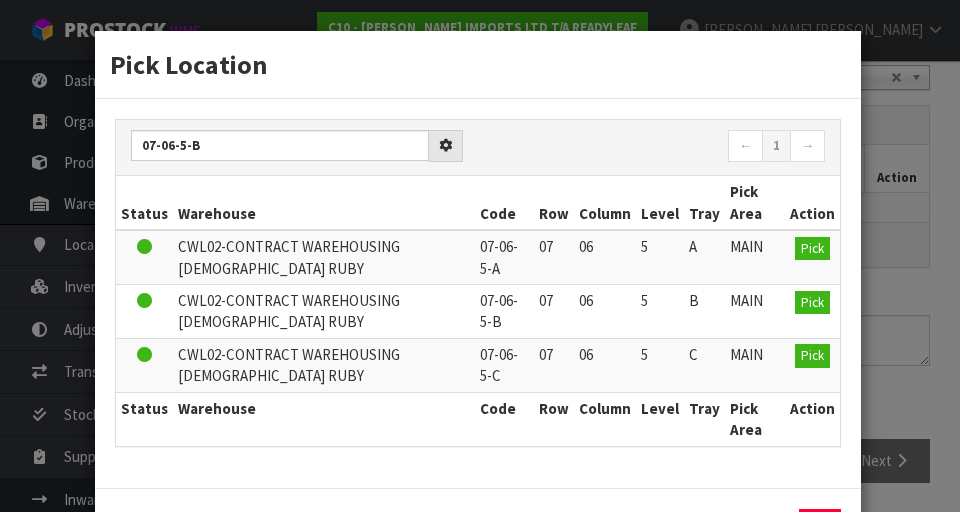 type on "07-06-5-B" 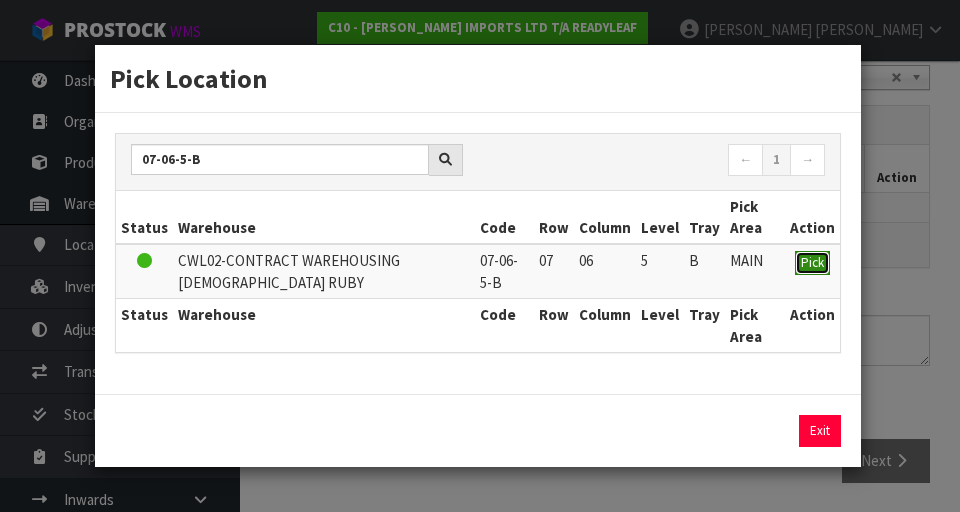 click on "Pick" at bounding box center (812, 262) 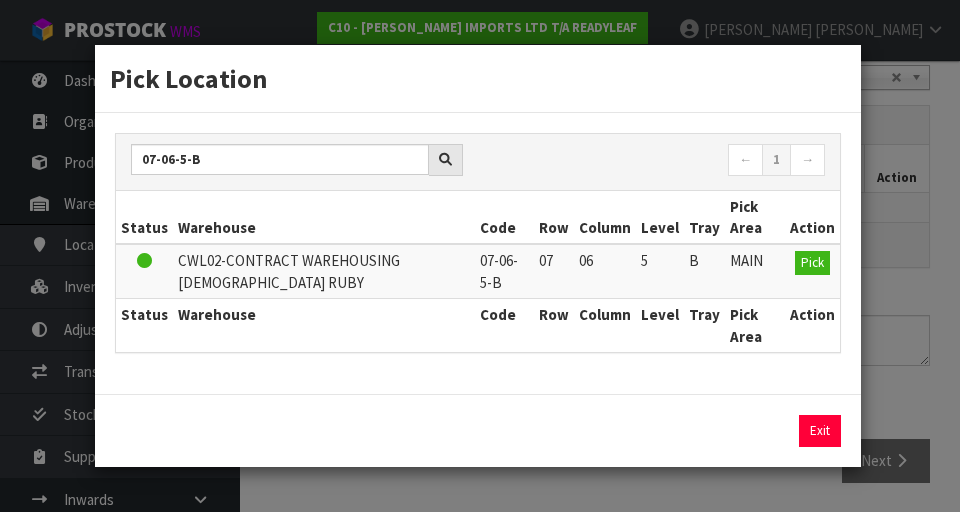 click on "Pick Location
07-06-5-B
←
1
→
Status
Warehouse
Code
Row
Column
Level
Tray
Pick Area
Action
CWL02-CONTRACT WAREHOUSING [DEMOGRAPHIC_DATA] RUBY
07-06-5-B
07
06
5
B
MAIN
Pick
Status
Warehouse
Code
Row
Column
Level
Tray
Pick Area
Action
Exit" at bounding box center (480, 256) 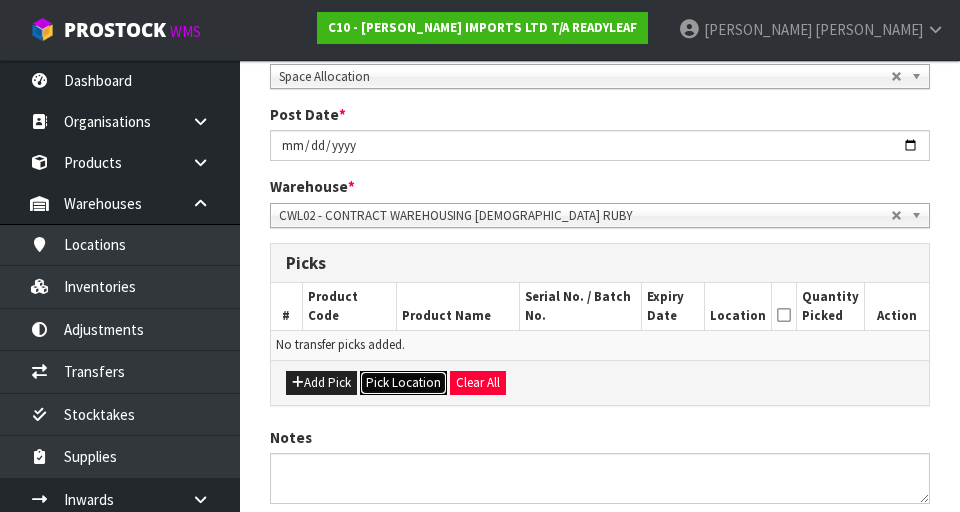 scroll, scrollTop: 318, scrollLeft: 0, axis: vertical 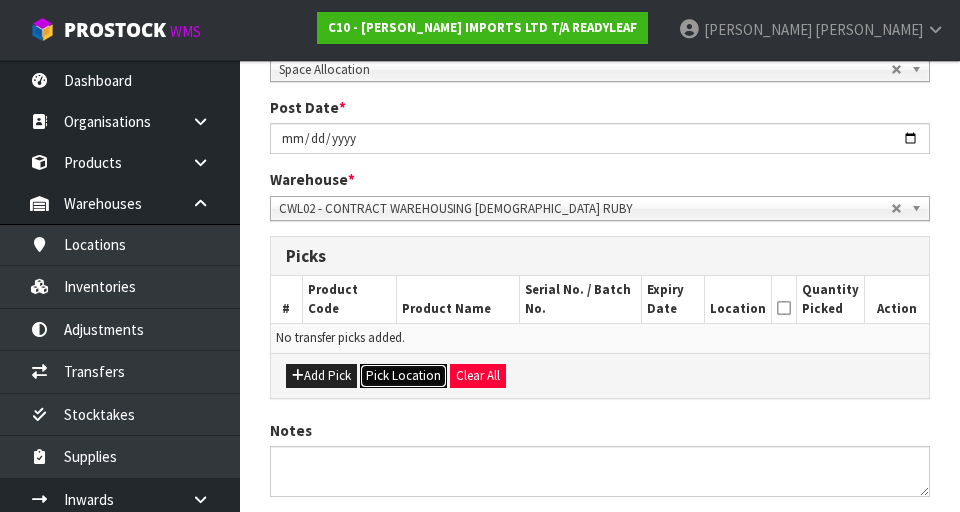 click on "Pick Location" at bounding box center (403, 376) 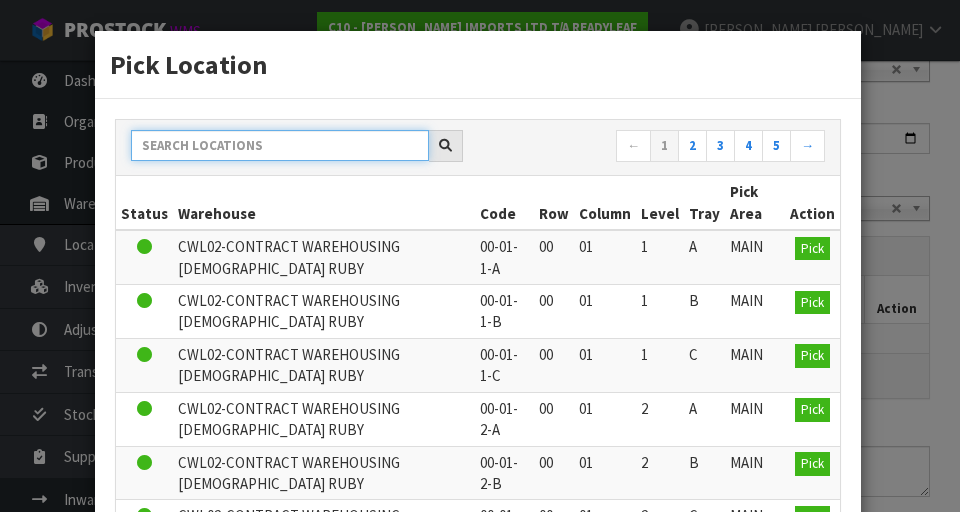 click at bounding box center [280, 145] 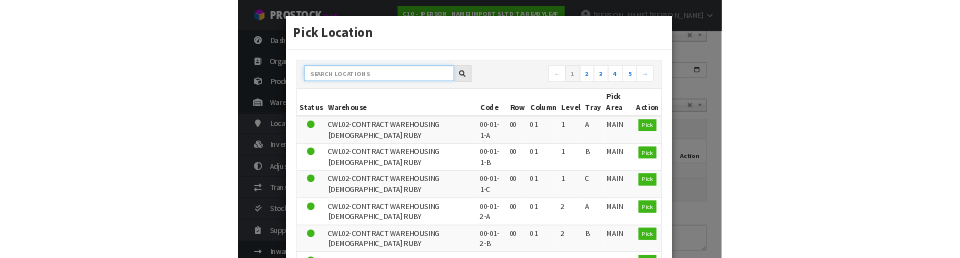 scroll, scrollTop: 309, scrollLeft: 0, axis: vertical 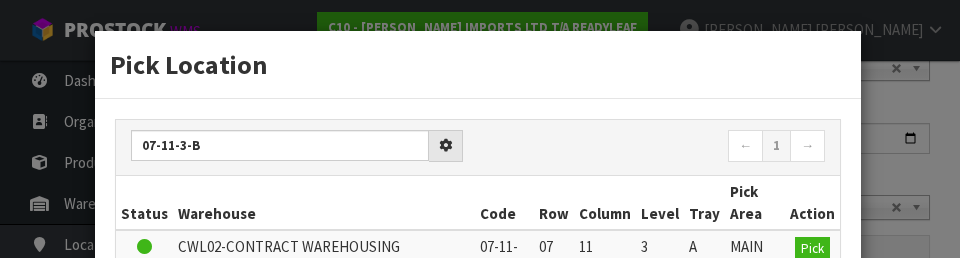 click on "←
1
→" at bounding box center [659, 147] 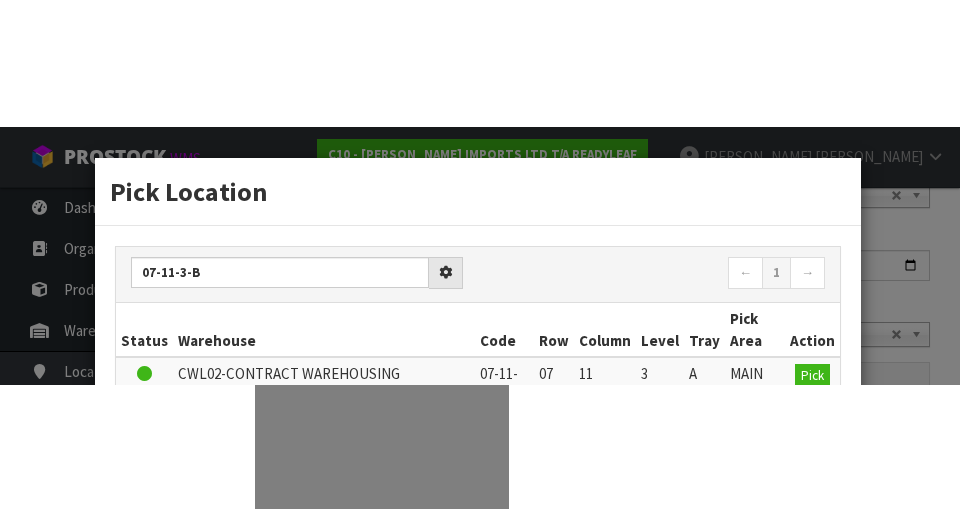 scroll, scrollTop: 318, scrollLeft: 0, axis: vertical 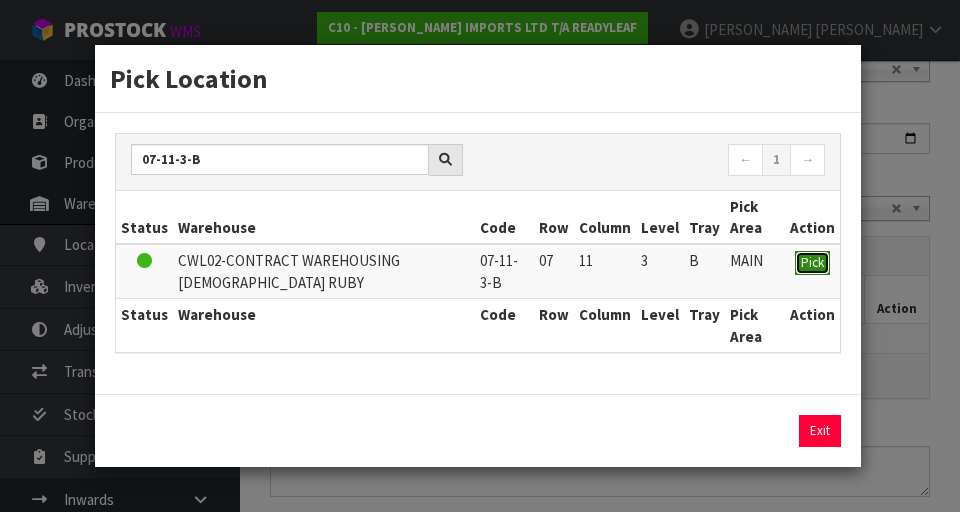 click on "Pick" at bounding box center (812, 262) 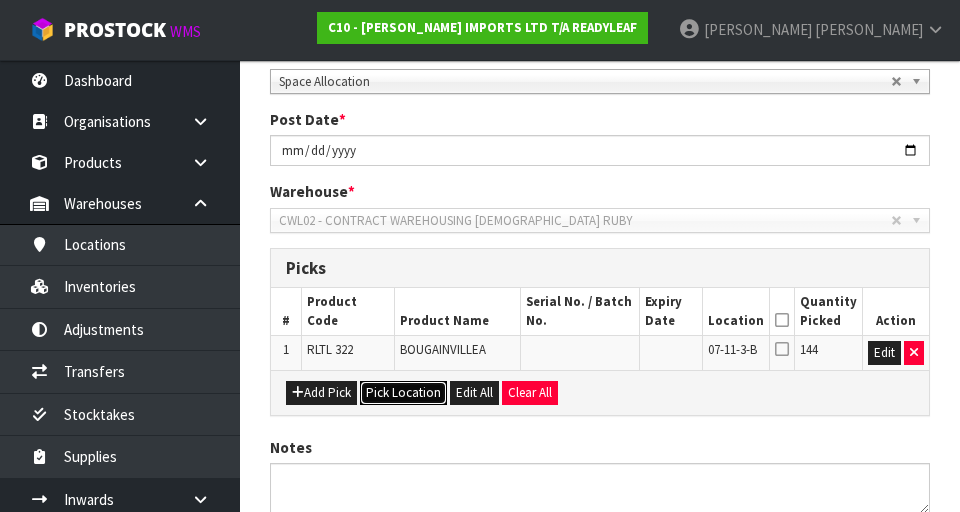 scroll, scrollTop: 306, scrollLeft: 0, axis: vertical 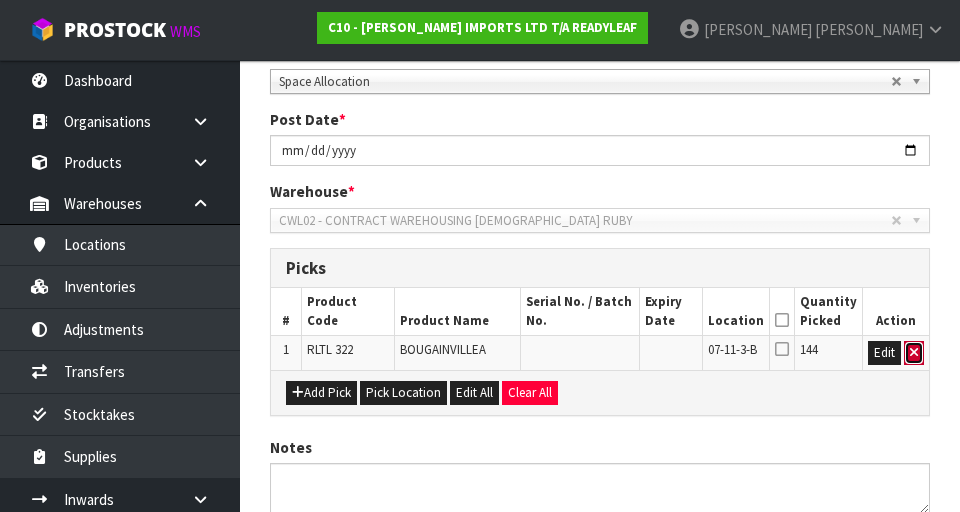 click at bounding box center [914, 353] 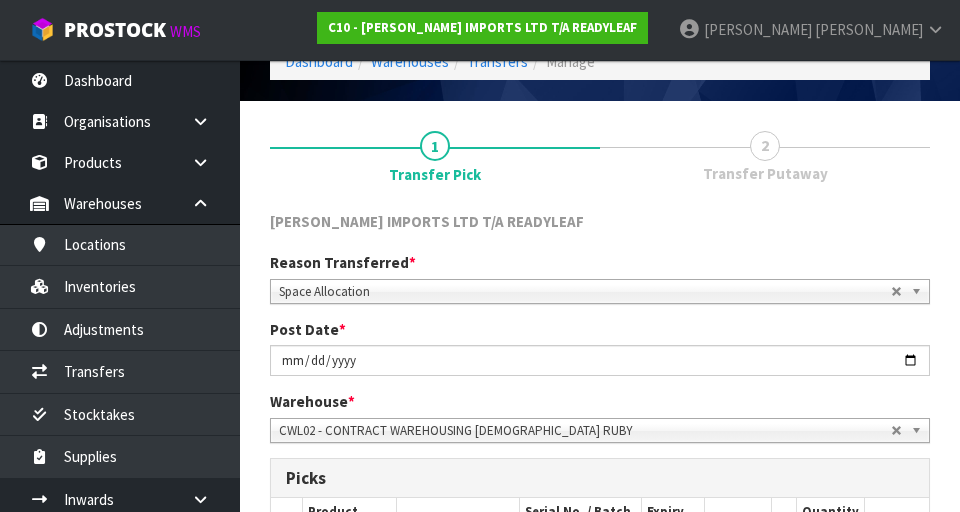 scroll, scrollTop: 449, scrollLeft: 0, axis: vertical 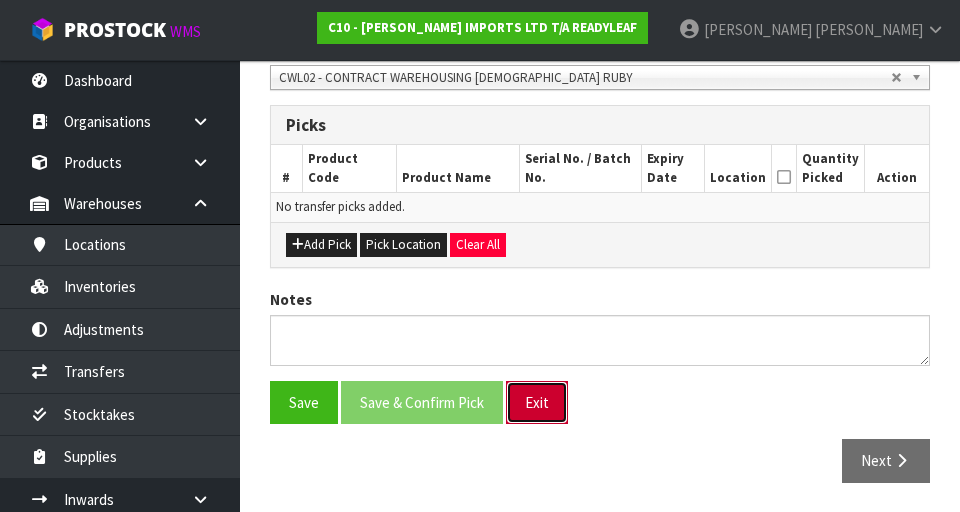 click on "Exit" at bounding box center [537, 402] 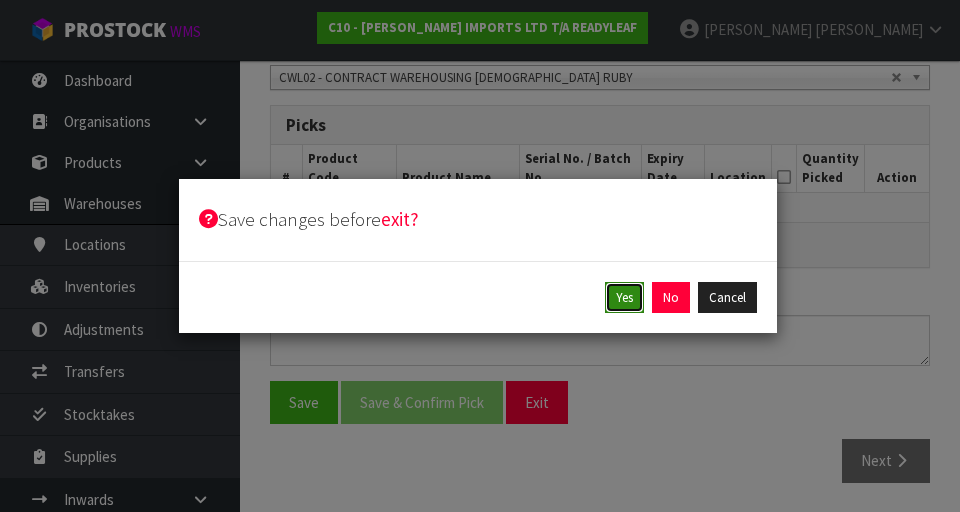 click on "Yes" at bounding box center (624, 298) 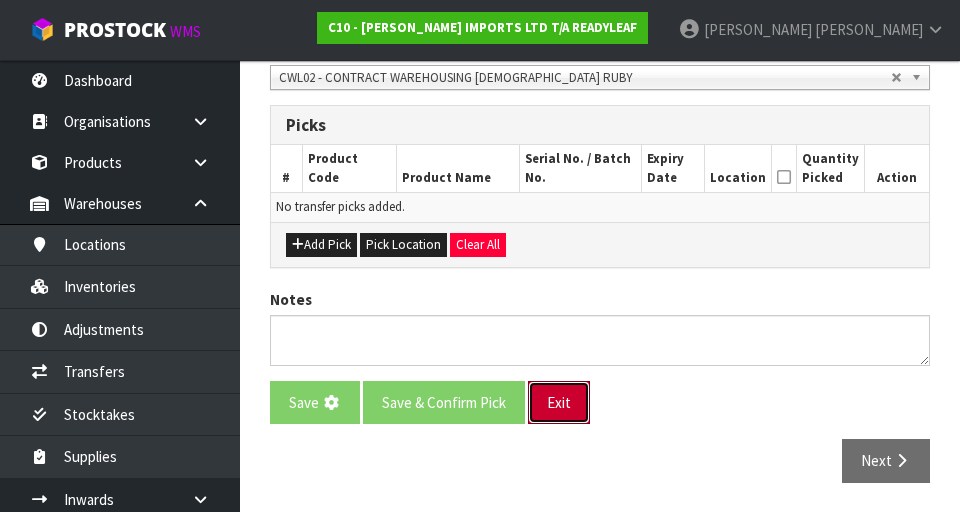 scroll, scrollTop: 0, scrollLeft: 0, axis: both 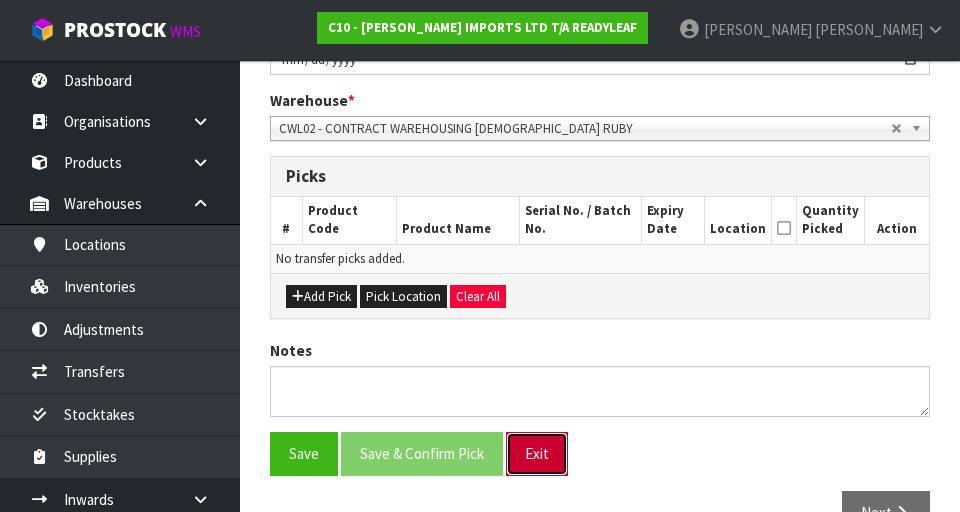 click on "Exit" at bounding box center [537, 453] 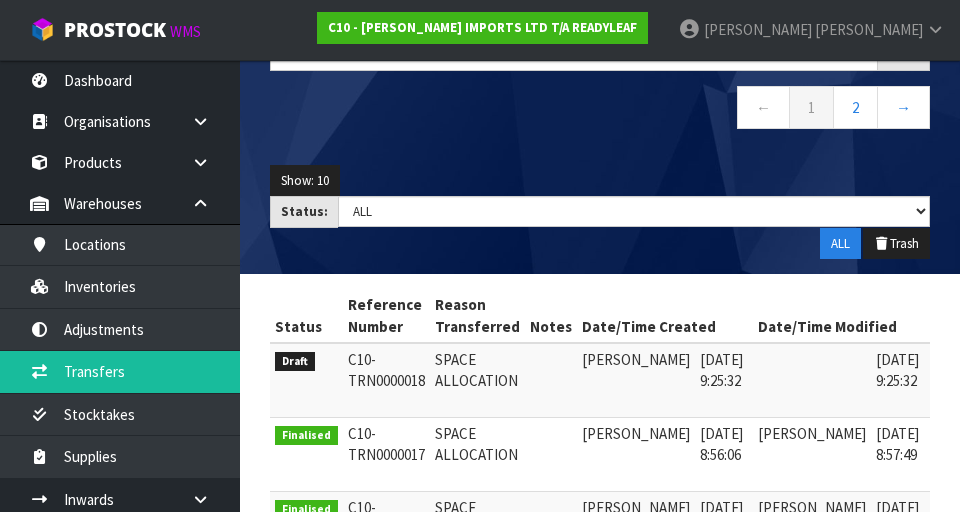 scroll, scrollTop: 241, scrollLeft: 0, axis: vertical 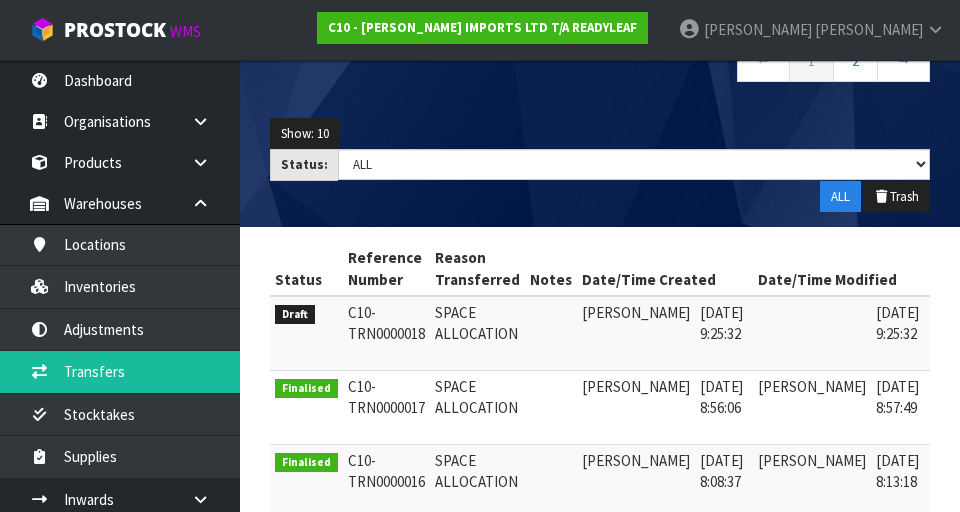 click at bounding box center (956, 350) 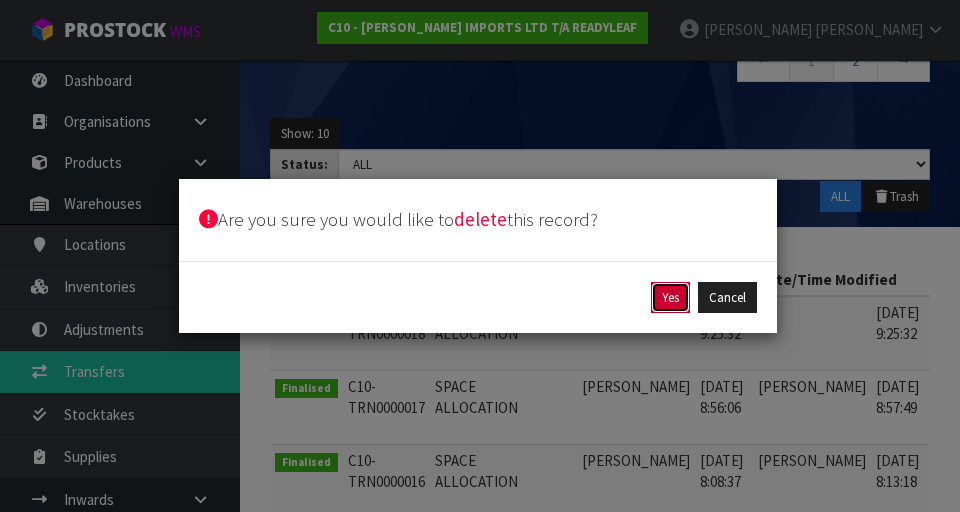 click on "Yes" at bounding box center [670, 298] 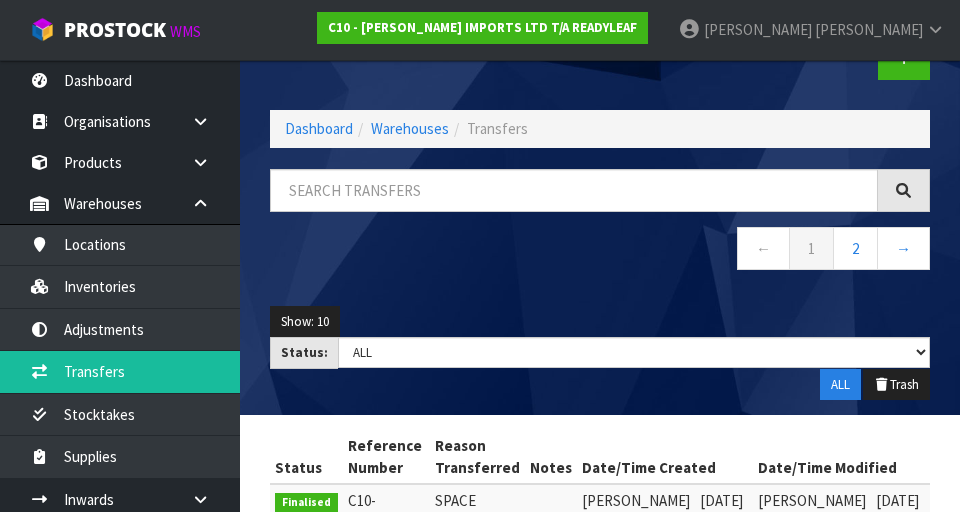 scroll, scrollTop: 0, scrollLeft: 0, axis: both 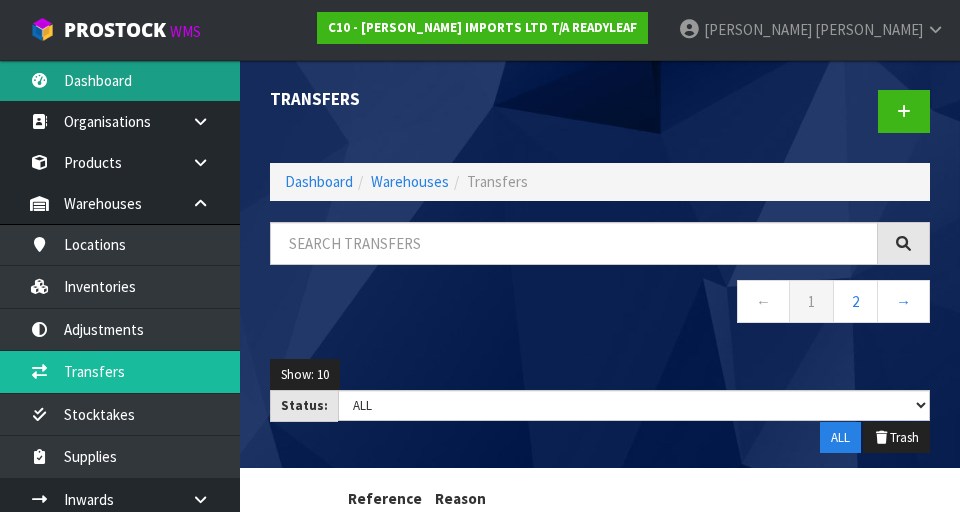 click on "Dashboard" at bounding box center (120, 80) 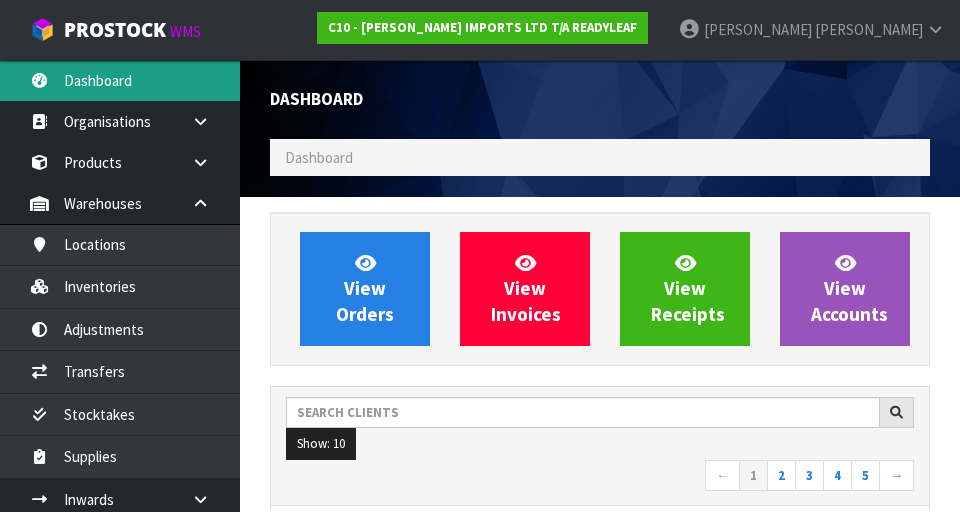 scroll, scrollTop: 998640, scrollLeft: 999310, axis: both 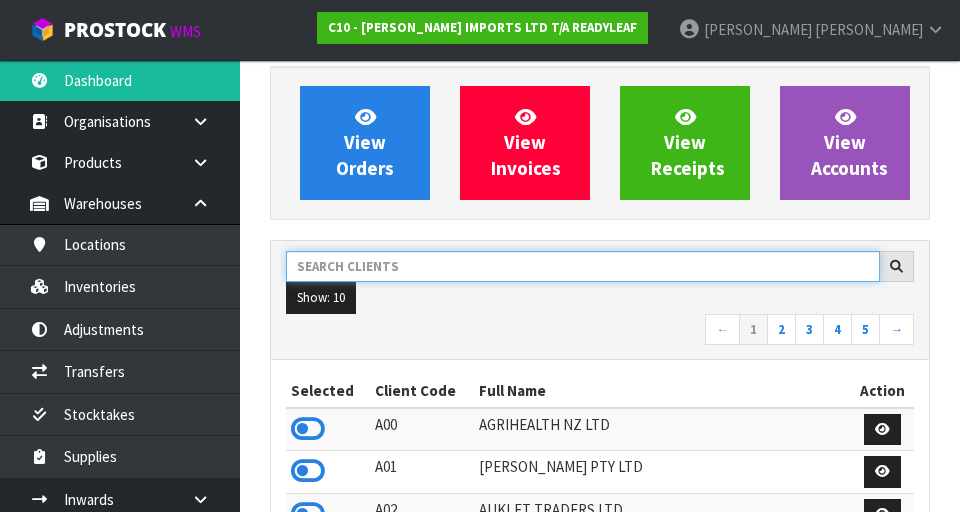 click at bounding box center (583, 266) 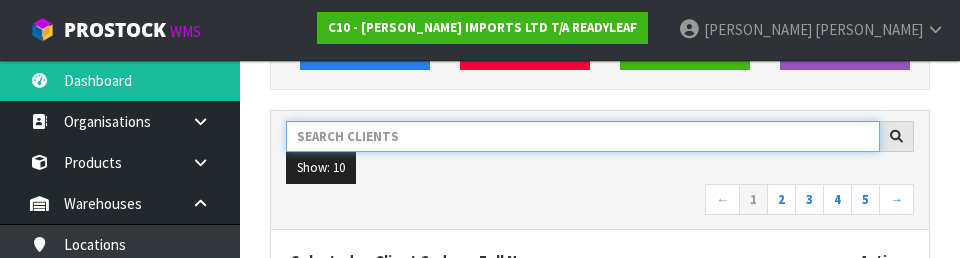 scroll, scrollTop: 274, scrollLeft: 0, axis: vertical 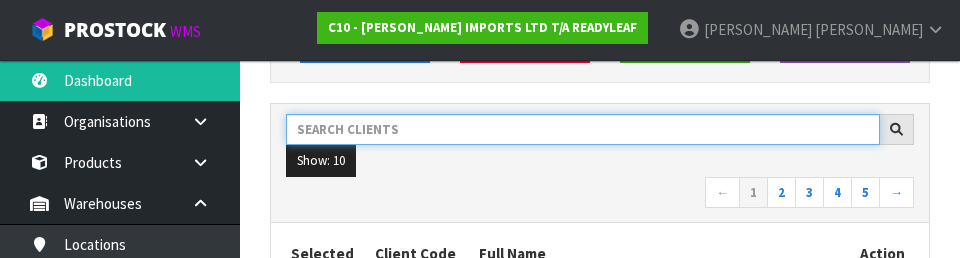 type on "V" 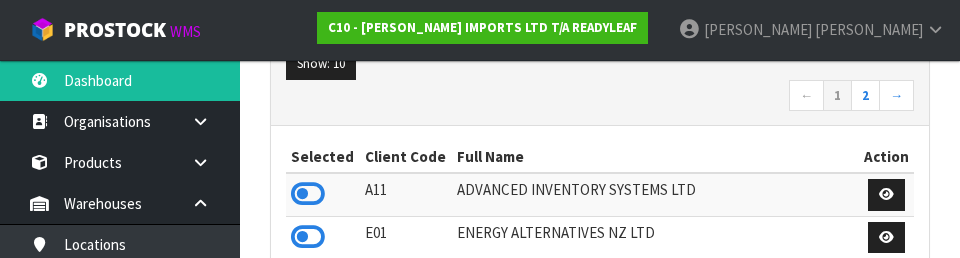 scroll, scrollTop: 390, scrollLeft: 0, axis: vertical 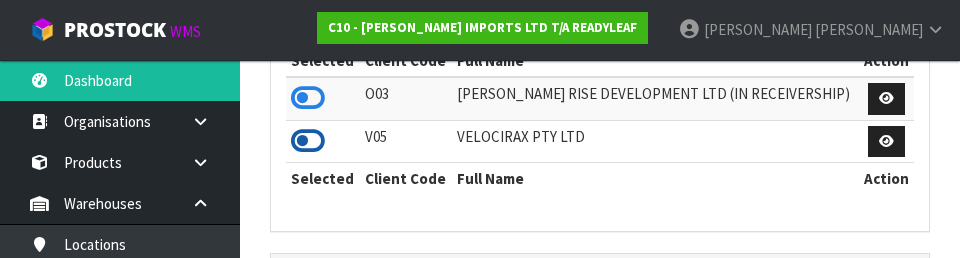 type on "VEL" 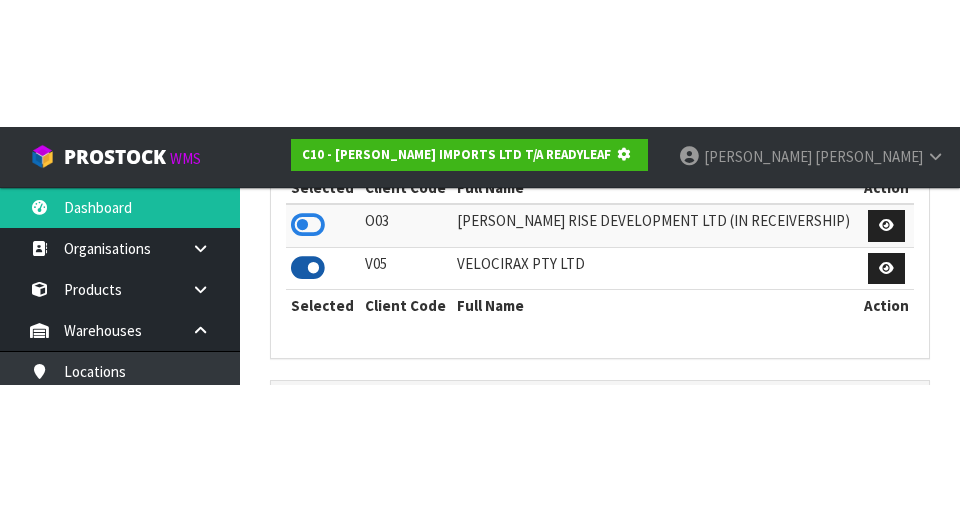 scroll, scrollTop: 476, scrollLeft: 0, axis: vertical 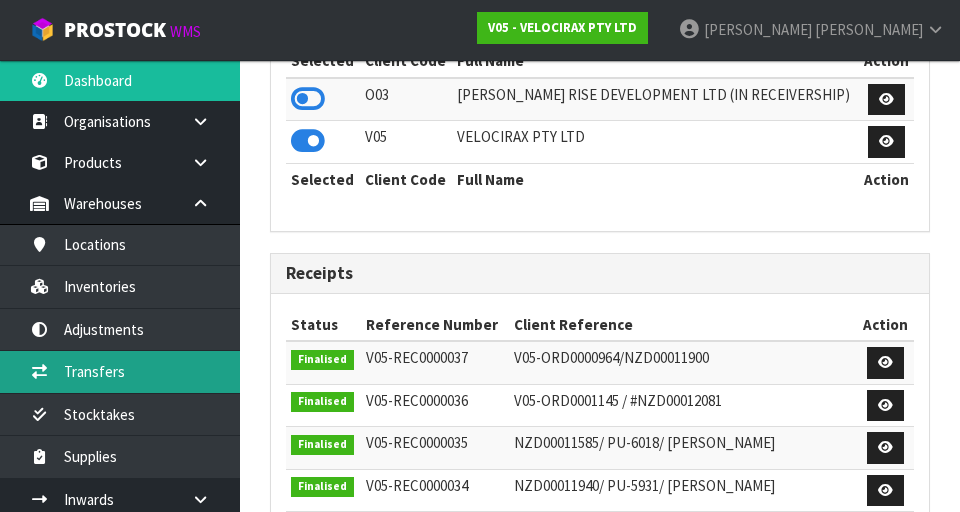 click on "Transfers" at bounding box center (120, 371) 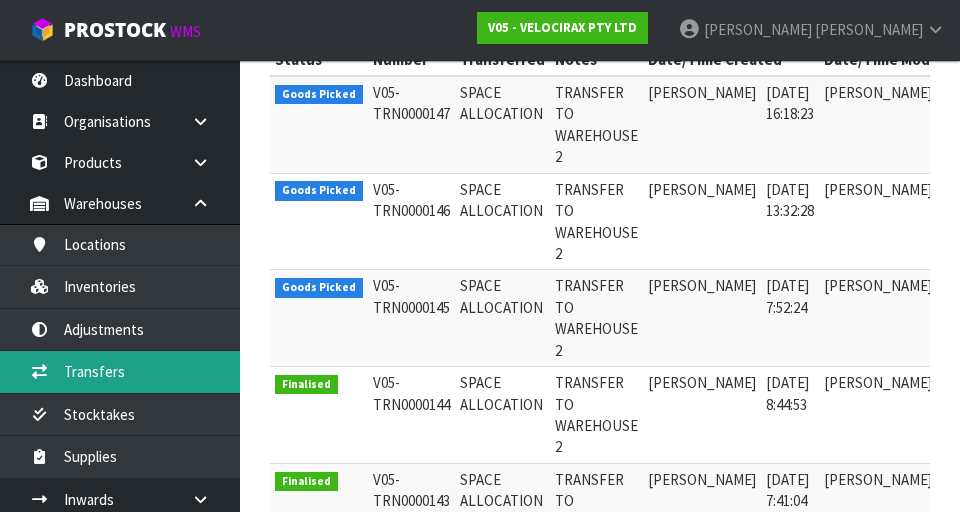 scroll, scrollTop: 465, scrollLeft: 0, axis: vertical 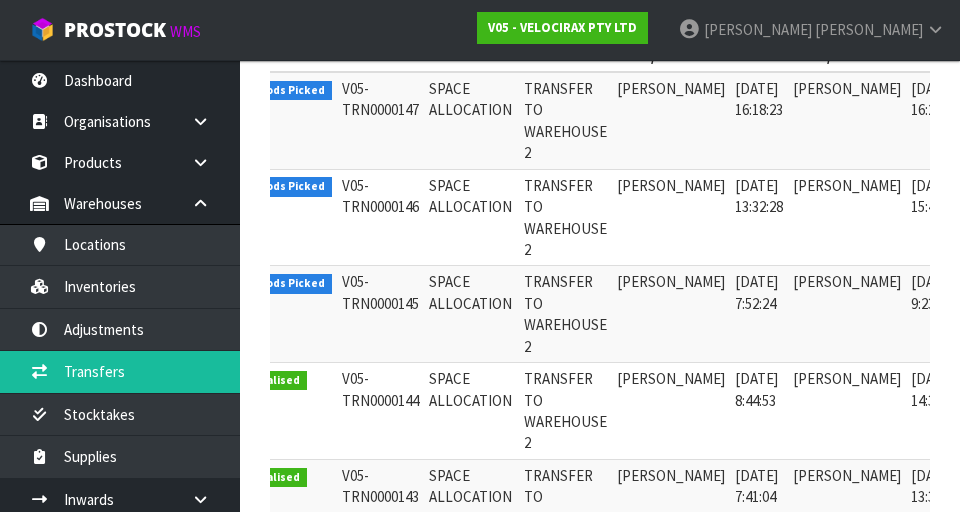 click at bounding box center (991, 286) 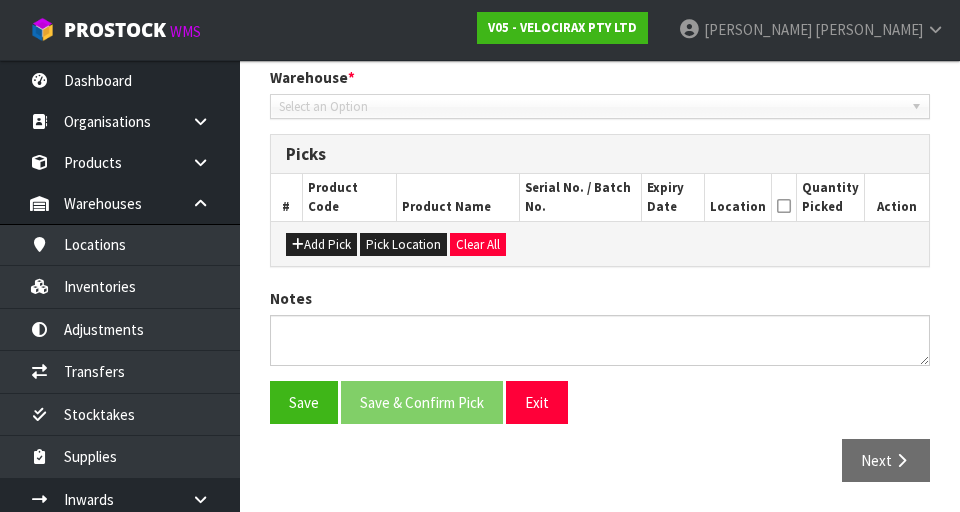 type on "[DATE]" 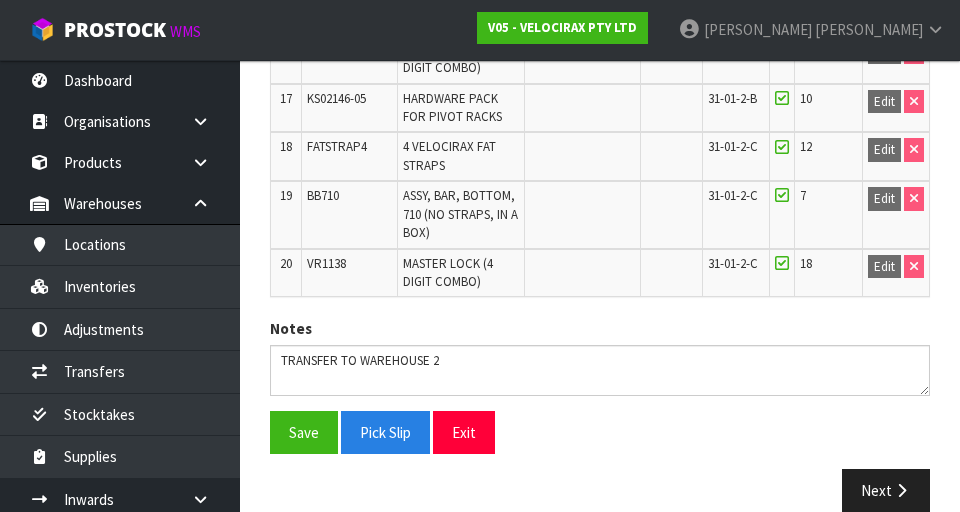 scroll, scrollTop: 1530, scrollLeft: 0, axis: vertical 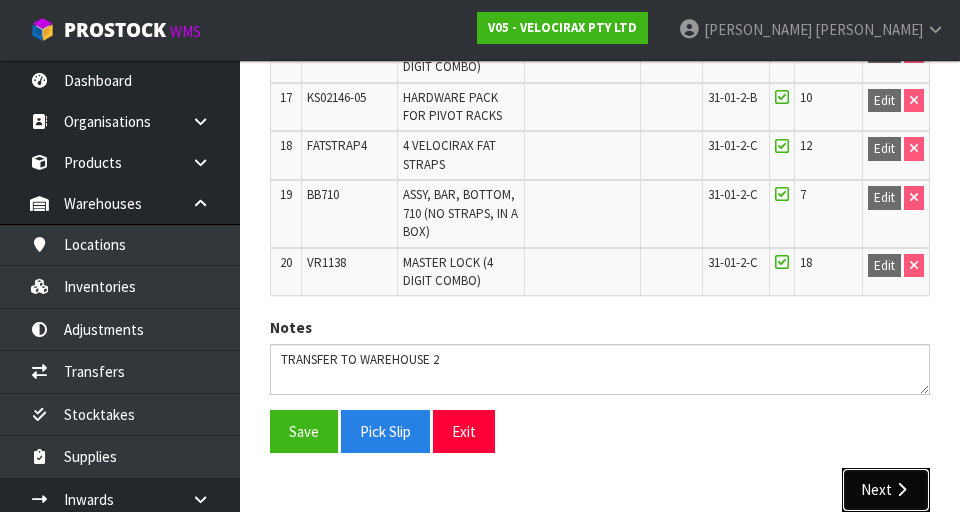 click at bounding box center (901, 489) 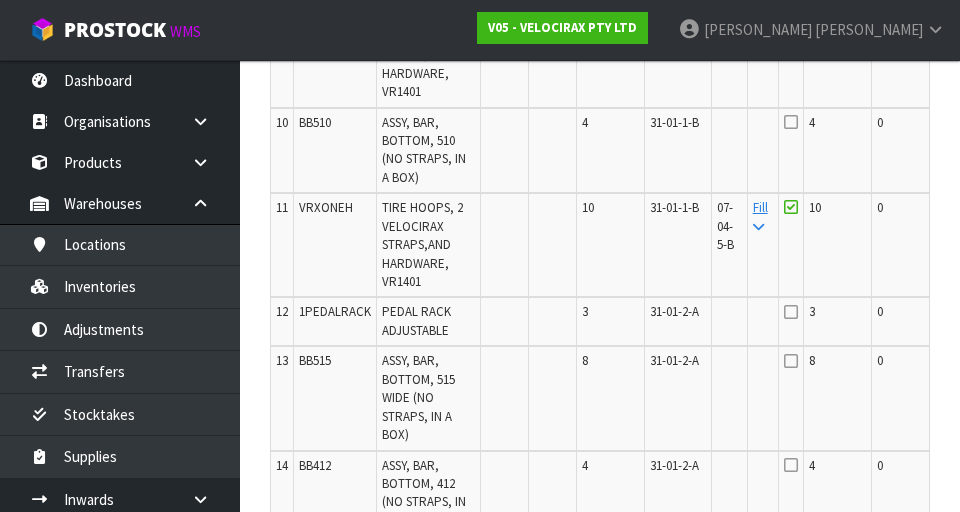 scroll, scrollTop: 1306, scrollLeft: 0, axis: vertical 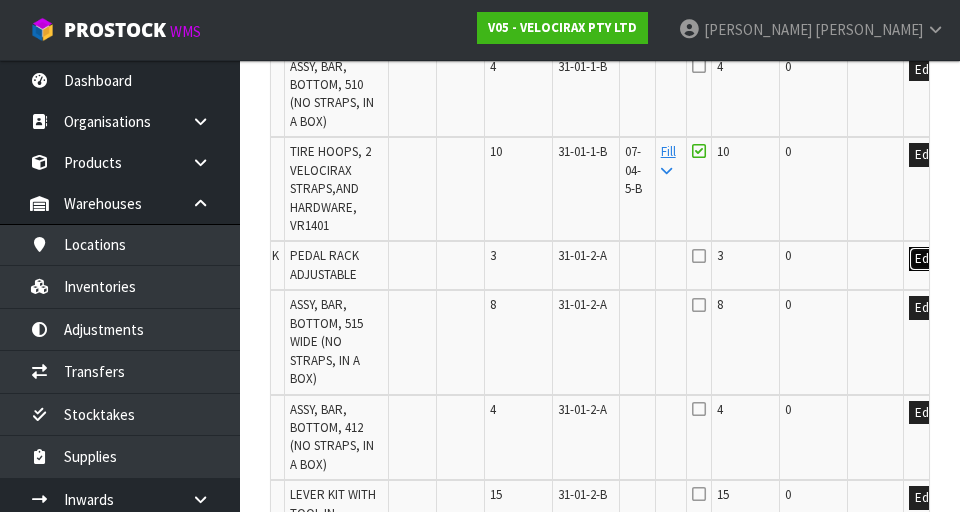click on "Edit" at bounding box center (925, 259) 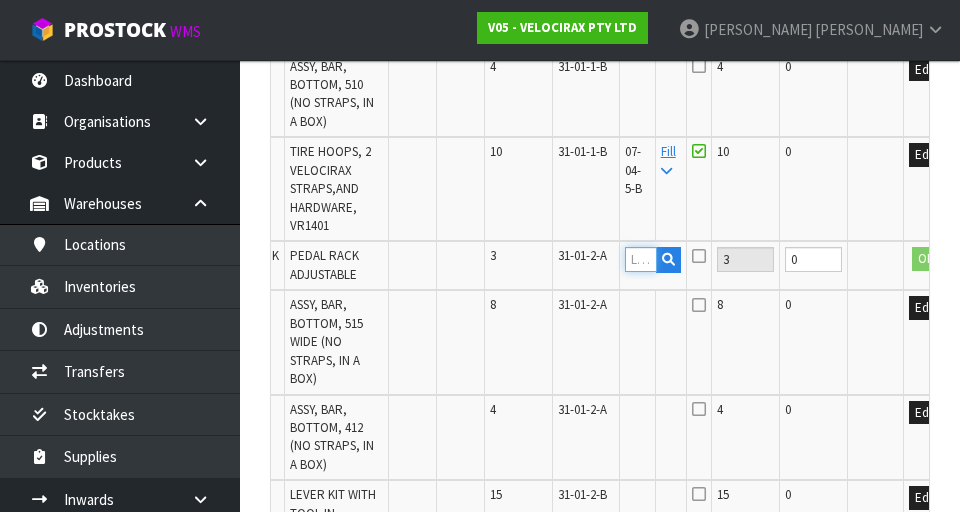 click at bounding box center [641, 259] 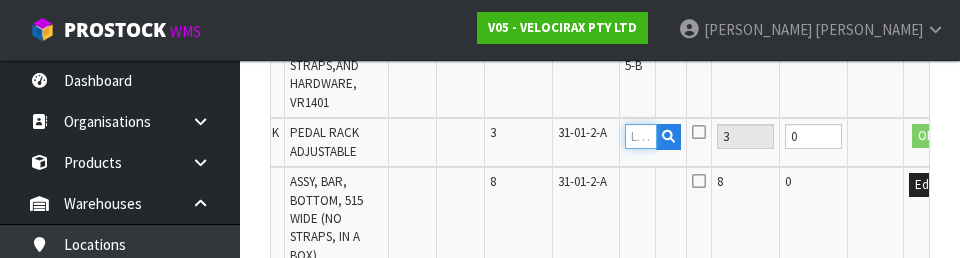 scroll, scrollTop: 1427, scrollLeft: 0, axis: vertical 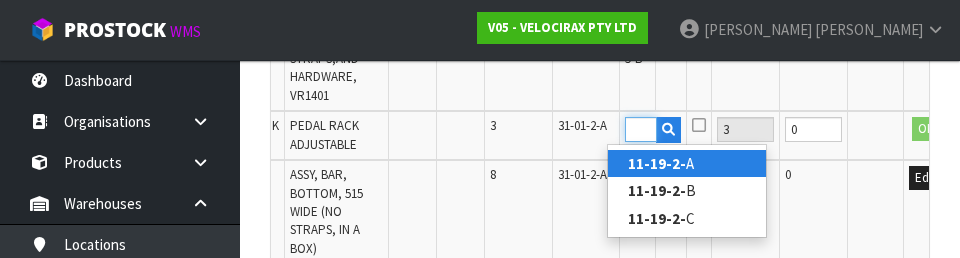 type on "11-19-2-B" 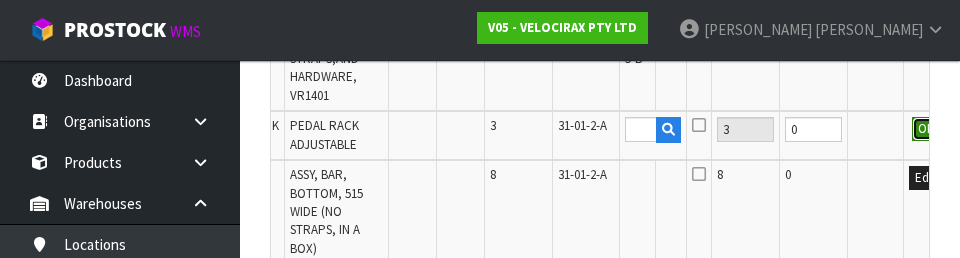 click on "OK" at bounding box center [926, 129] 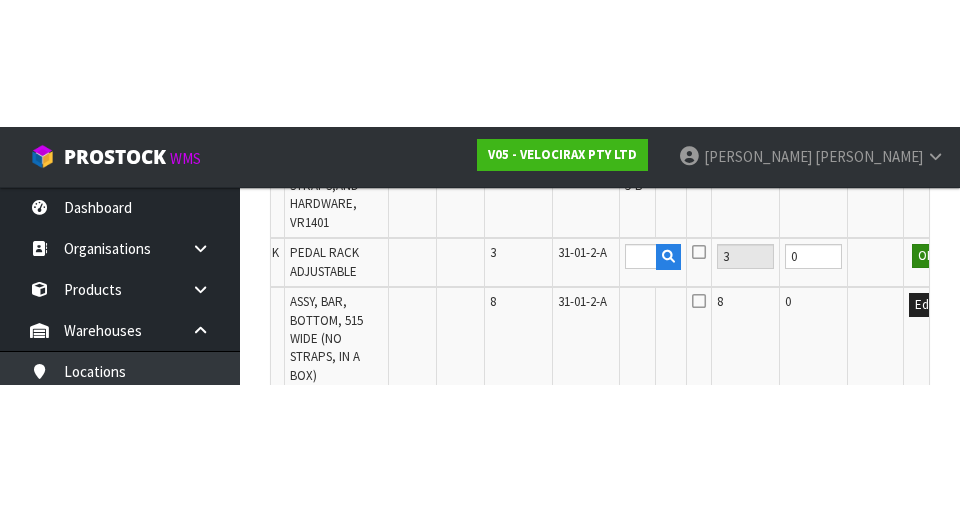 scroll, scrollTop: 1436, scrollLeft: 0, axis: vertical 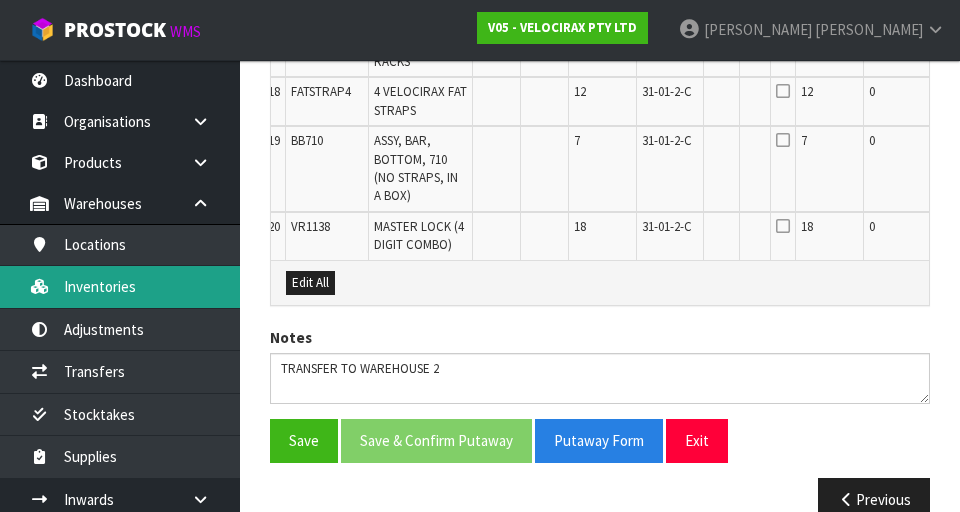 click on "Inventories" at bounding box center (120, 286) 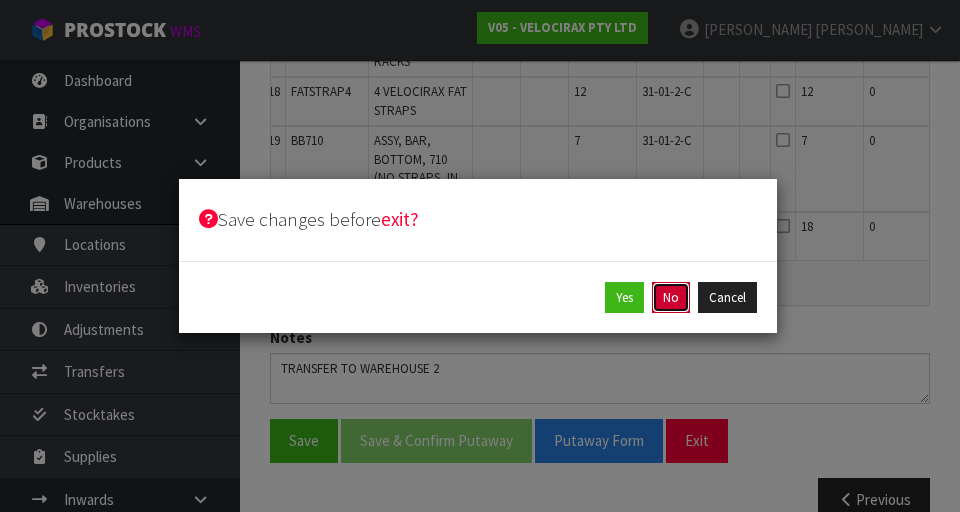 click on "No" at bounding box center [671, 298] 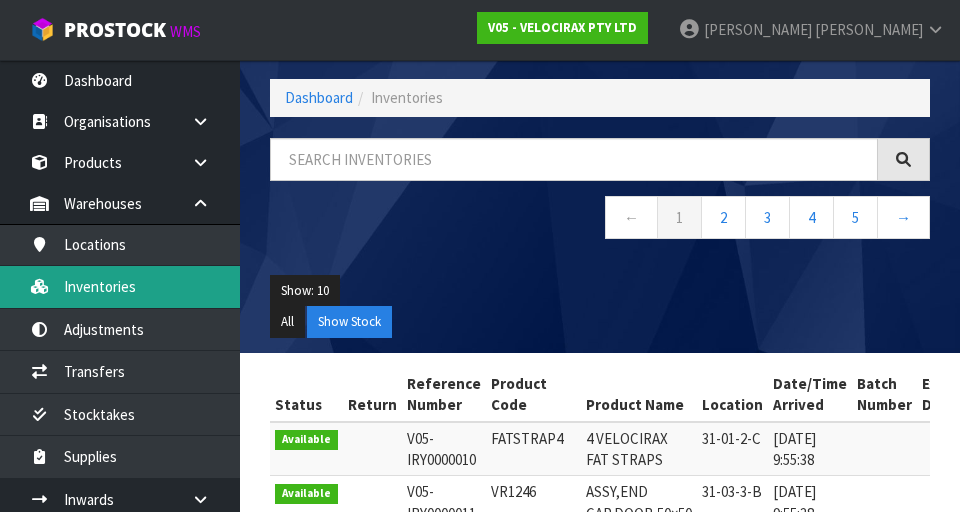 scroll, scrollTop: 901, scrollLeft: 0, axis: vertical 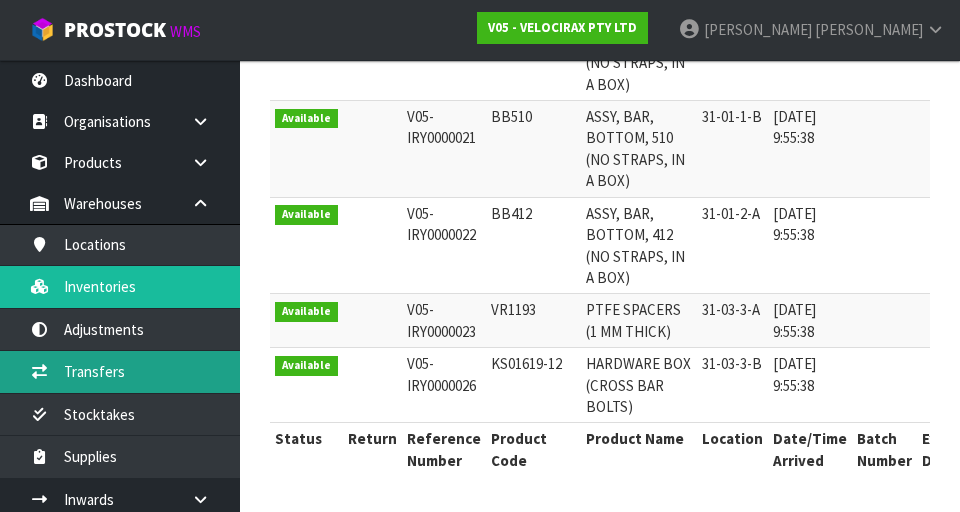 click on "Transfers" at bounding box center (120, 371) 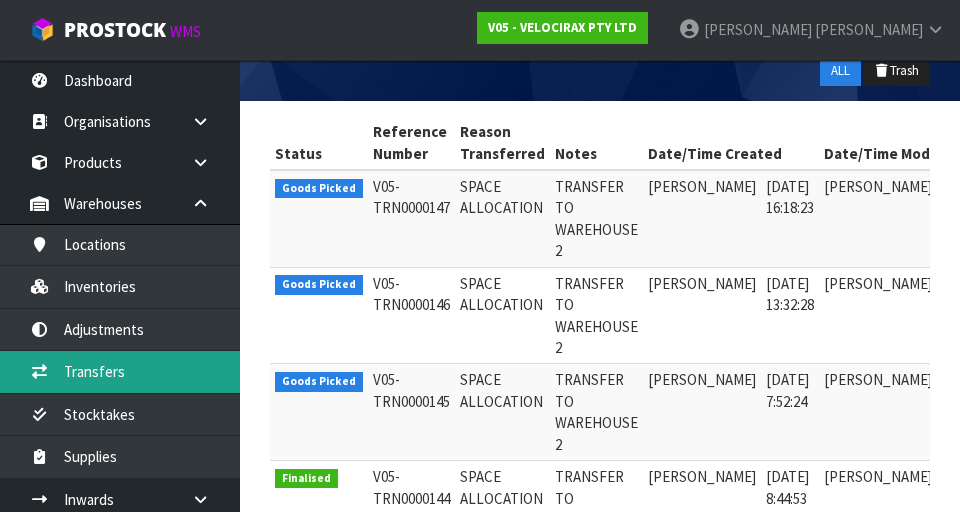 scroll, scrollTop: 365, scrollLeft: 0, axis: vertical 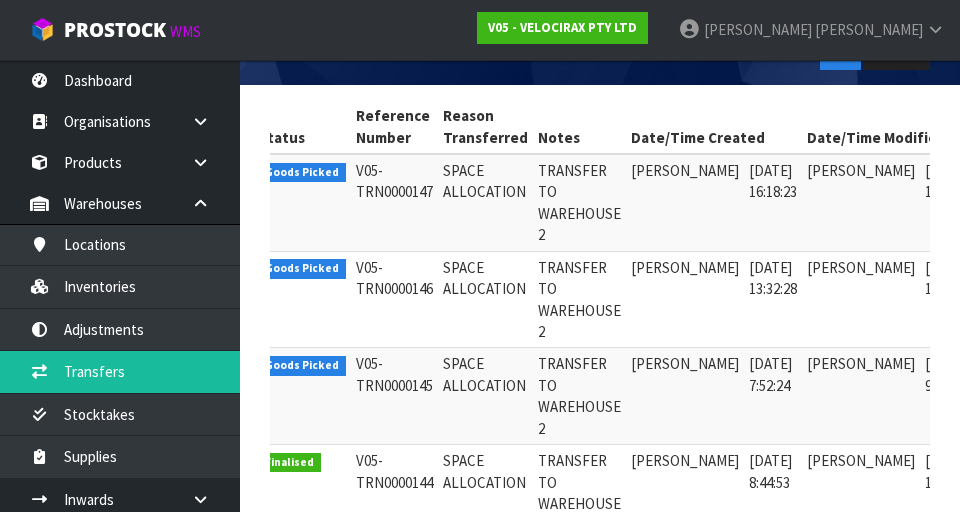 click at bounding box center [1005, 368] 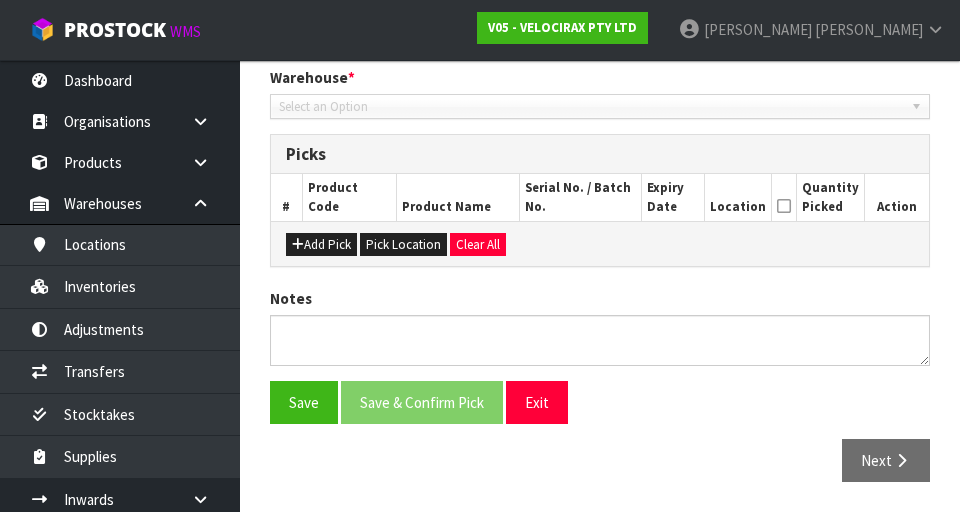 type on "[DATE]" 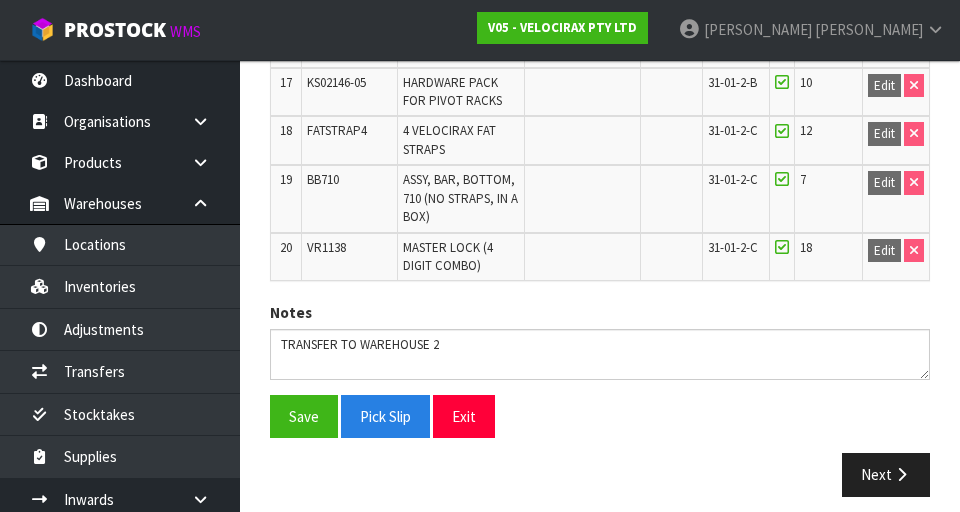scroll, scrollTop: 1541, scrollLeft: 0, axis: vertical 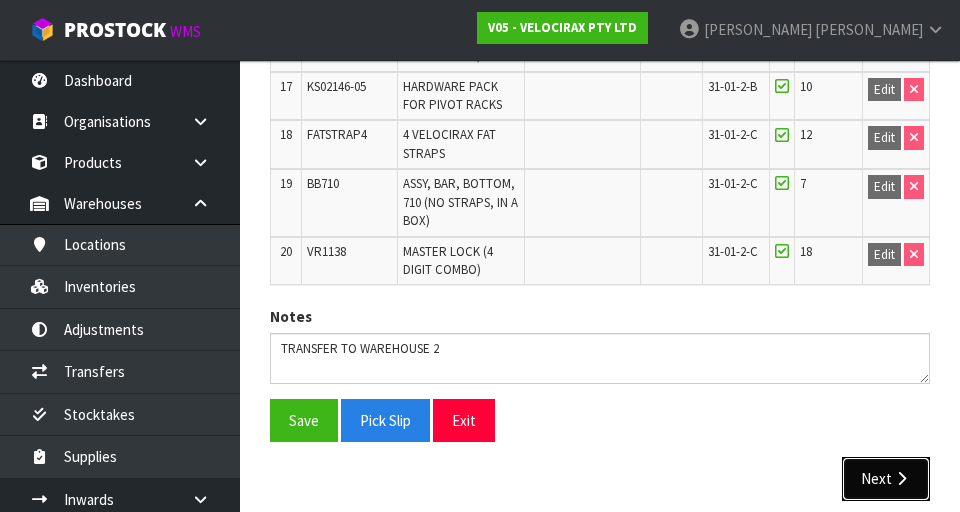 click on "Next" at bounding box center (886, 478) 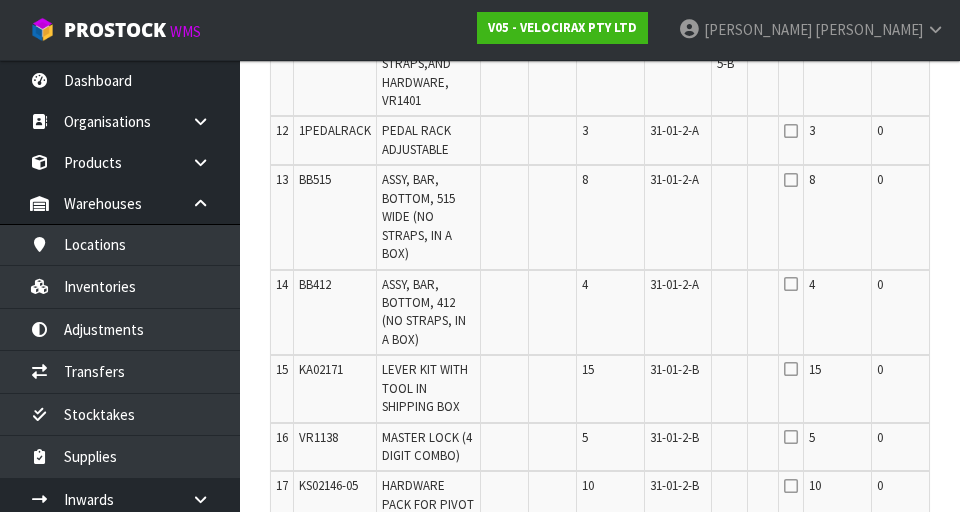 scroll, scrollTop: 1433, scrollLeft: 0, axis: vertical 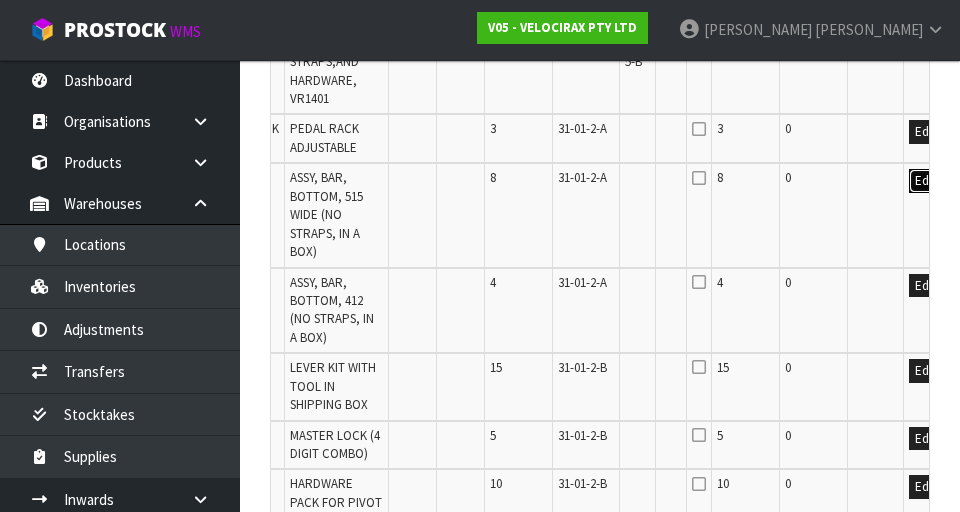 click on "Edit" at bounding box center (925, 181) 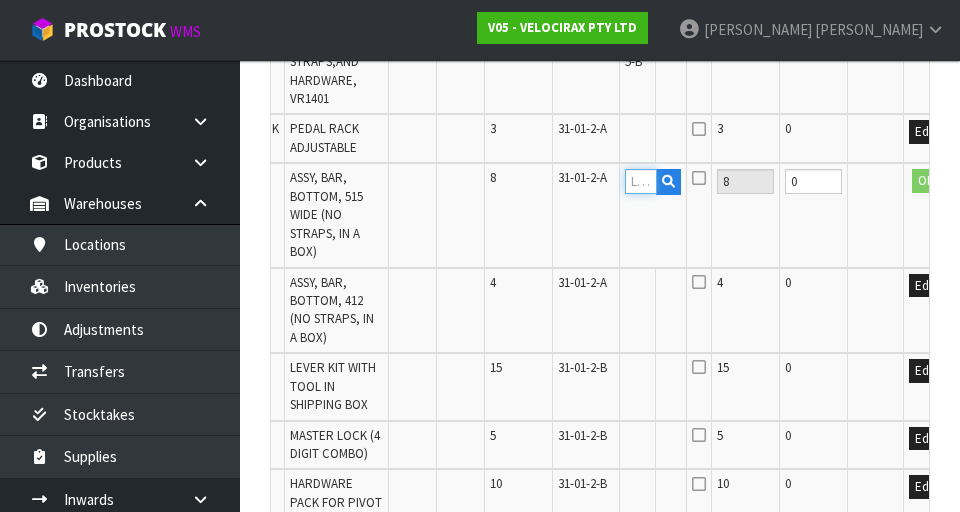 click at bounding box center (641, 181) 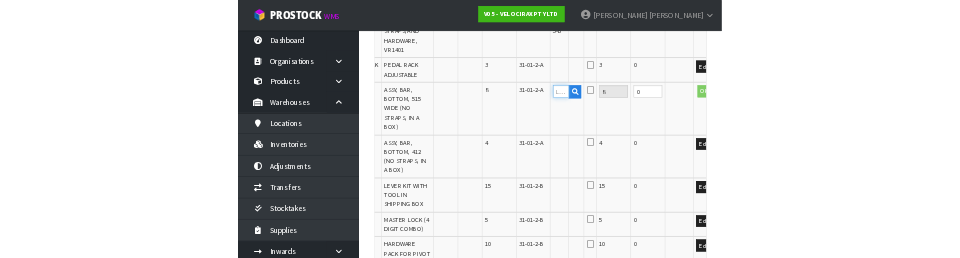 scroll, scrollTop: 1424, scrollLeft: 0, axis: vertical 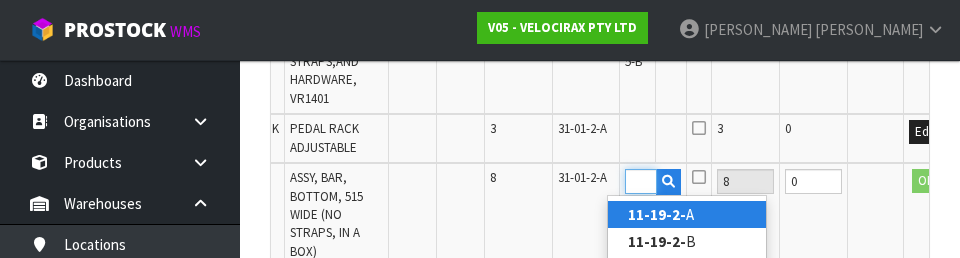 type on "11-19-2-B" 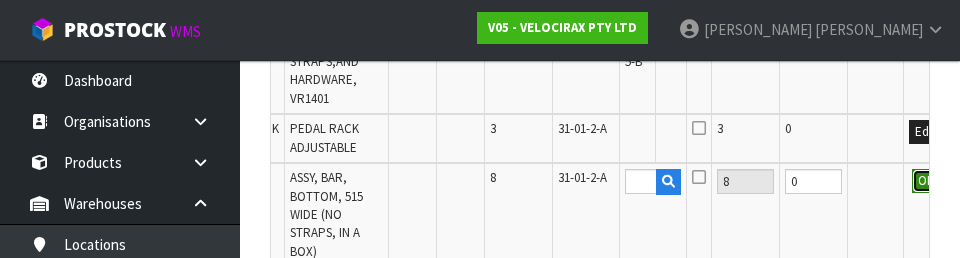 click on "OK" at bounding box center [926, 181] 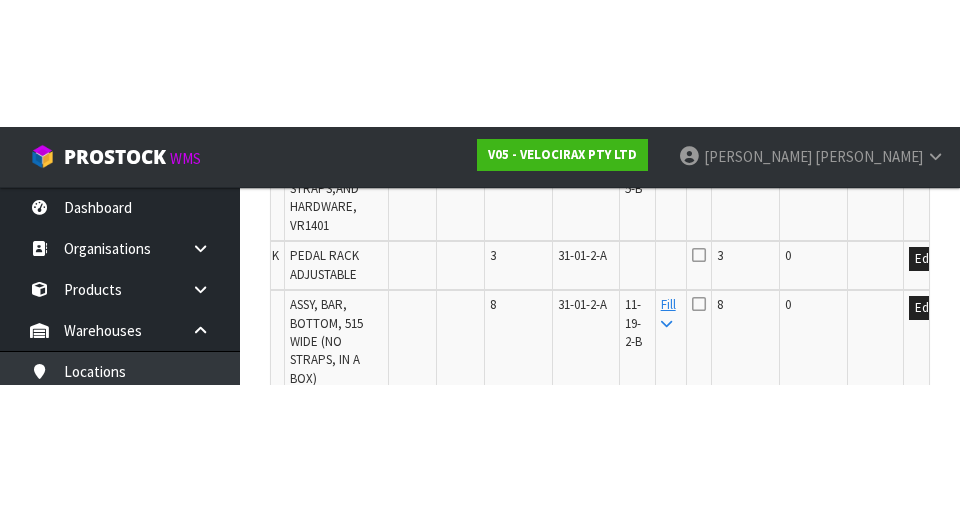 scroll, scrollTop: 1433, scrollLeft: 0, axis: vertical 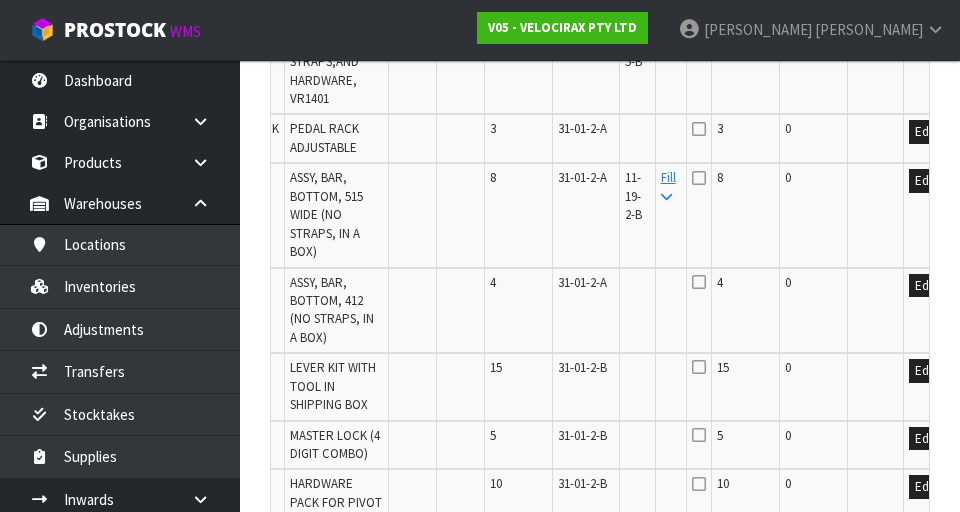 click at bounding box center [699, 178] 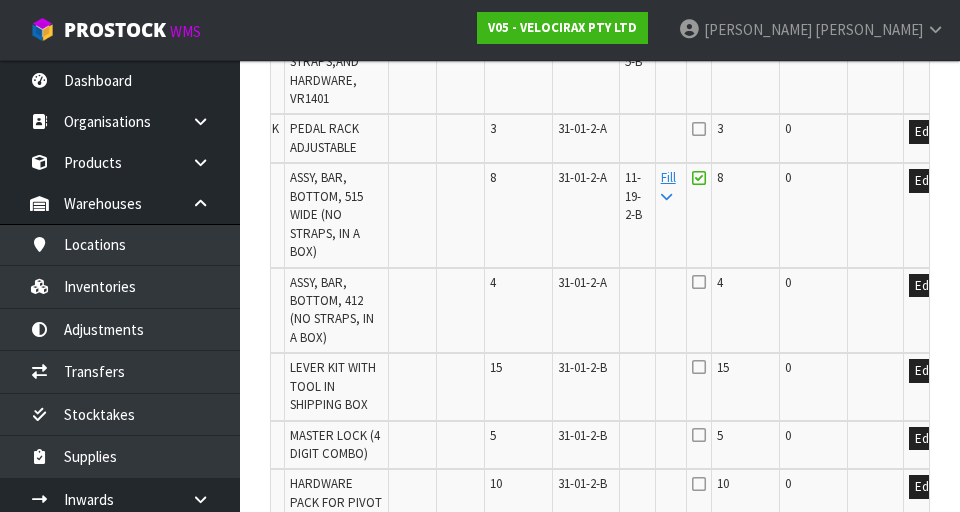 scroll, scrollTop: 0, scrollLeft: 0, axis: both 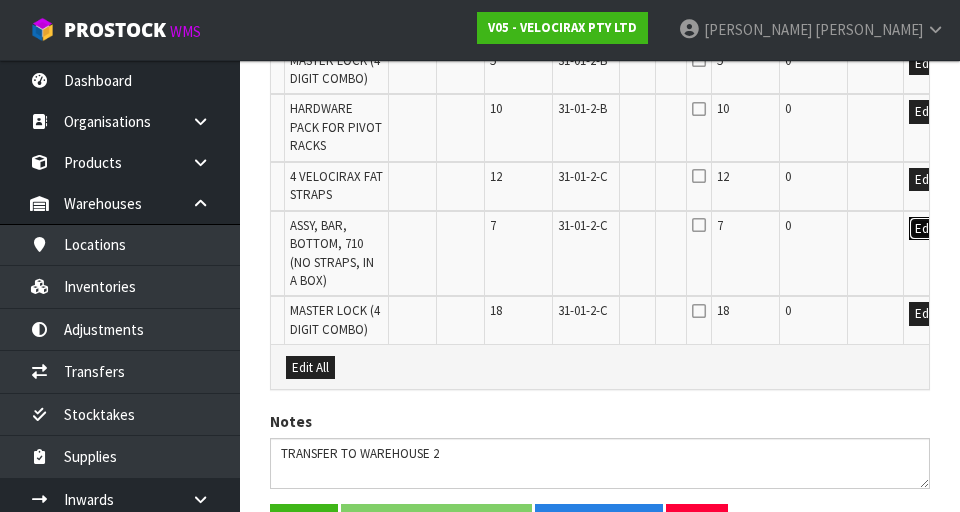 click on "Edit" at bounding box center (925, 229) 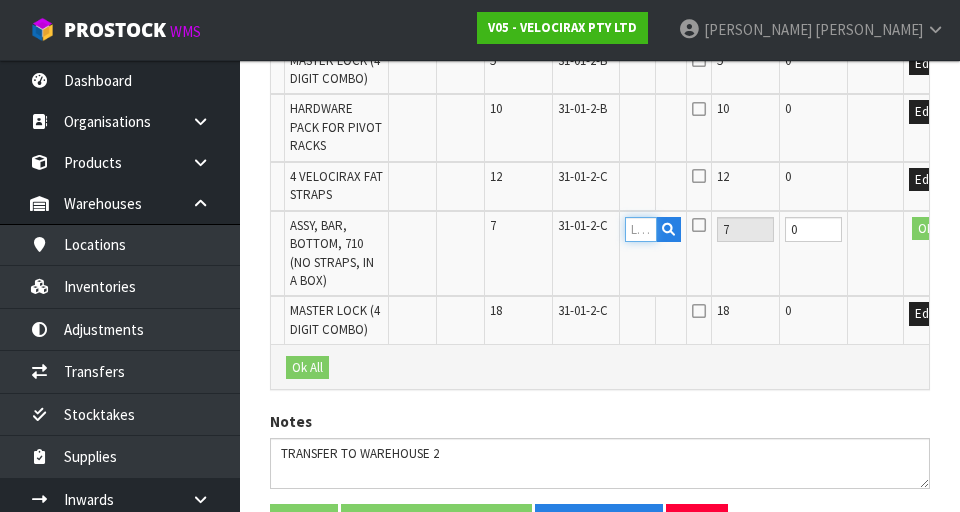 click at bounding box center [641, 229] 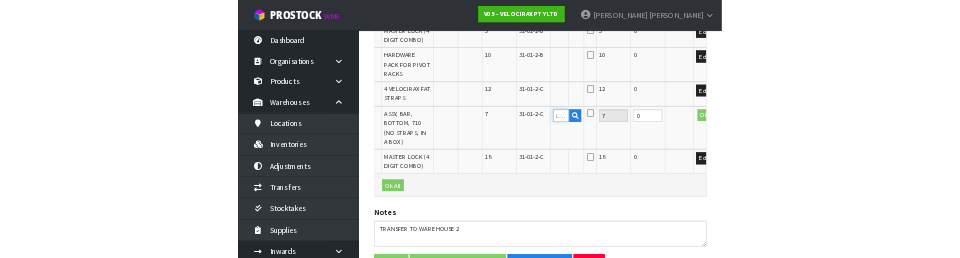 scroll, scrollTop: 1799, scrollLeft: 0, axis: vertical 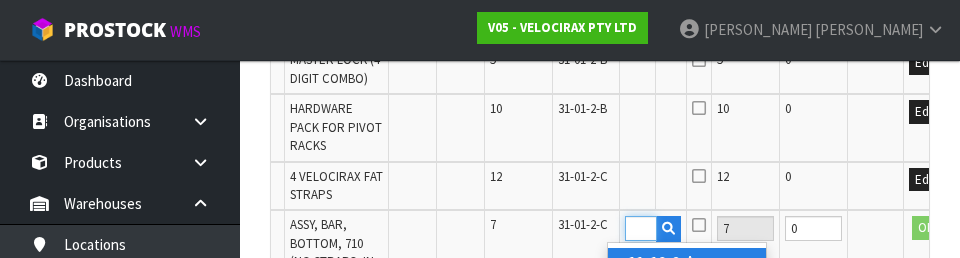 type on "11-19-2-B" 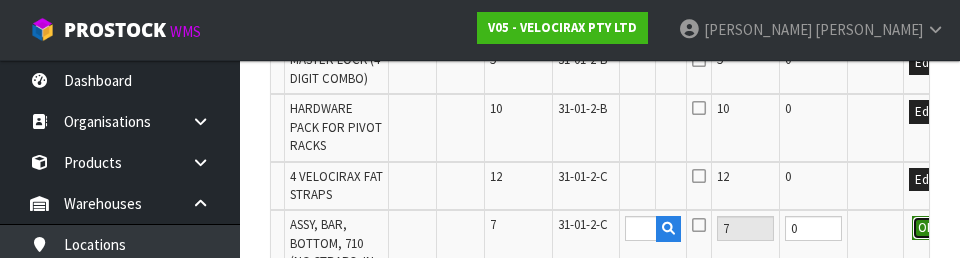 click on "OK" at bounding box center (926, 228) 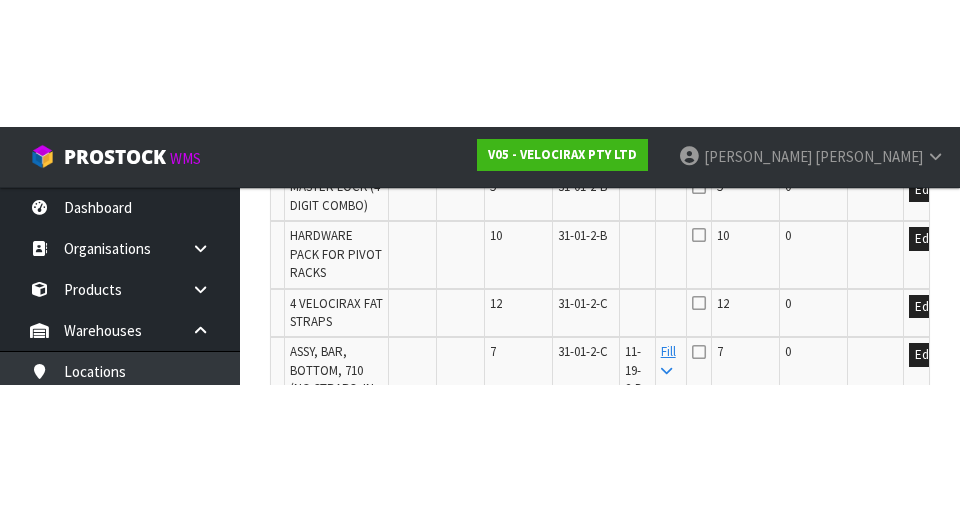 scroll, scrollTop: 1808, scrollLeft: 0, axis: vertical 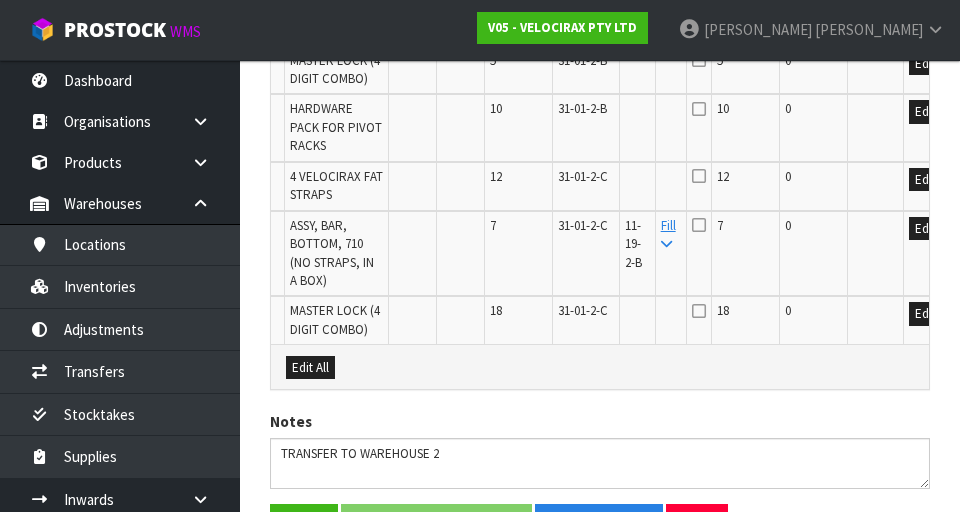 click at bounding box center (699, 225) 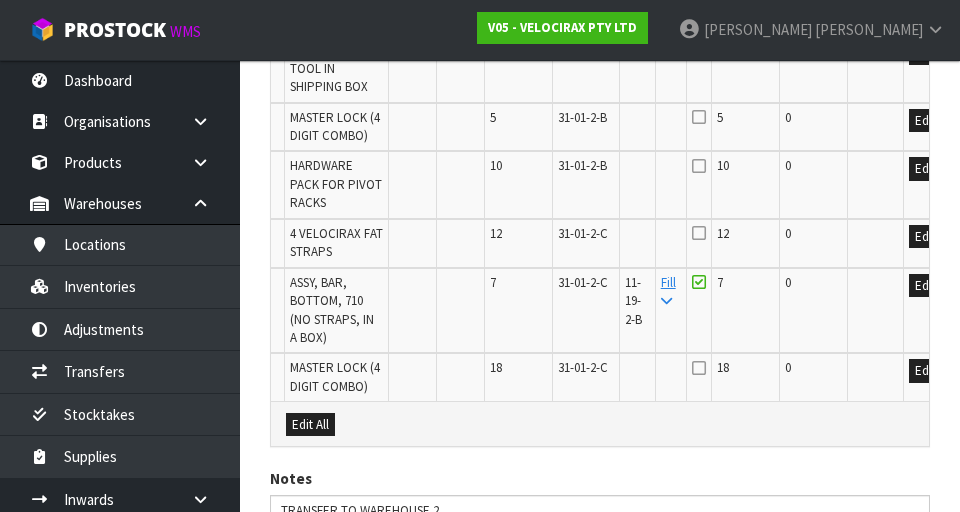 scroll, scrollTop: 1751, scrollLeft: 0, axis: vertical 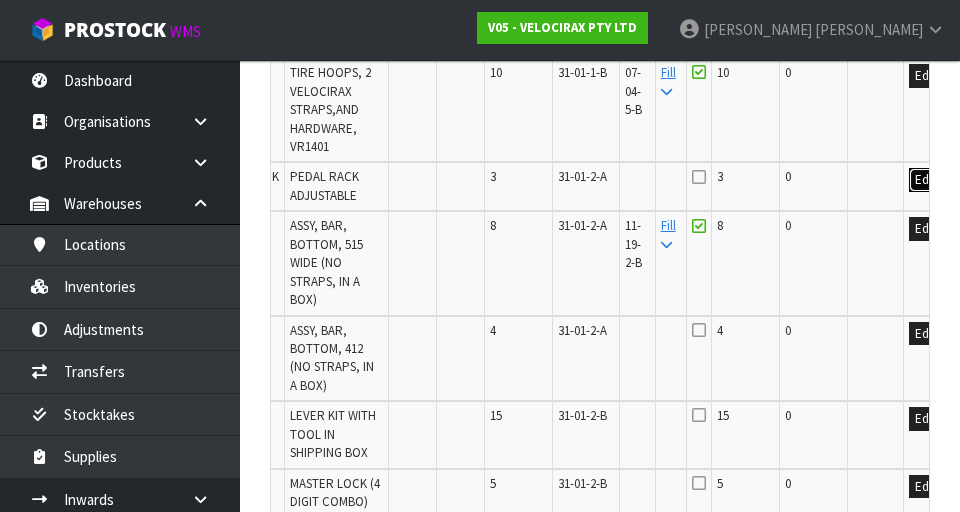 click on "Edit" at bounding box center (925, 180) 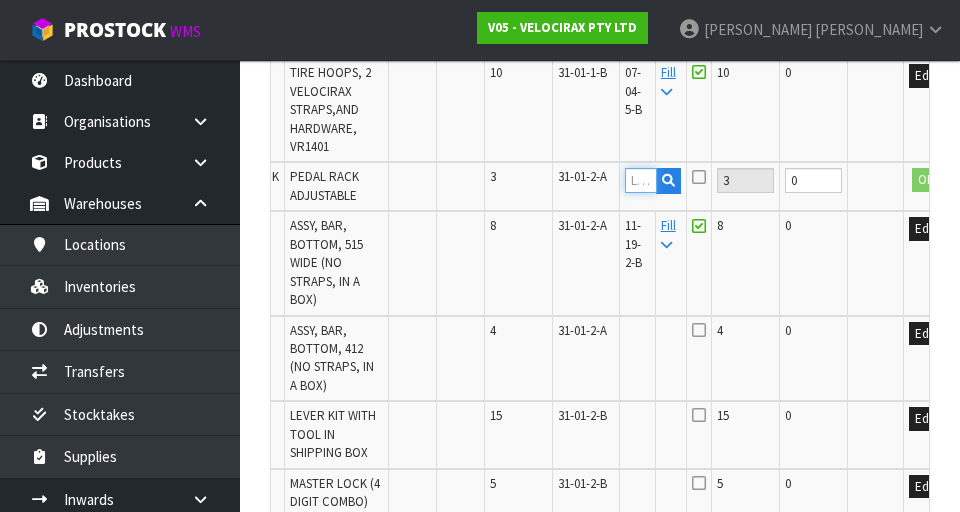 click at bounding box center (641, 180) 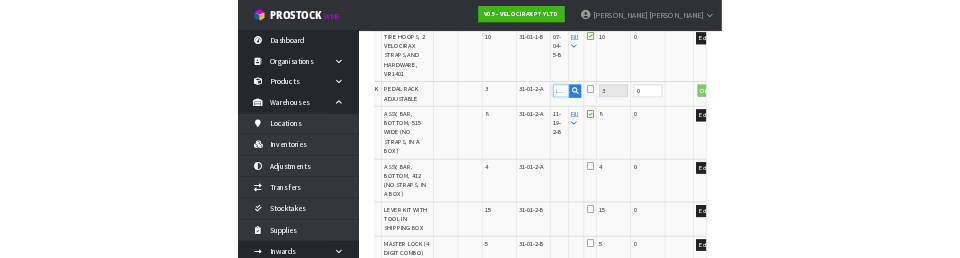 scroll, scrollTop: 1376, scrollLeft: 0, axis: vertical 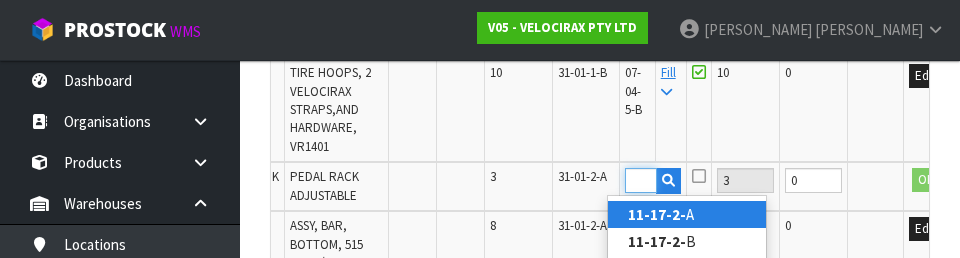 type on "11-17-2-A" 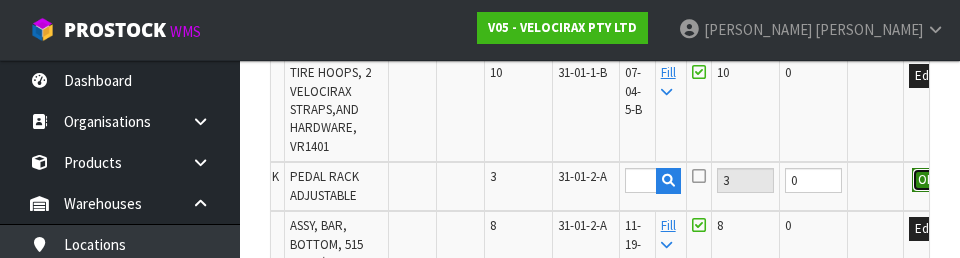 click on "OK" at bounding box center [926, 180] 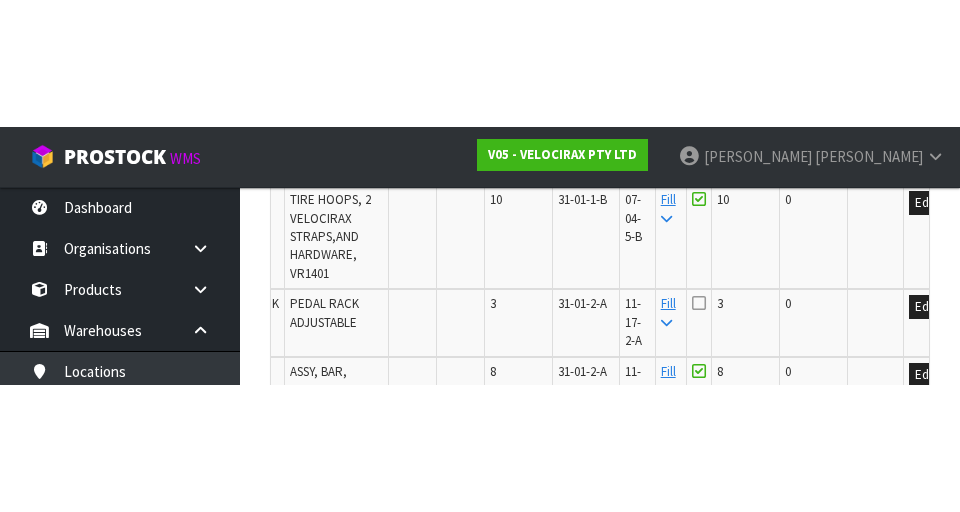 scroll, scrollTop: 1385, scrollLeft: 0, axis: vertical 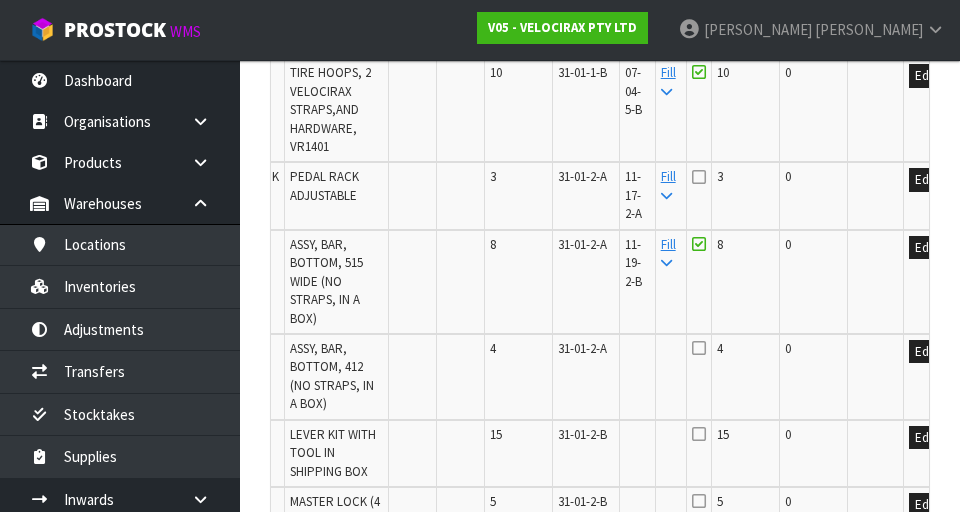click at bounding box center (699, 177) 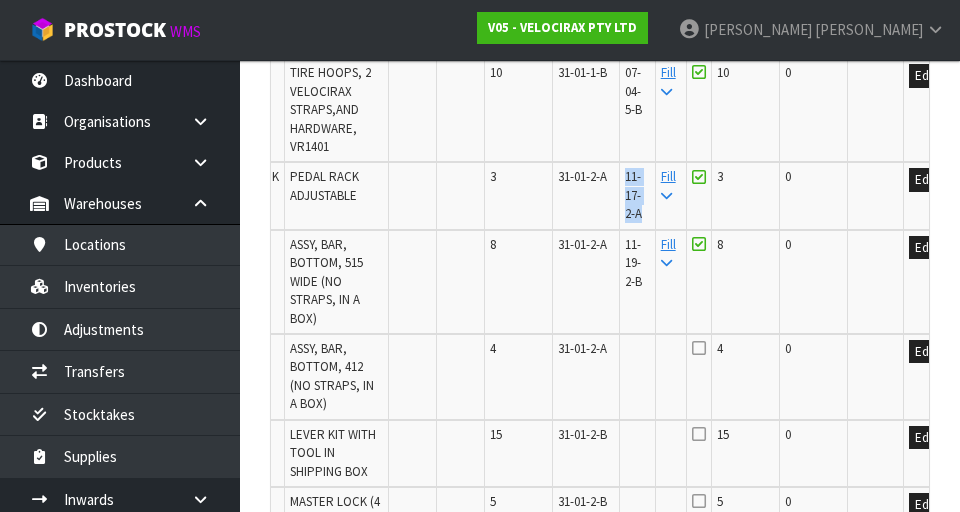 copy on "11-17-2-A" 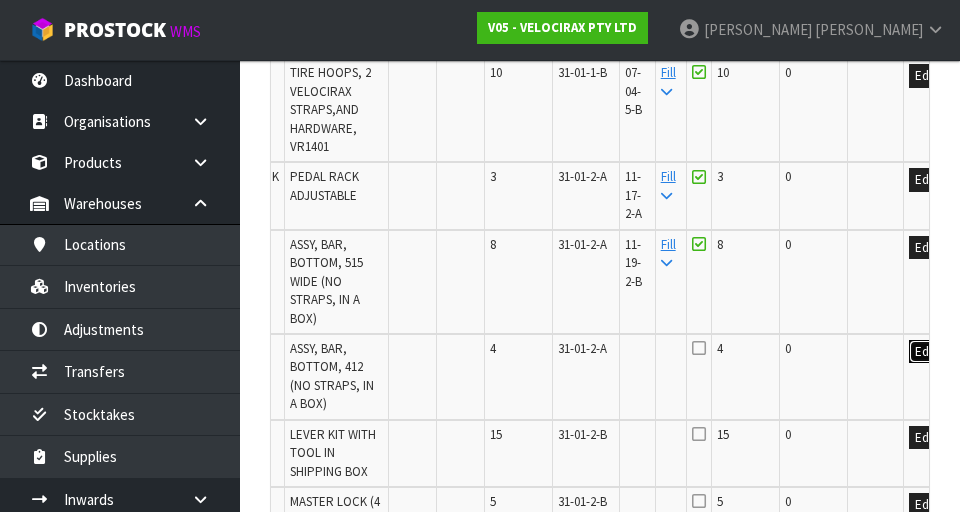 click on "Edit" at bounding box center [925, 352] 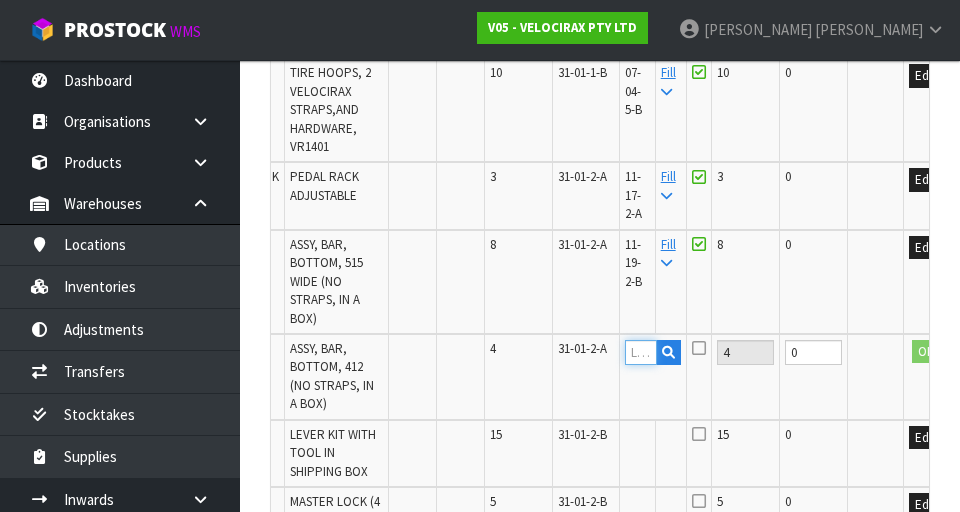 click at bounding box center (641, 352) 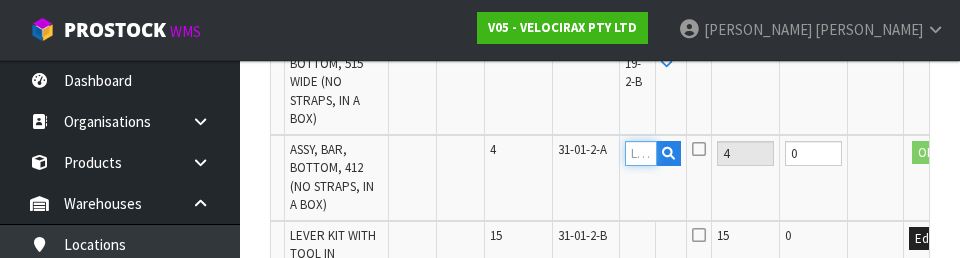 scroll, scrollTop: 1598, scrollLeft: 0, axis: vertical 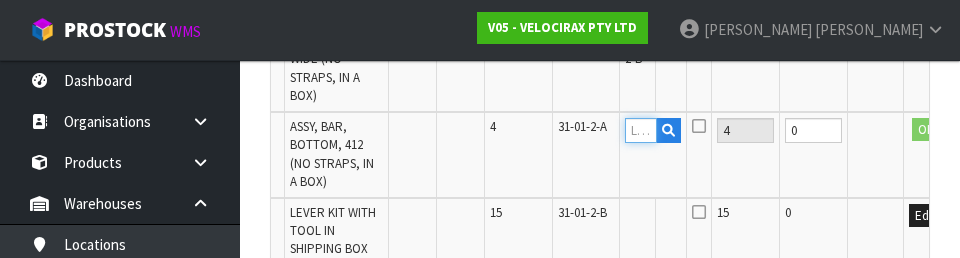 type on "11-17-2-A" 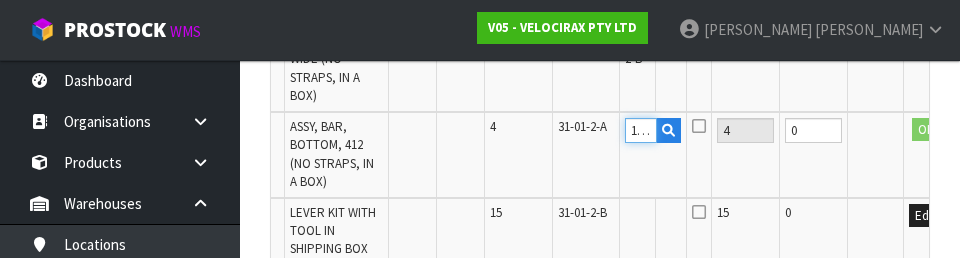 scroll, scrollTop: 0, scrollLeft: 38, axis: horizontal 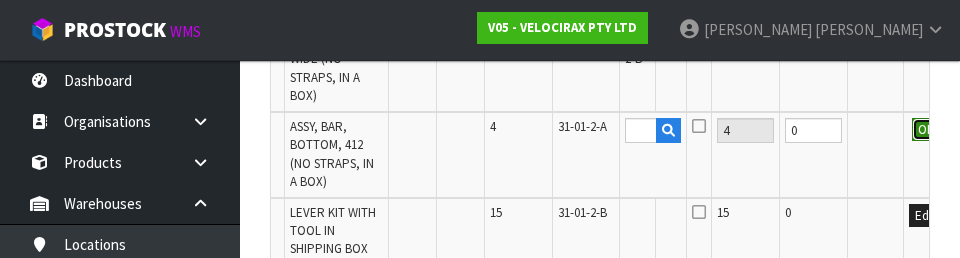 click on "OK" at bounding box center (926, 130) 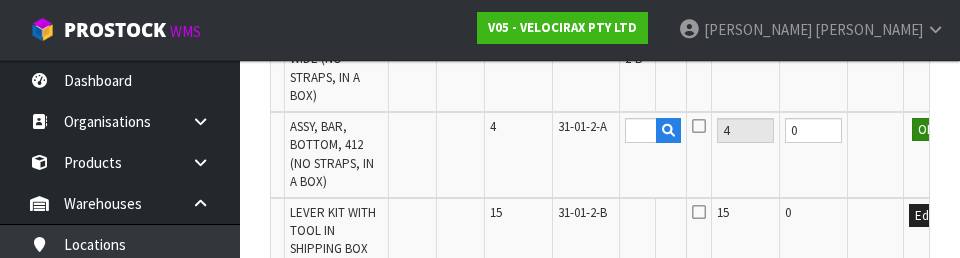 scroll, scrollTop: 0, scrollLeft: 0, axis: both 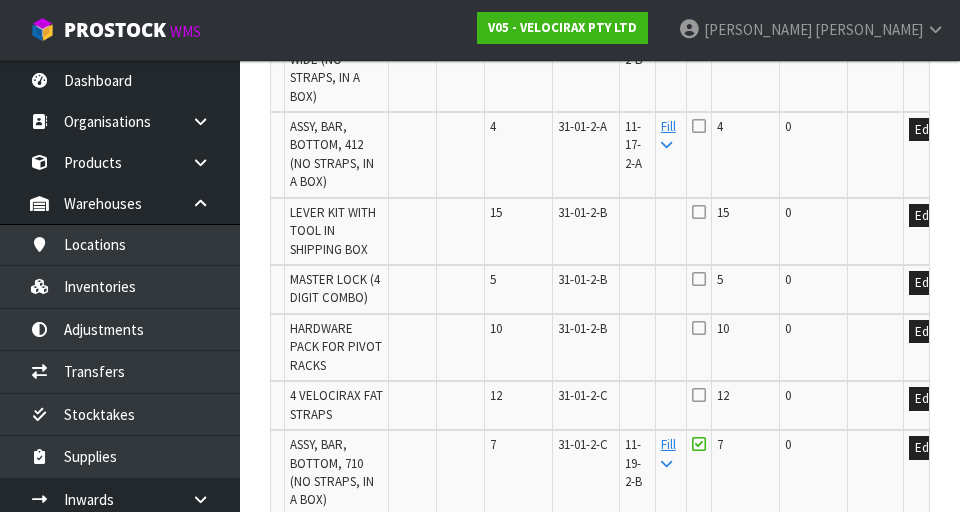 click at bounding box center (699, 126) 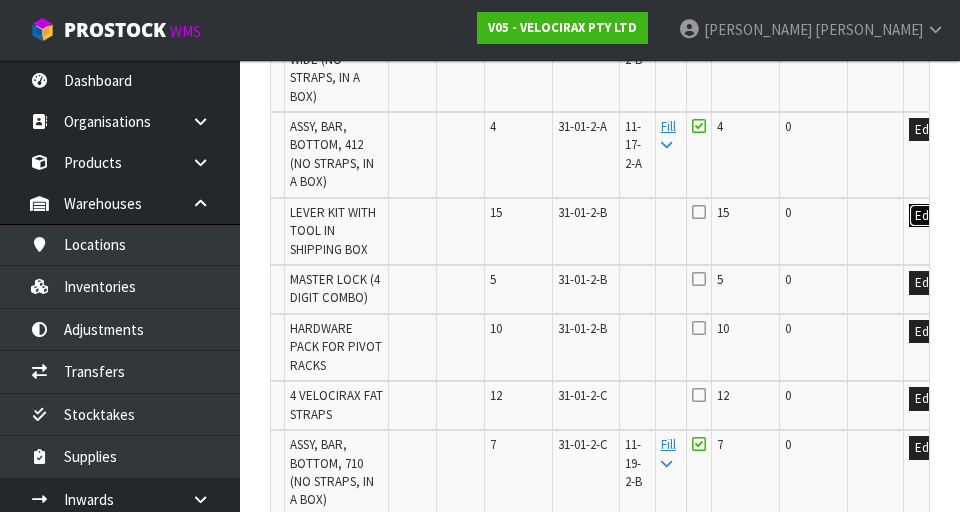 click on "Edit" at bounding box center (925, 216) 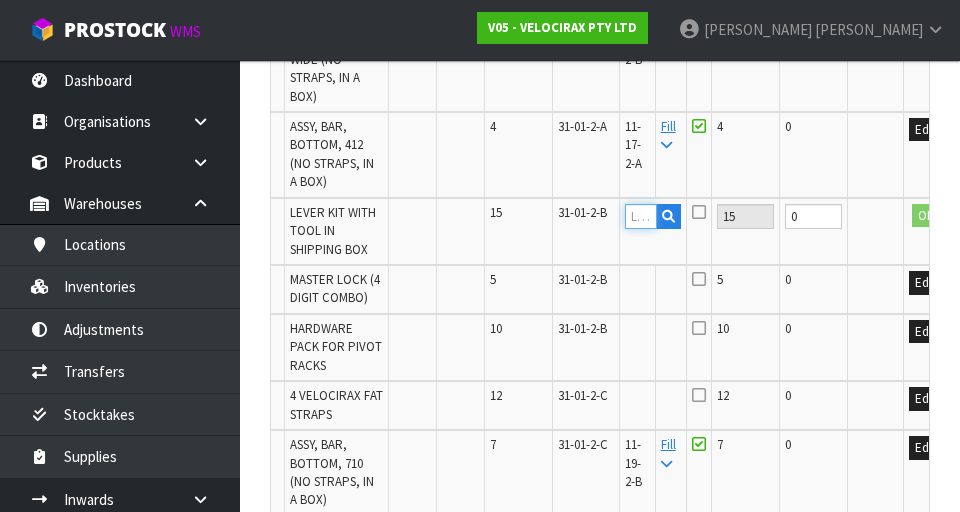 click at bounding box center (641, 216) 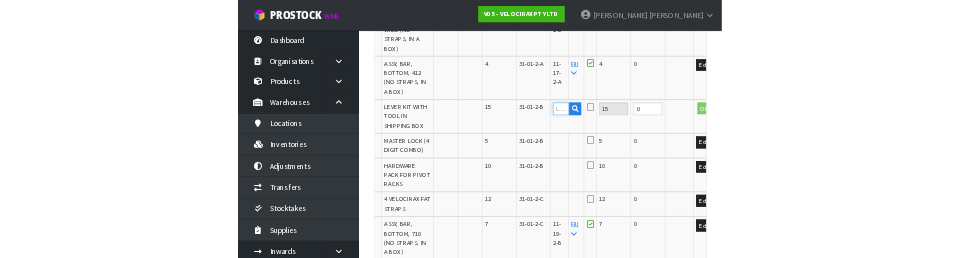scroll, scrollTop: 1598, scrollLeft: 0, axis: vertical 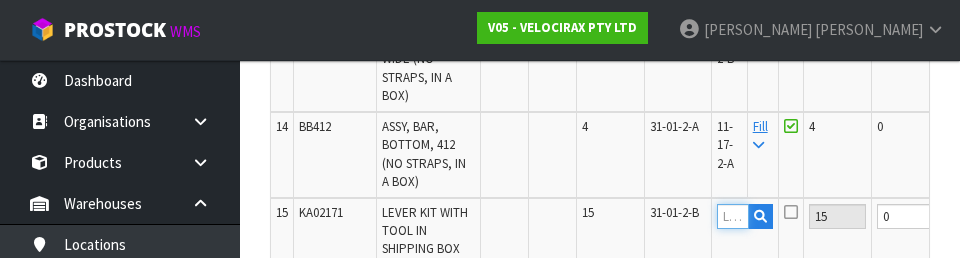 paste on "11-17-2-A" 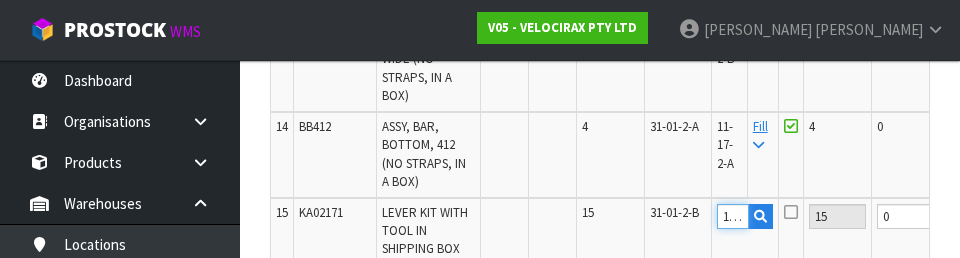 scroll, scrollTop: 0, scrollLeft: 38, axis: horizontal 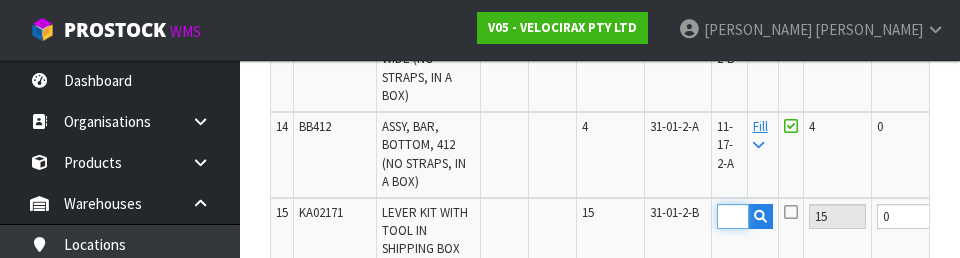 type on "11-17-2-A" 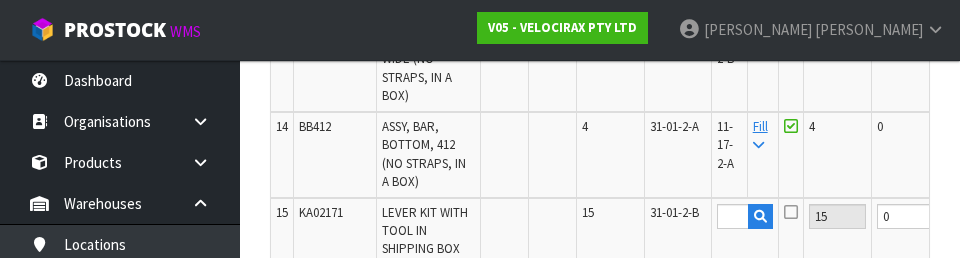 click at bounding box center [791, 212] 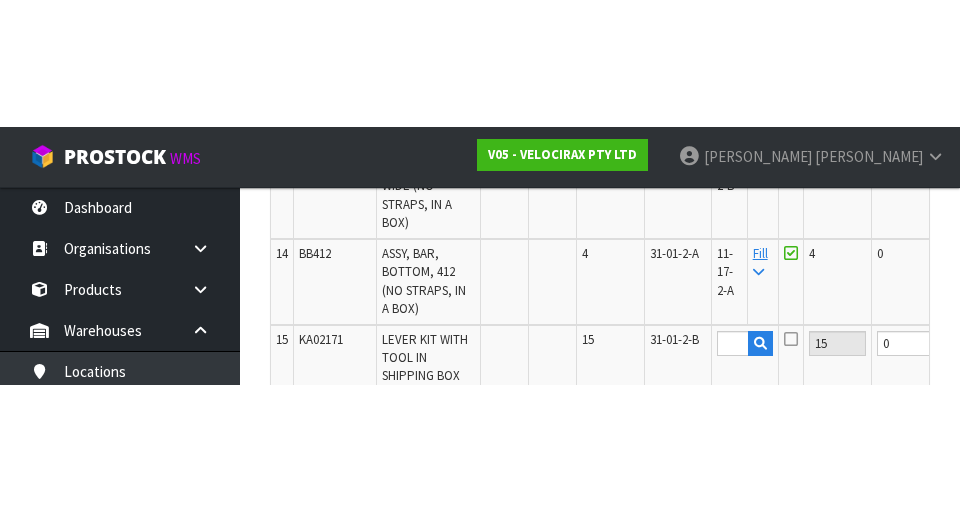 scroll, scrollTop: 1607, scrollLeft: 0, axis: vertical 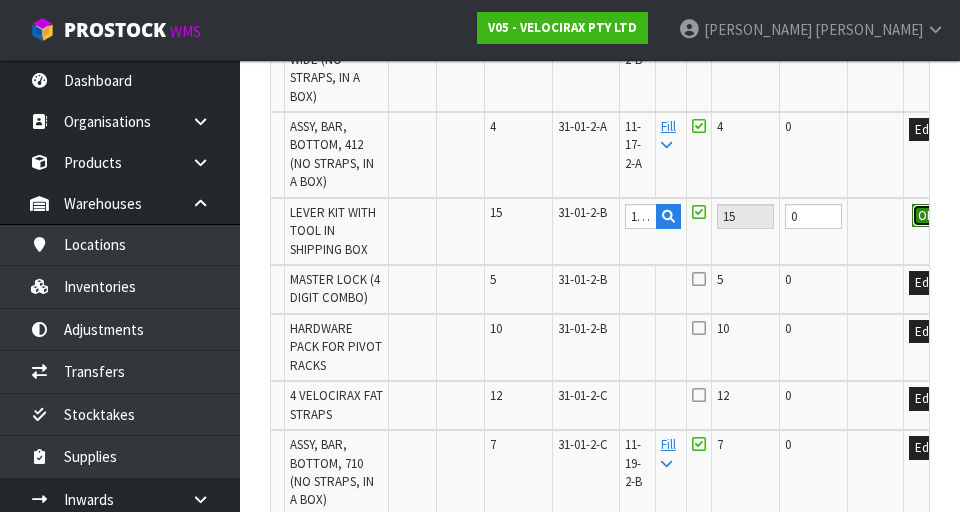 click on "OK" at bounding box center [926, 216] 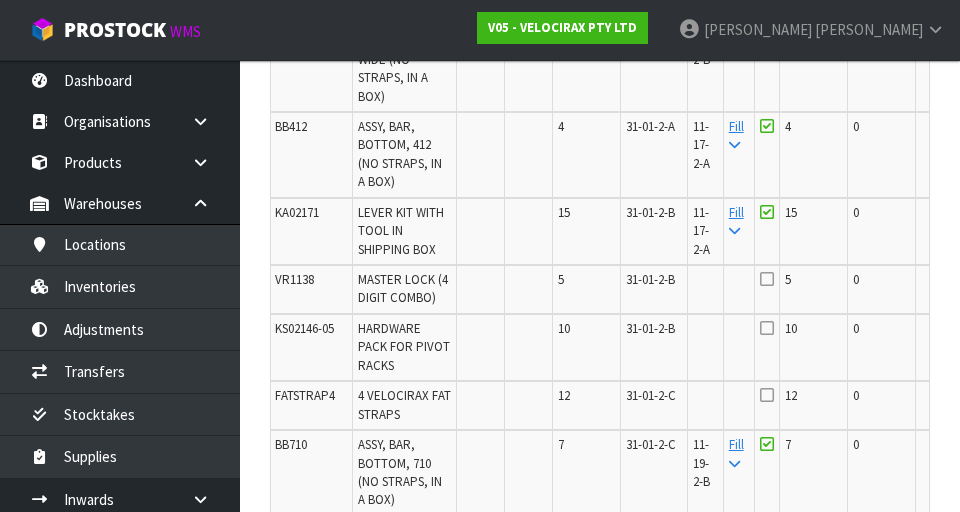 scroll, scrollTop: 0, scrollLeft: 18, axis: horizontal 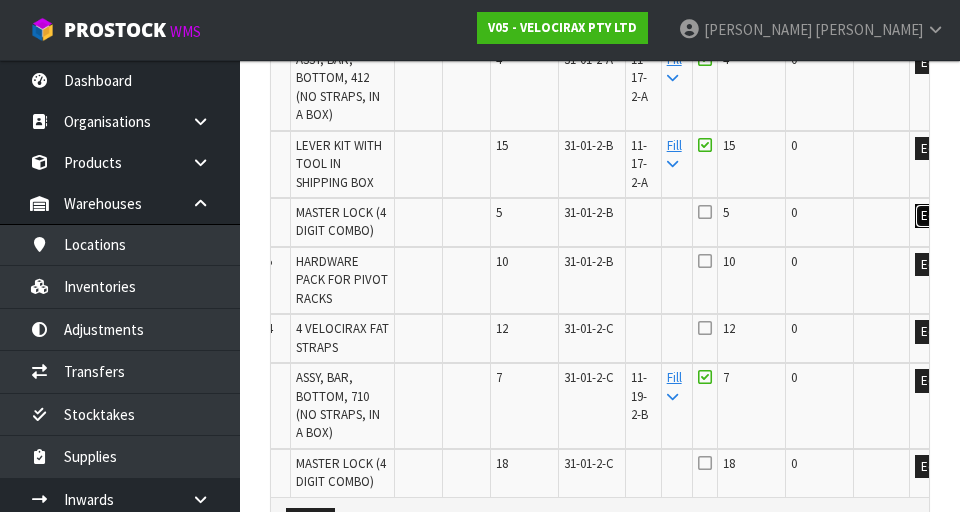 click on "Edit" at bounding box center [931, 216] 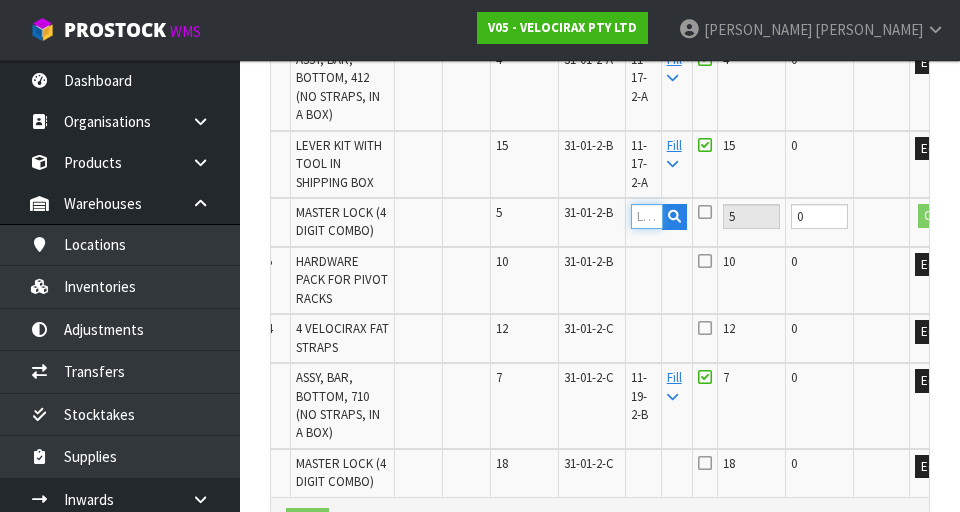 click at bounding box center (647, 216) 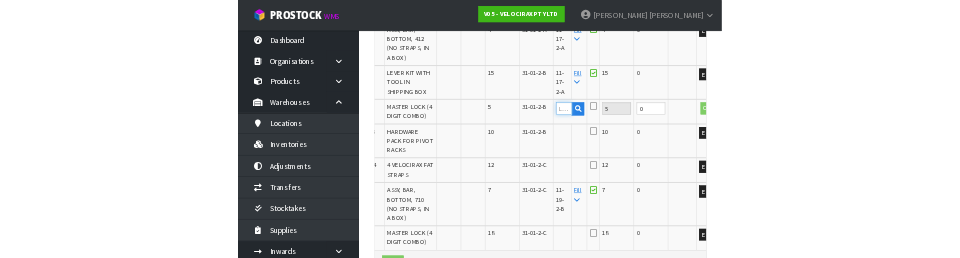 scroll, scrollTop: 1665, scrollLeft: 0, axis: vertical 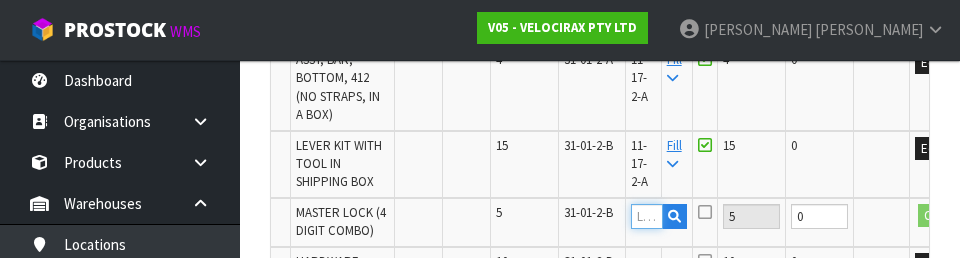 click at bounding box center (647, 216) 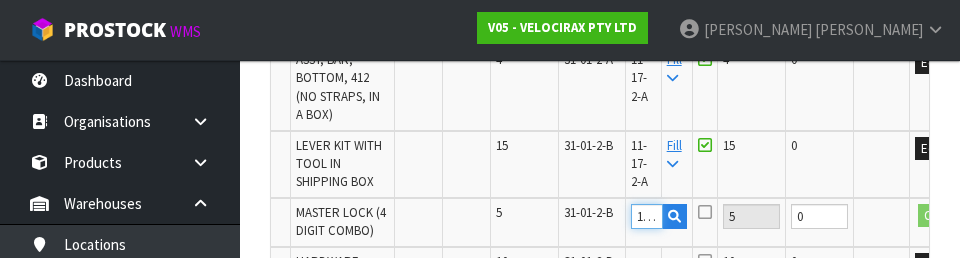 scroll, scrollTop: 0, scrollLeft: 38, axis: horizontal 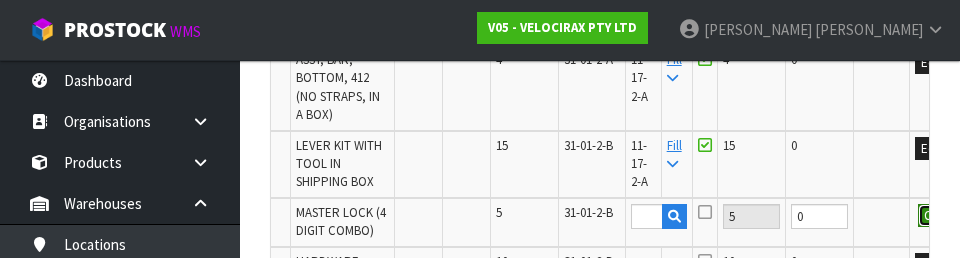click on "OK" at bounding box center (932, 216) 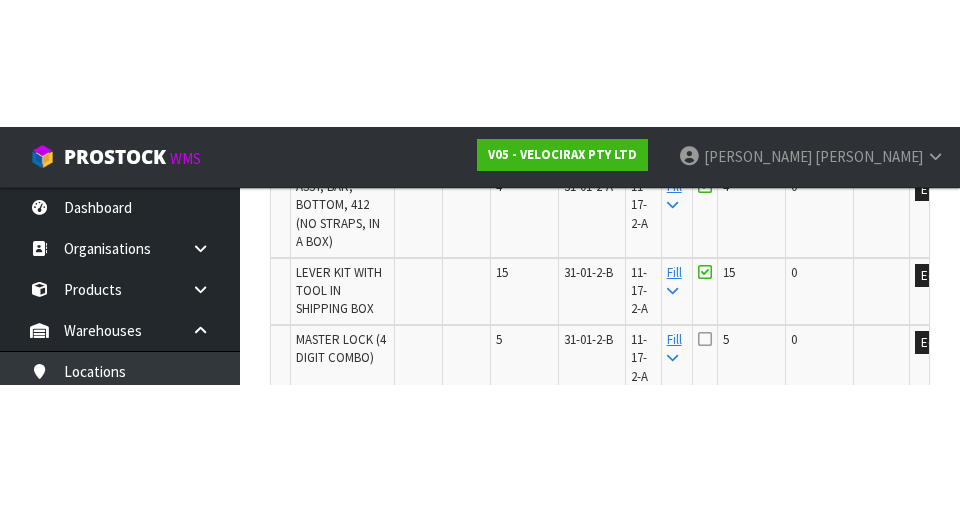 scroll, scrollTop: 1674, scrollLeft: 0, axis: vertical 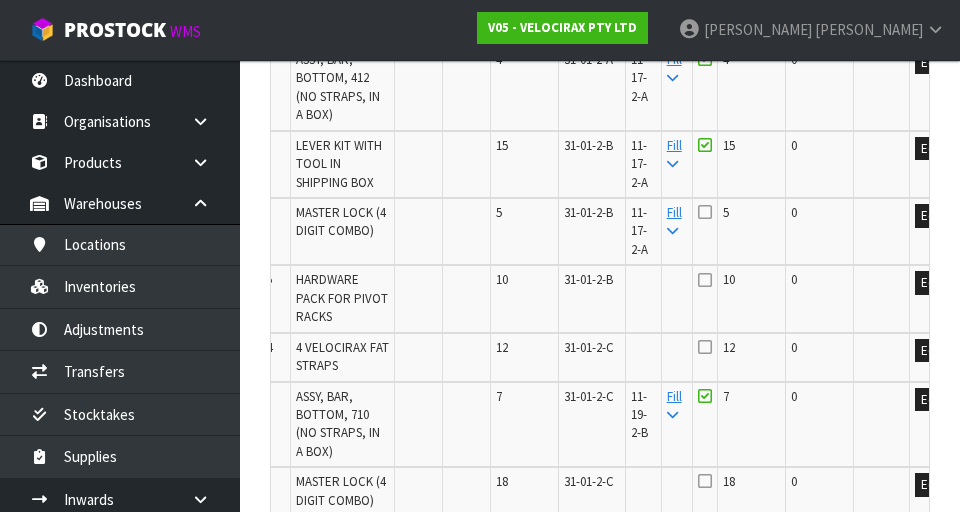 click at bounding box center (705, 212) 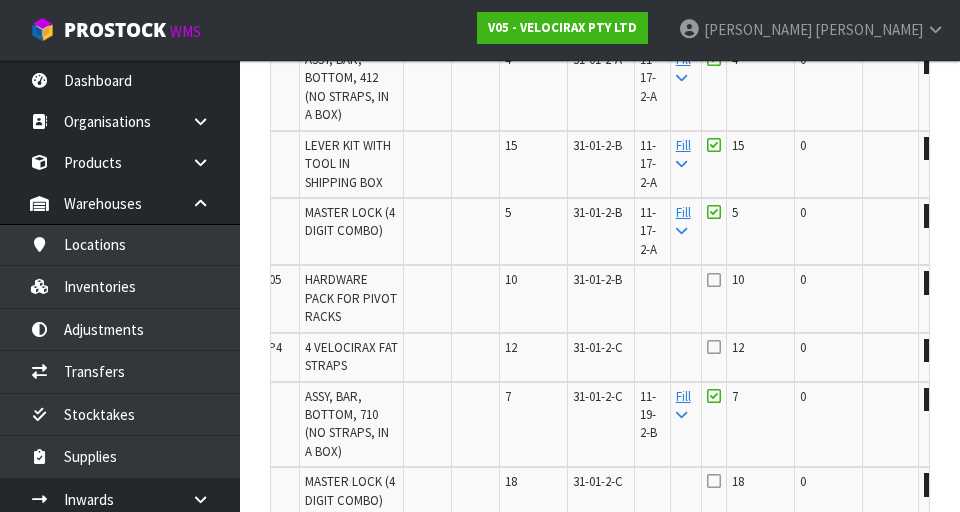 scroll, scrollTop: 0, scrollLeft: 92, axis: horizontal 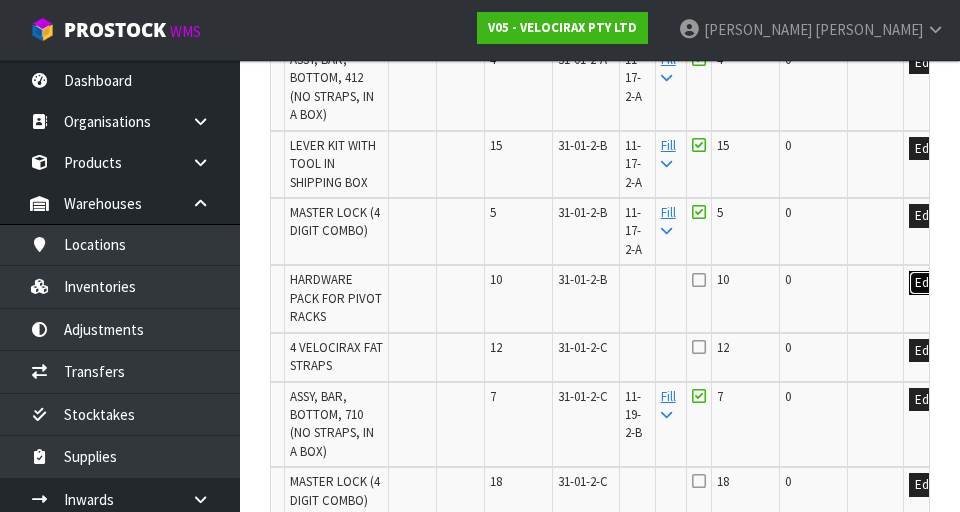 click on "Edit" at bounding box center [925, 283] 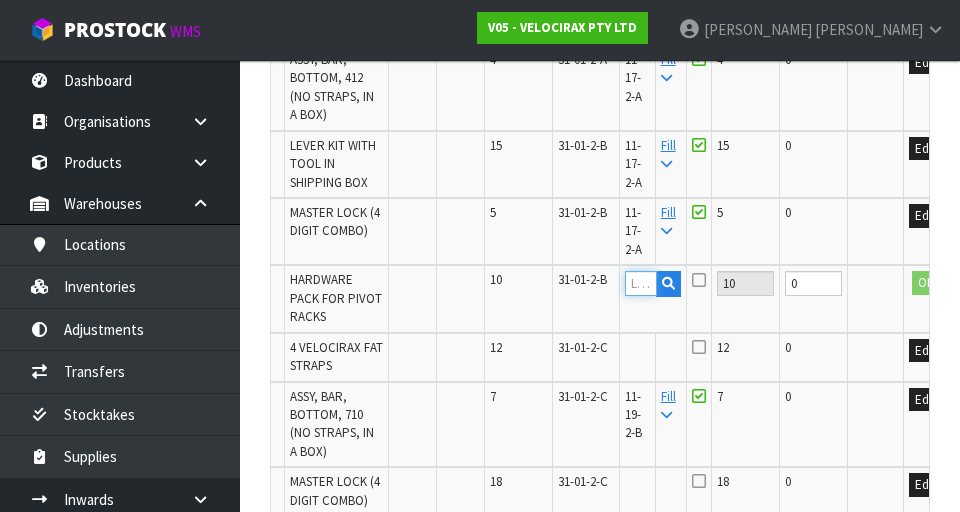 click at bounding box center (641, 283) 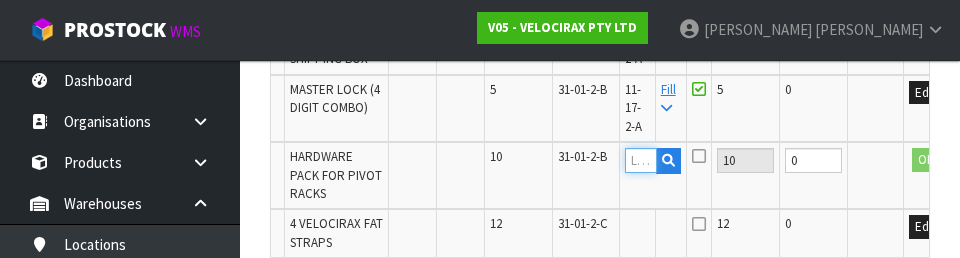scroll, scrollTop: 1818, scrollLeft: 0, axis: vertical 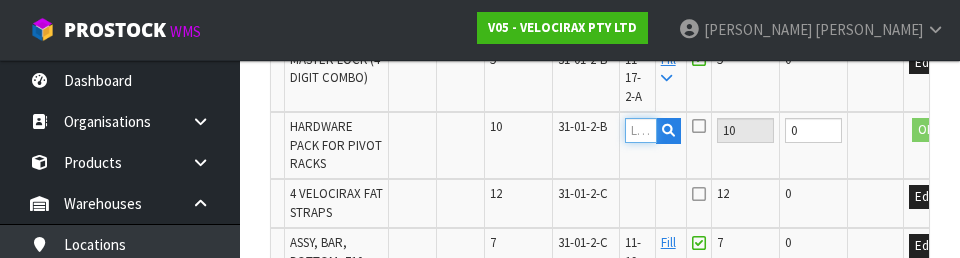 paste on "11-17-2-A" 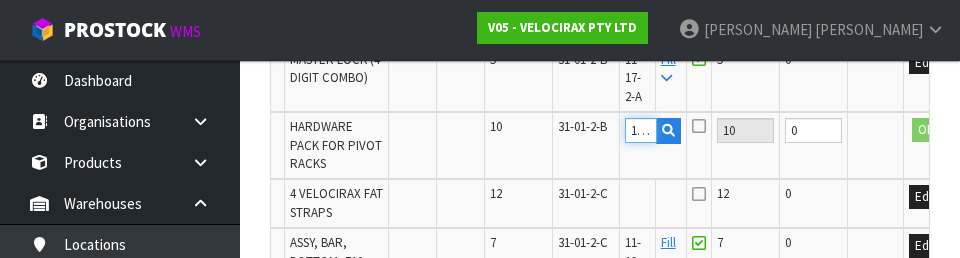 scroll, scrollTop: 0, scrollLeft: 38, axis: horizontal 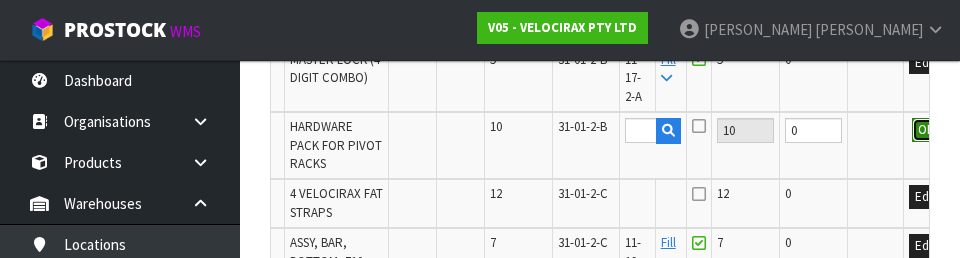 click on "OK" at bounding box center [926, 130] 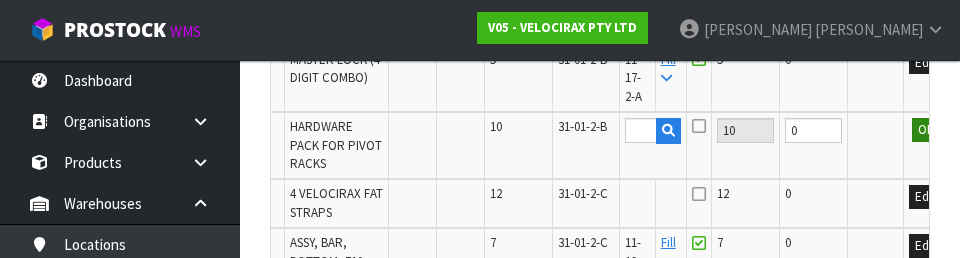 scroll, scrollTop: 0, scrollLeft: 0, axis: both 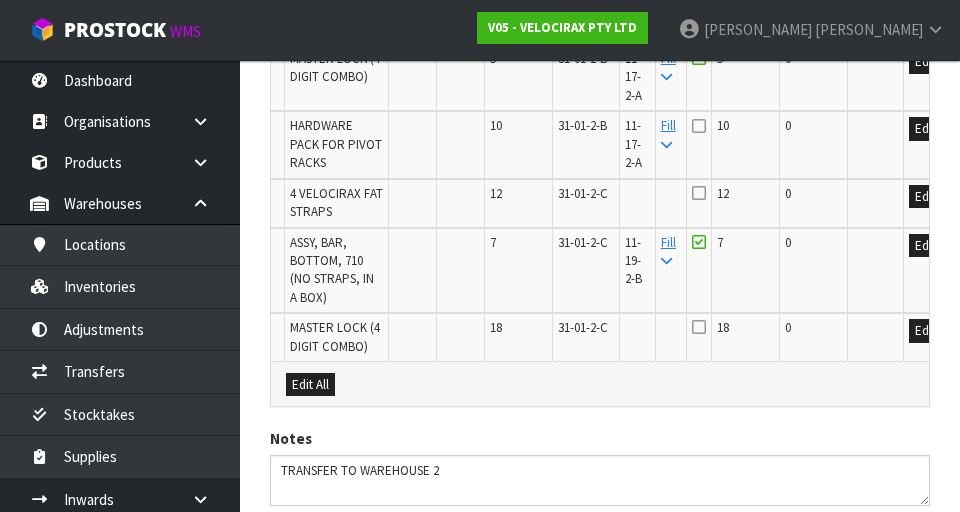 click at bounding box center [699, 126] 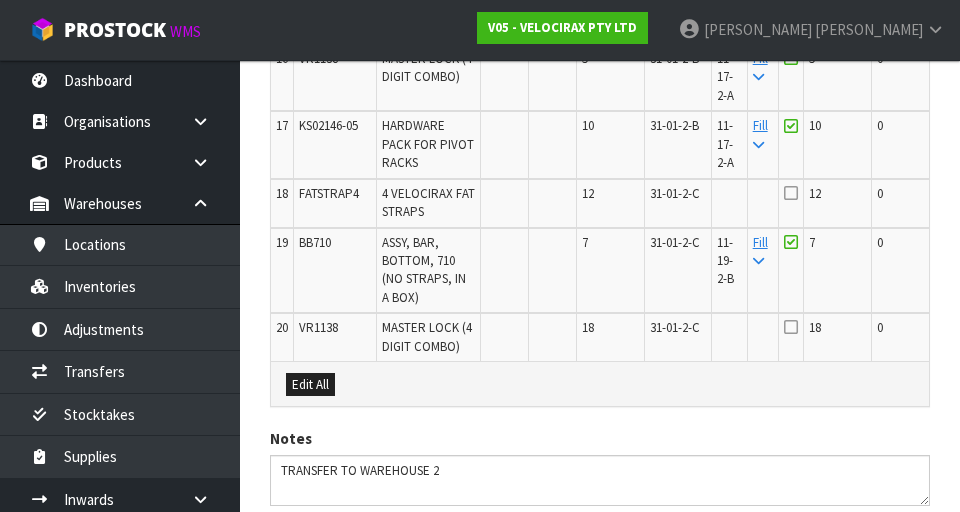 scroll, scrollTop: 0, scrollLeft: 92, axis: horizontal 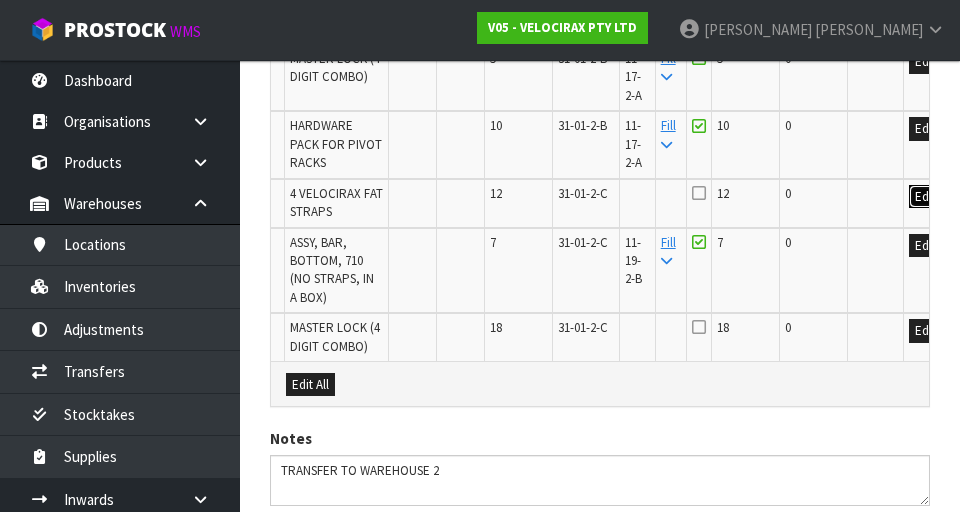 click on "Edit" at bounding box center [925, 197] 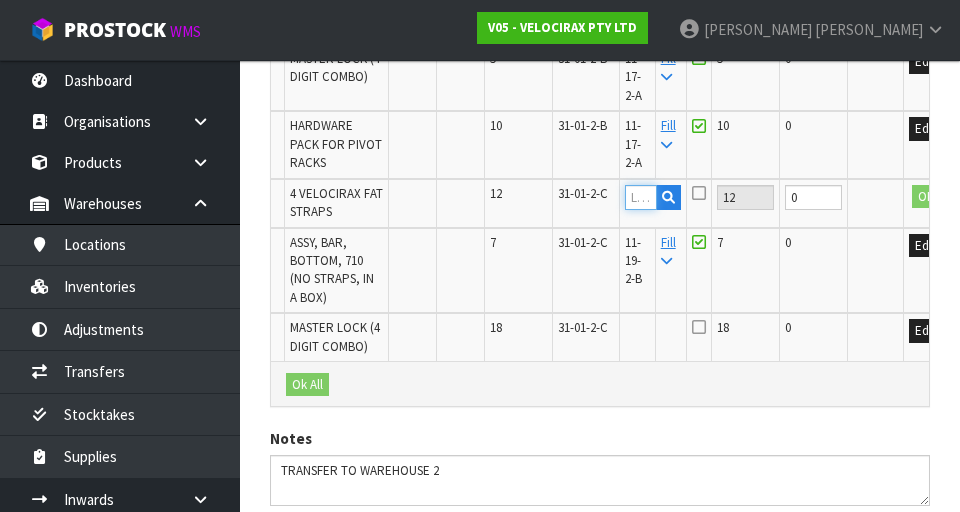 click at bounding box center [641, 197] 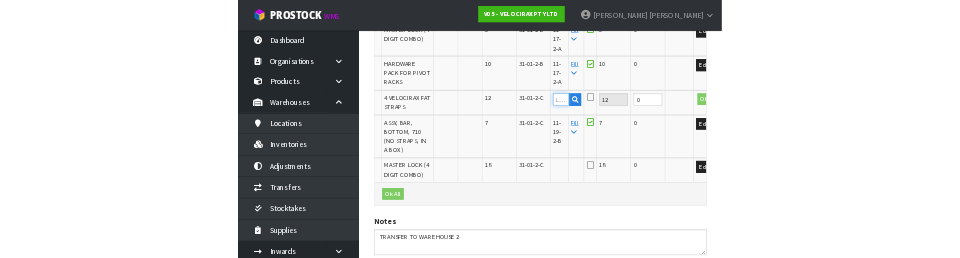 scroll, scrollTop: 1818, scrollLeft: 0, axis: vertical 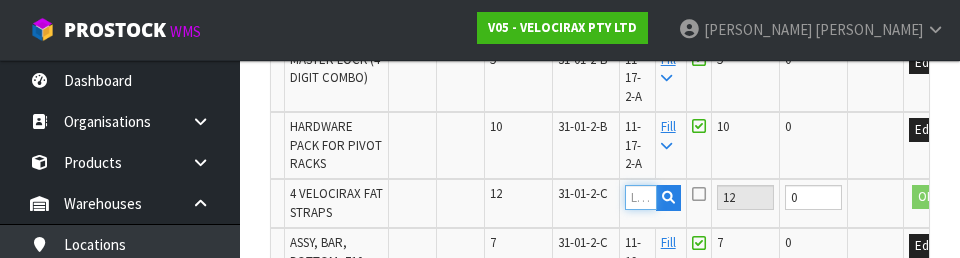 paste on "11-17-2-A" 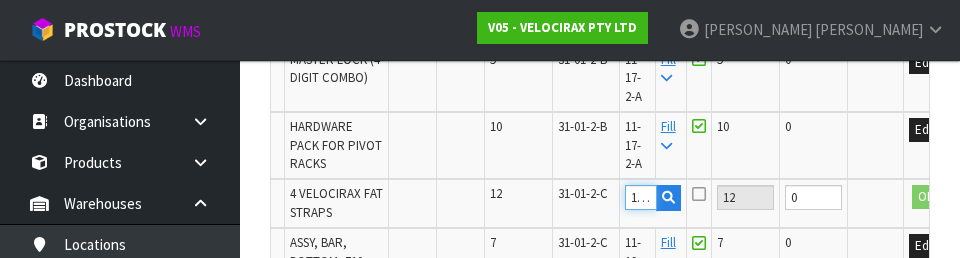 scroll, scrollTop: 0, scrollLeft: 38, axis: horizontal 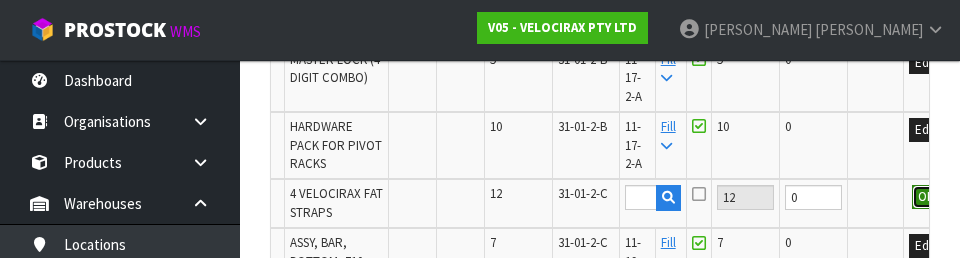 click on "OK" at bounding box center (926, 197) 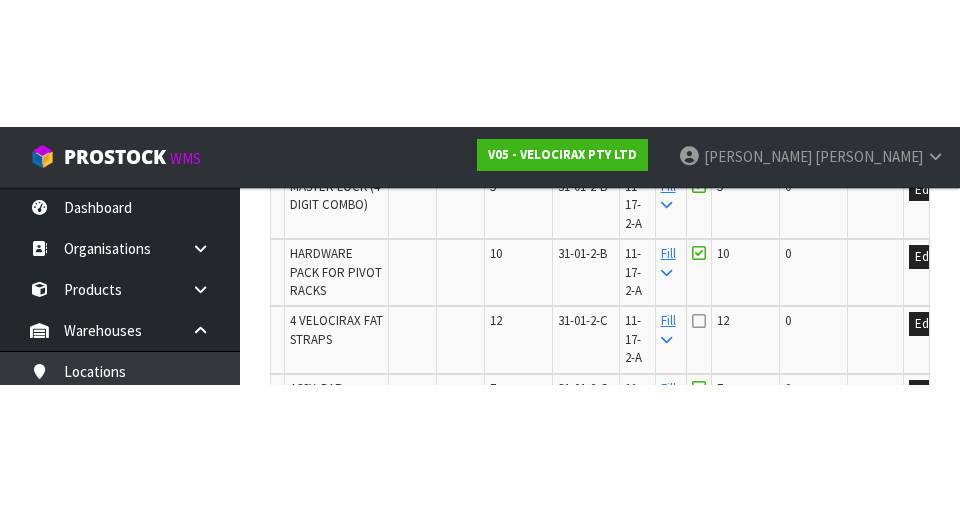 scroll, scrollTop: 1828, scrollLeft: 0, axis: vertical 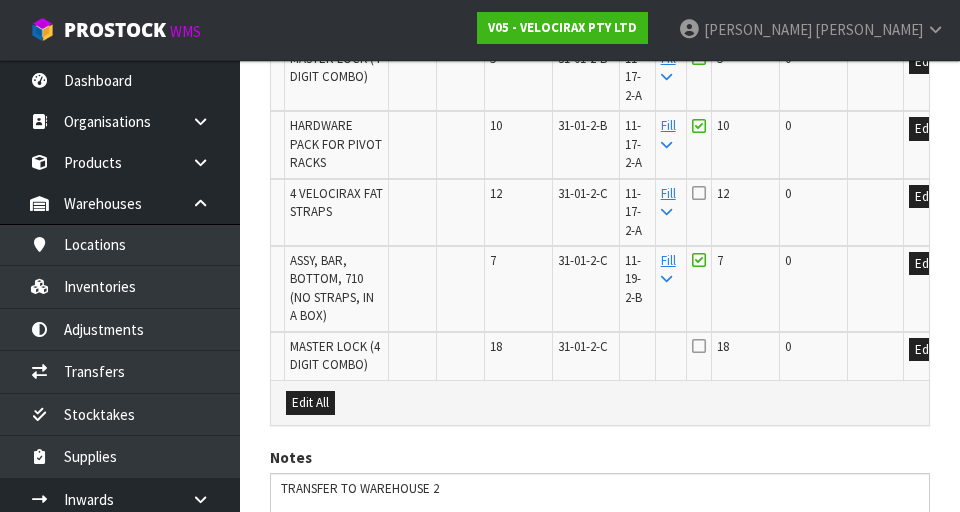 click at bounding box center (699, 193) 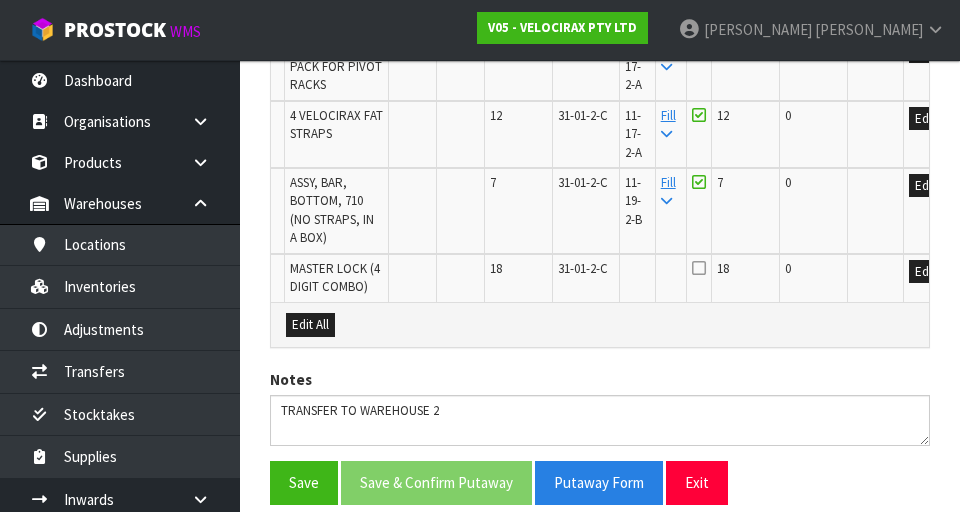 scroll, scrollTop: 1916, scrollLeft: 0, axis: vertical 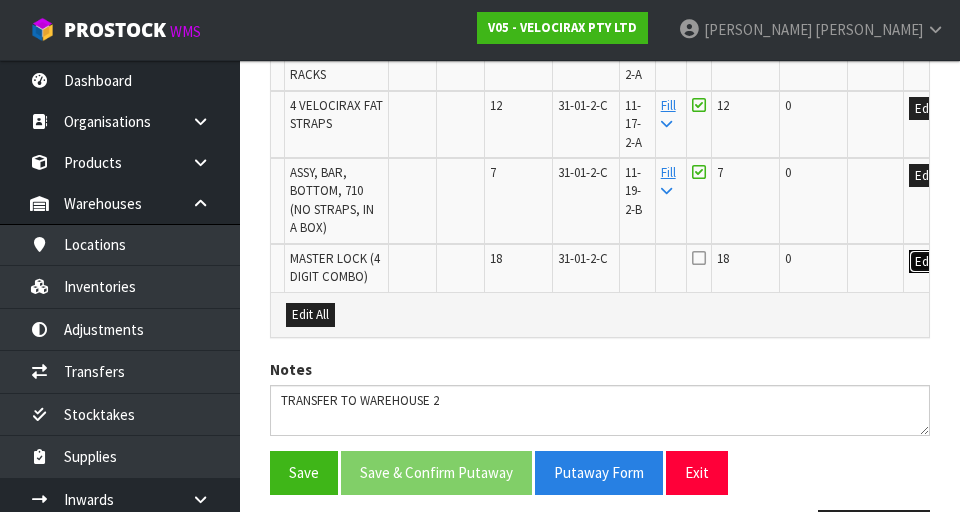 click on "Edit" at bounding box center (925, 262) 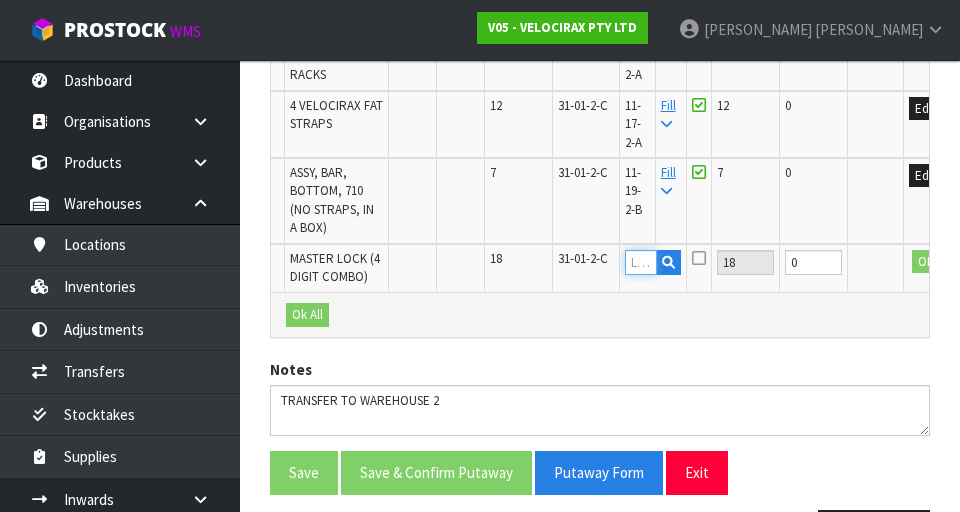 click at bounding box center (641, 262) 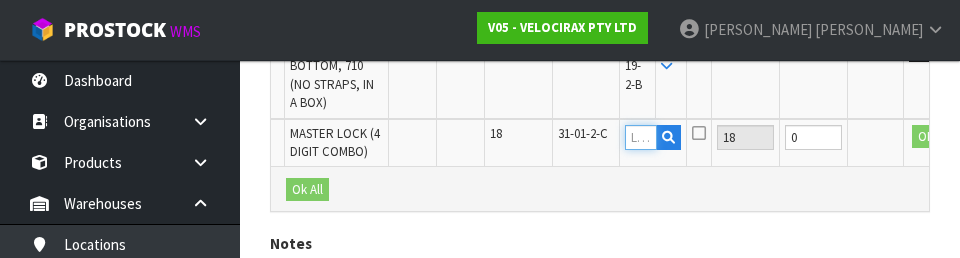 scroll, scrollTop: 2038, scrollLeft: 0, axis: vertical 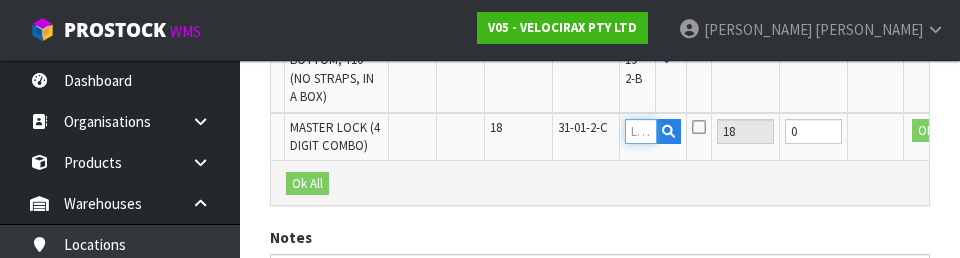 paste on "11-17-2-A" 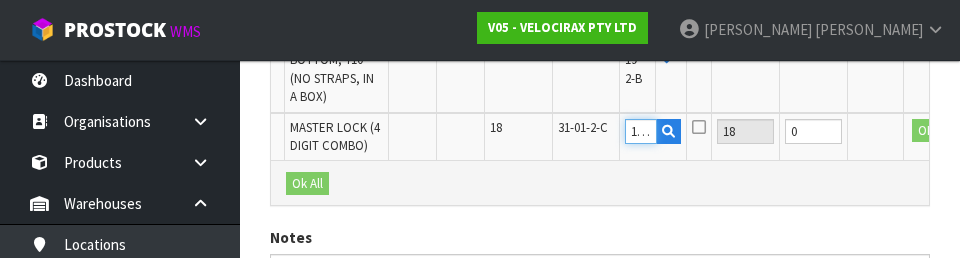 scroll 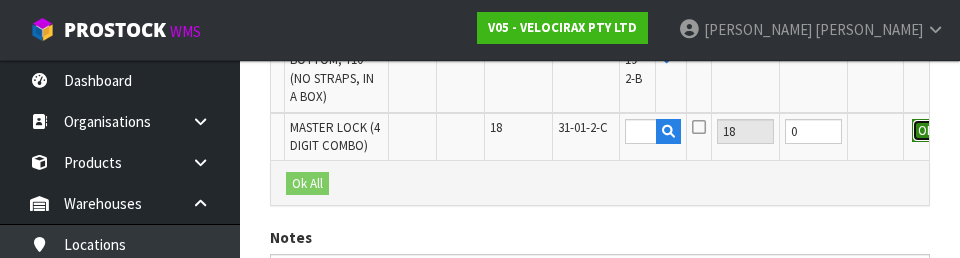 click on "OK" at bounding box center [926, 131] 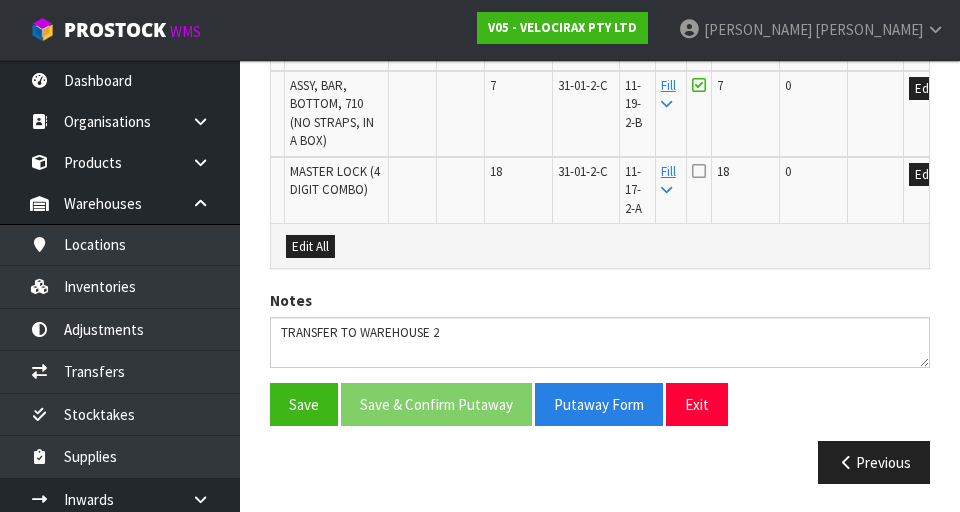 click at bounding box center (699, 171) 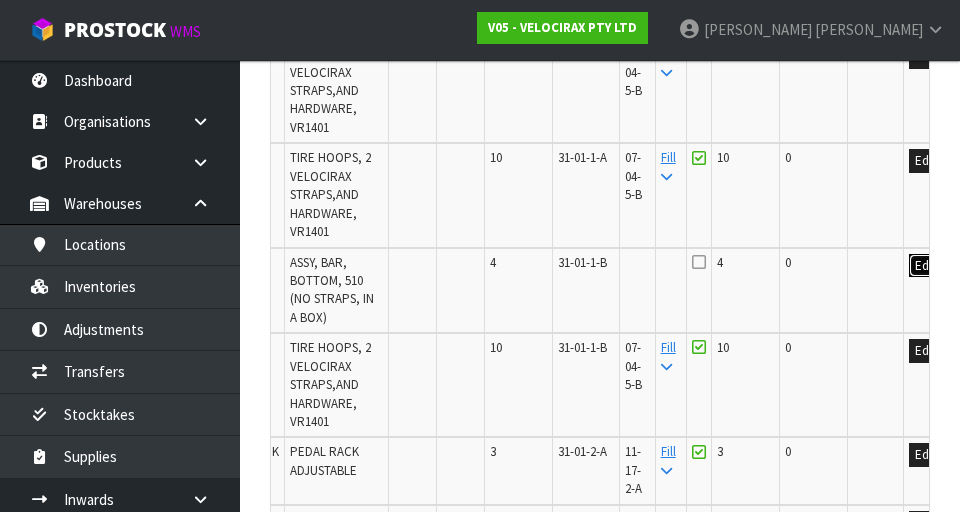 click on "Edit" at bounding box center (925, 266) 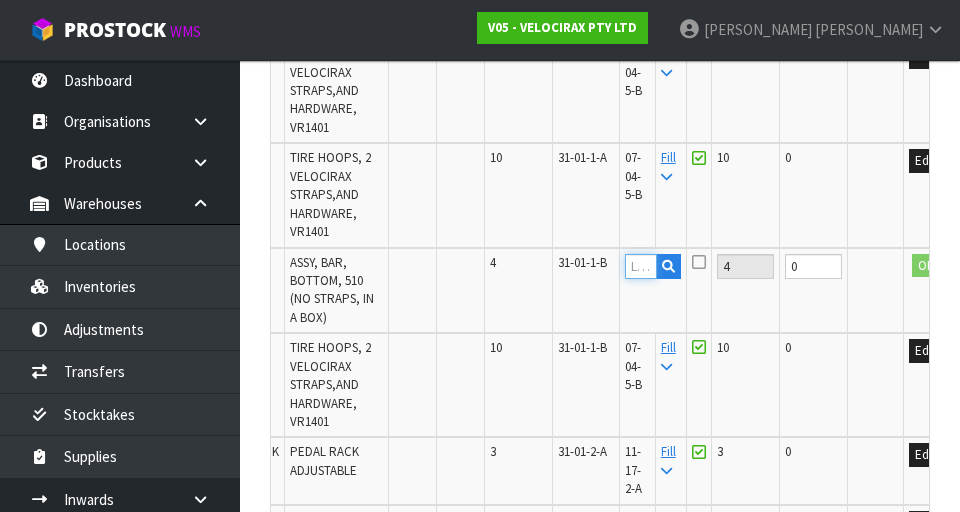 click at bounding box center [641, 266] 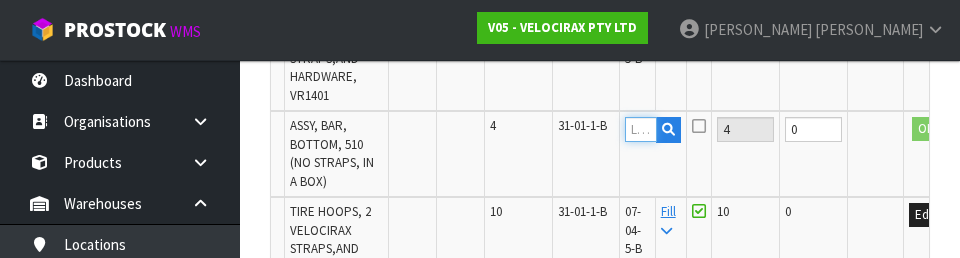 click at bounding box center [641, 129] 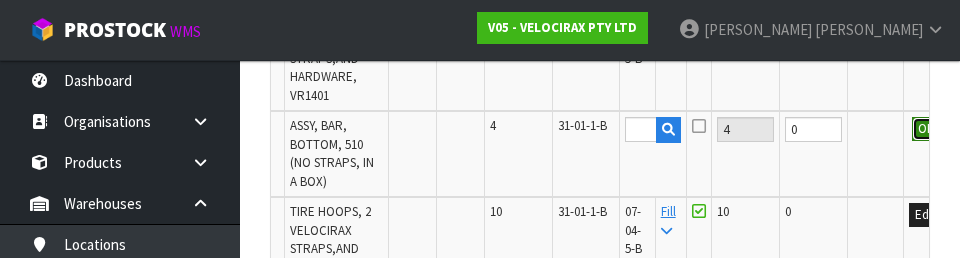 click on "OK" at bounding box center (926, 129) 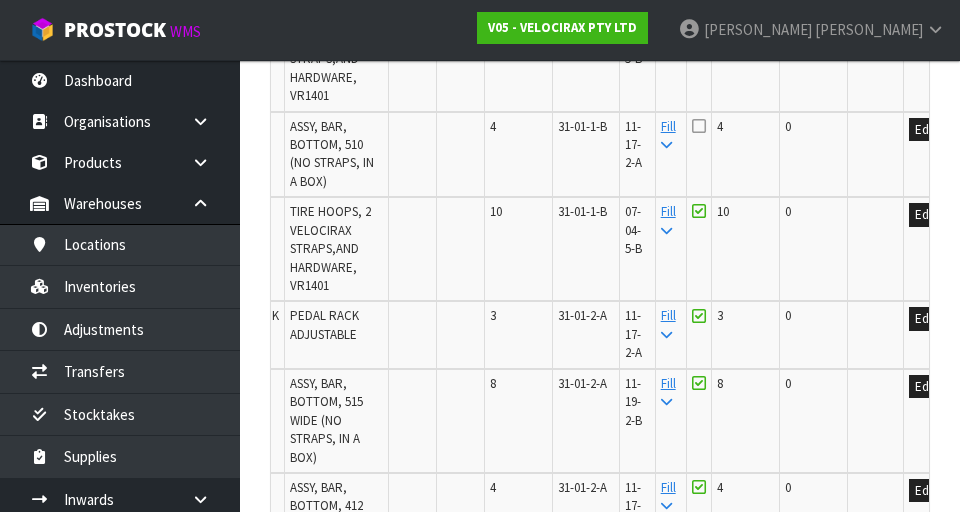 click at bounding box center [699, 126] 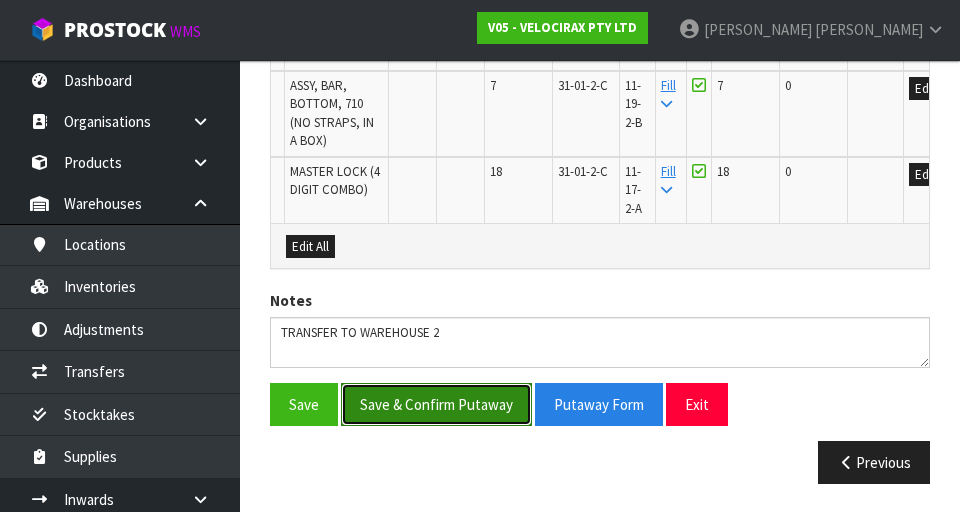 click on "Save & Confirm Putaway" at bounding box center [436, 404] 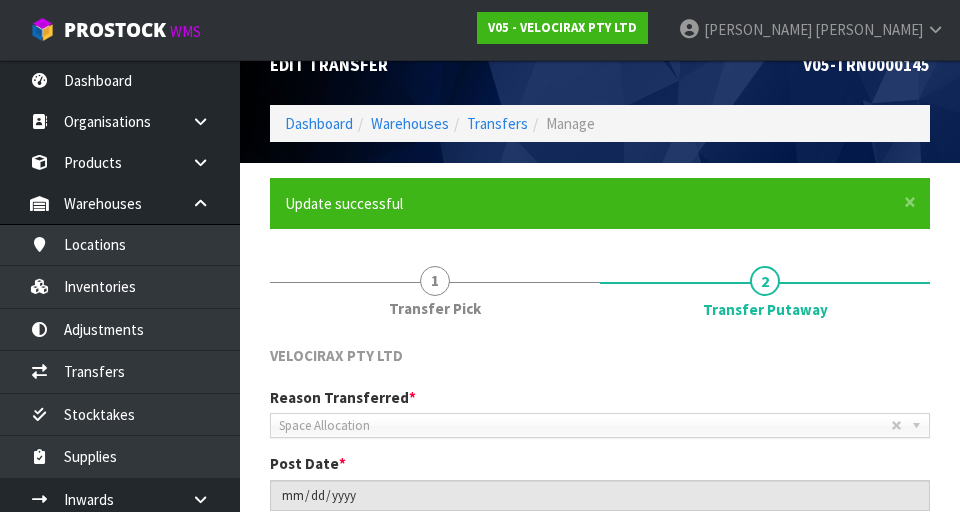 scroll, scrollTop: 38, scrollLeft: 0, axis: vertical 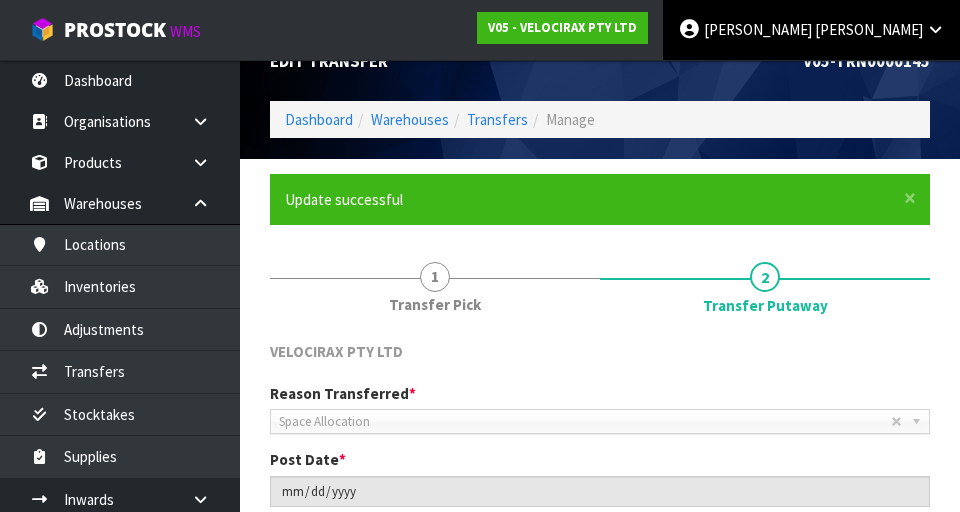click on "[PERSON_NAME]" at bounding box center [869, 29] 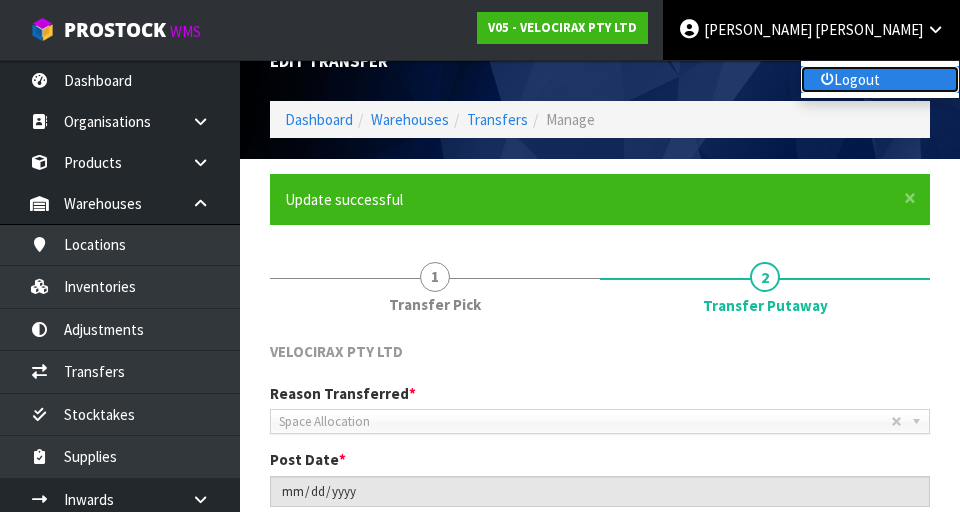 click on "Logout" at bounding box center (880, 79) 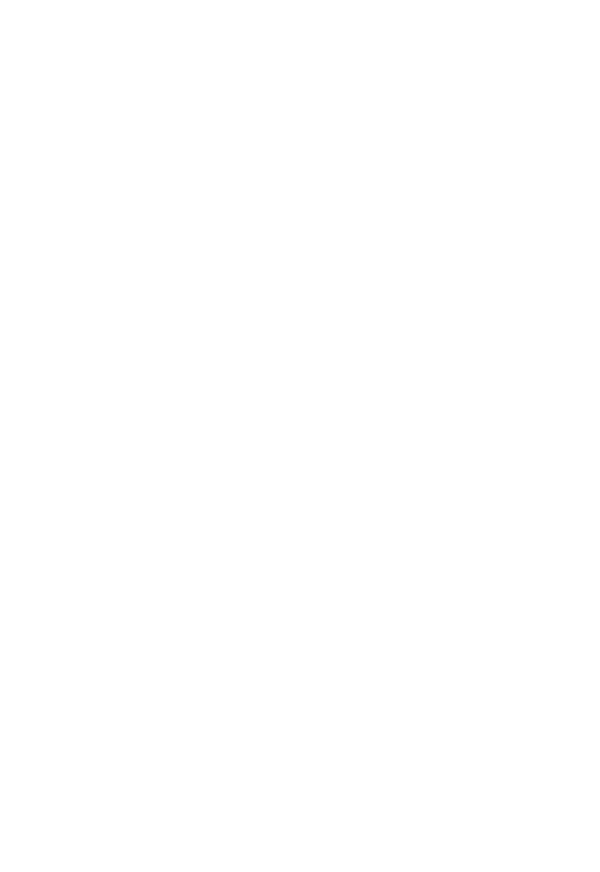 scroll, scrollTop: 0, scrollLeft: 0, axis: both 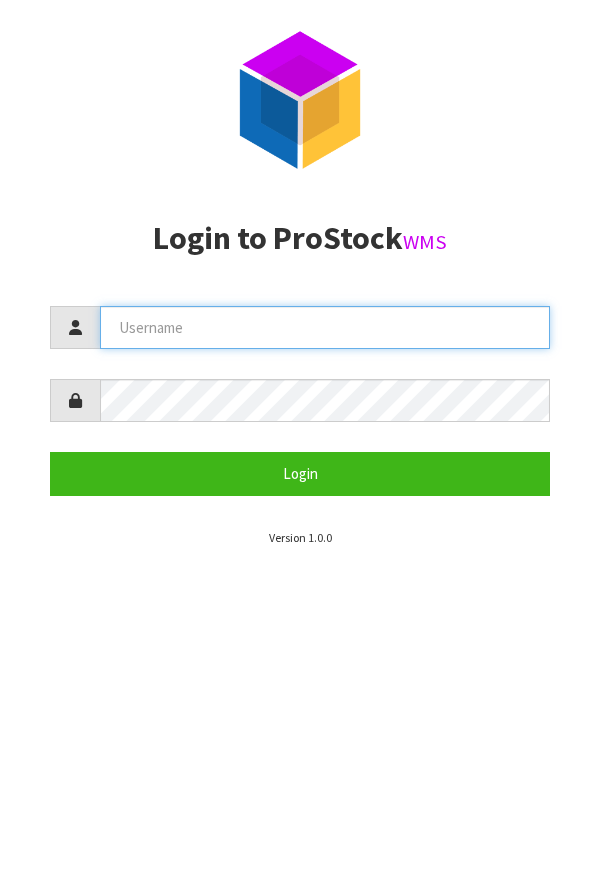 click at bounding box center (325, 327) 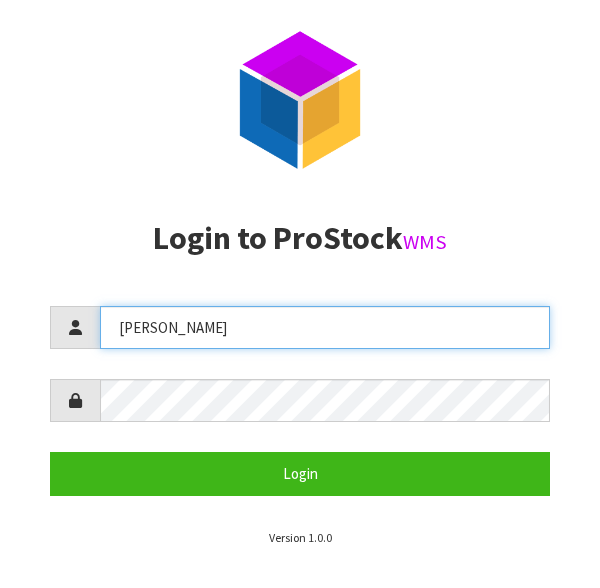 type on "[PERSON_NAME]" 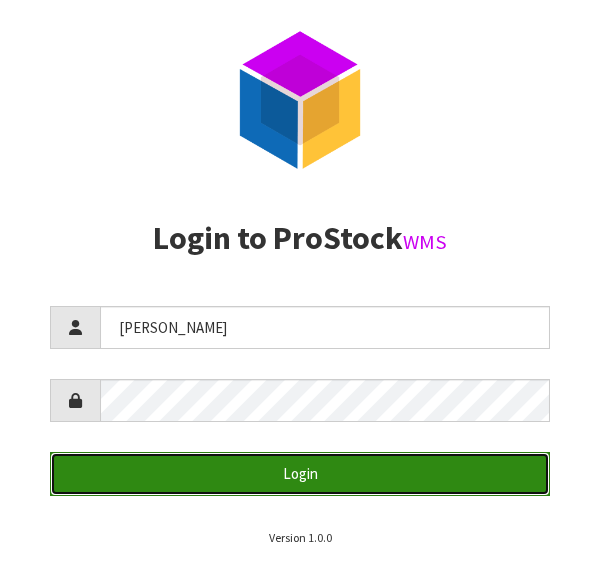 click on "Login" at bounding box center (300, 473) 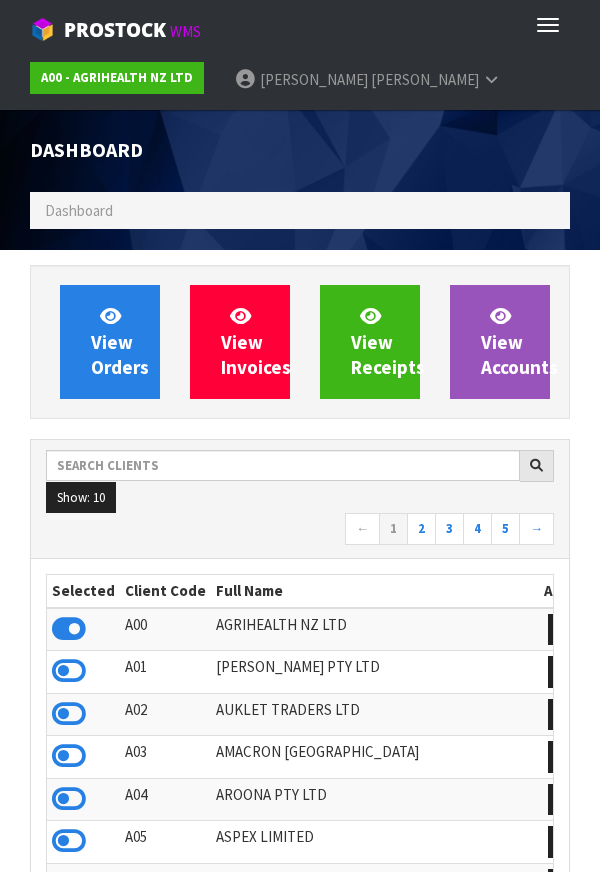 scroll, scrollTop: 998416, scrollLeft: 999430, axis: both 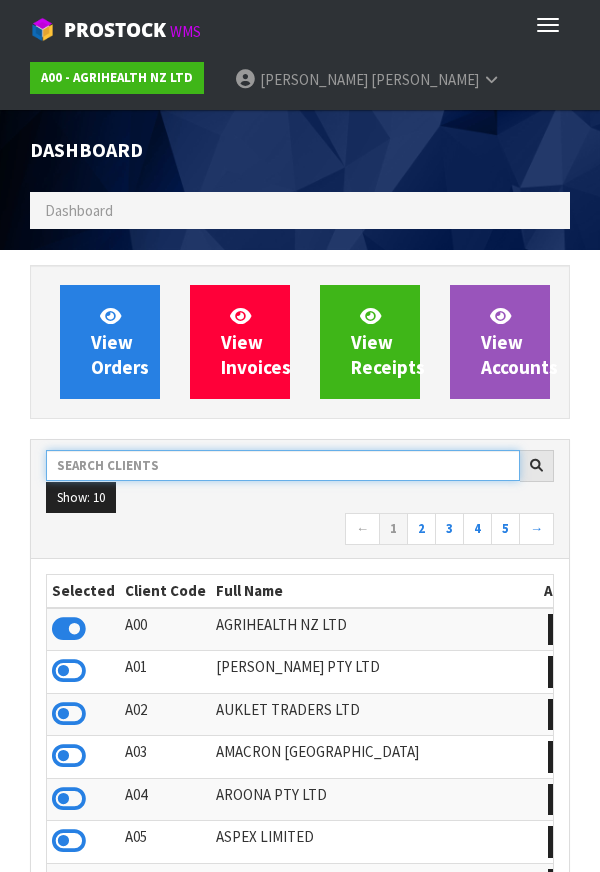 click at bounding box center (283, 465) 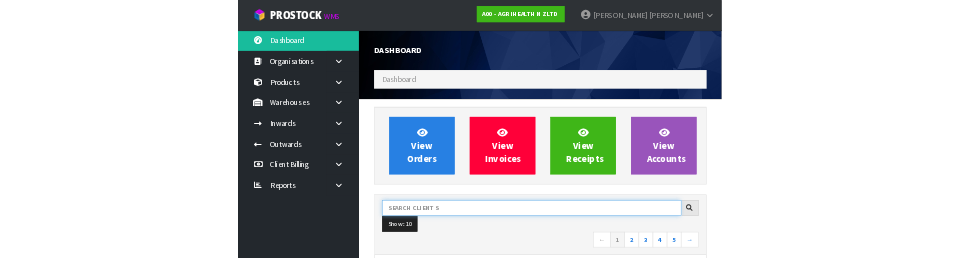 scroll, scrollTop: 998413, scrollLeft: 999310, axis: both 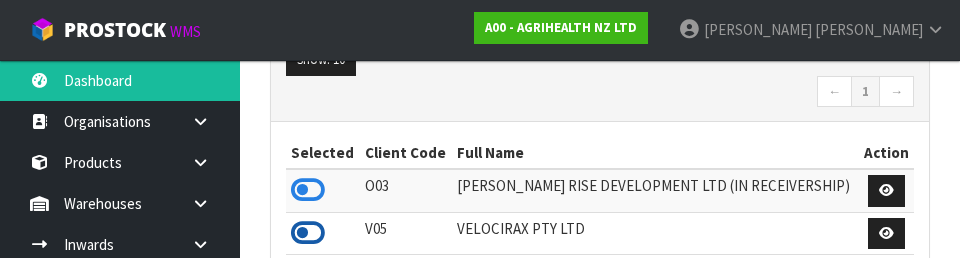 type on "VELO" 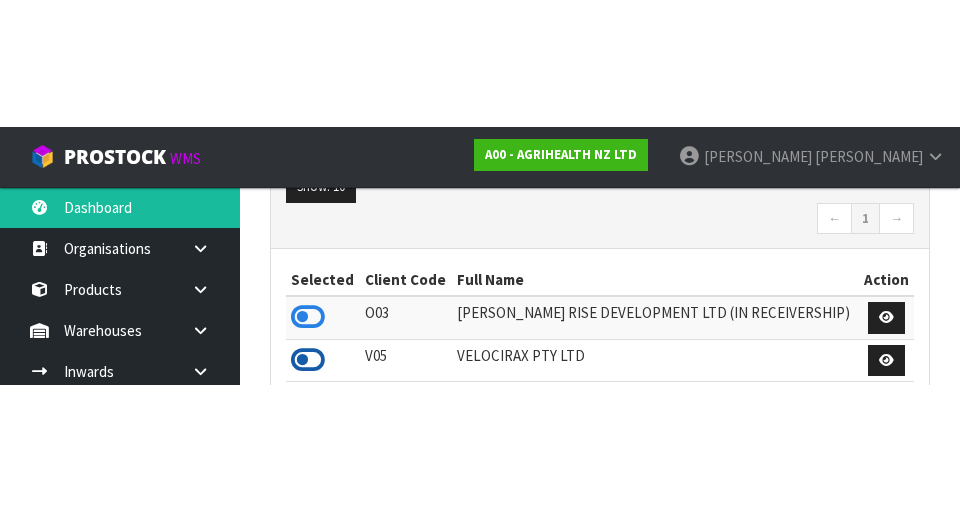 scroll, scrollTop: 384, scrollLeft: 0, axis: vertical 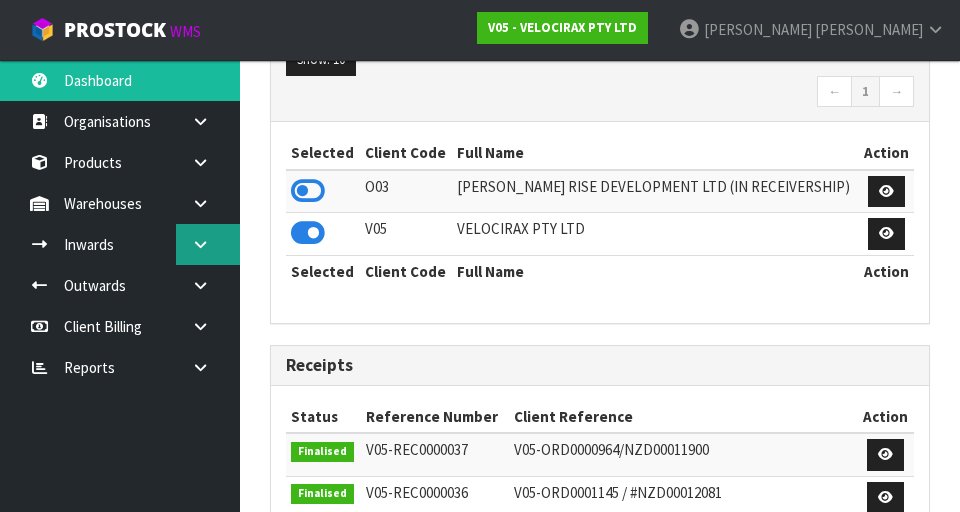 click at bounding box center [208, 244] 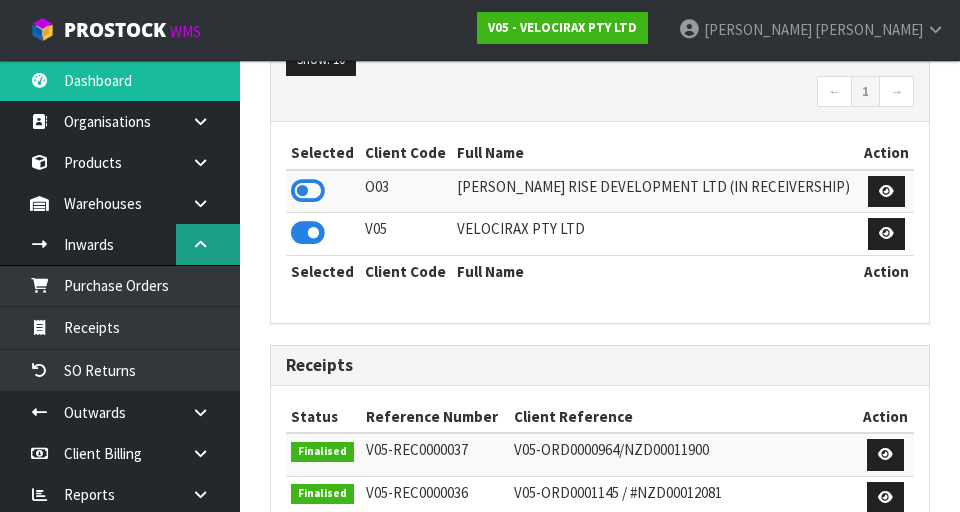 click at bounding box center [200, 244] 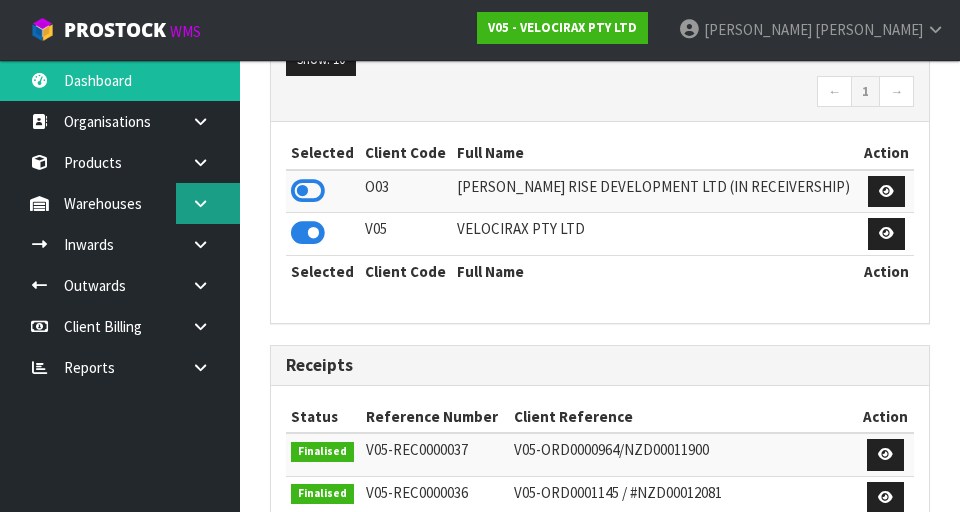 click at bounding box center [208, 203] 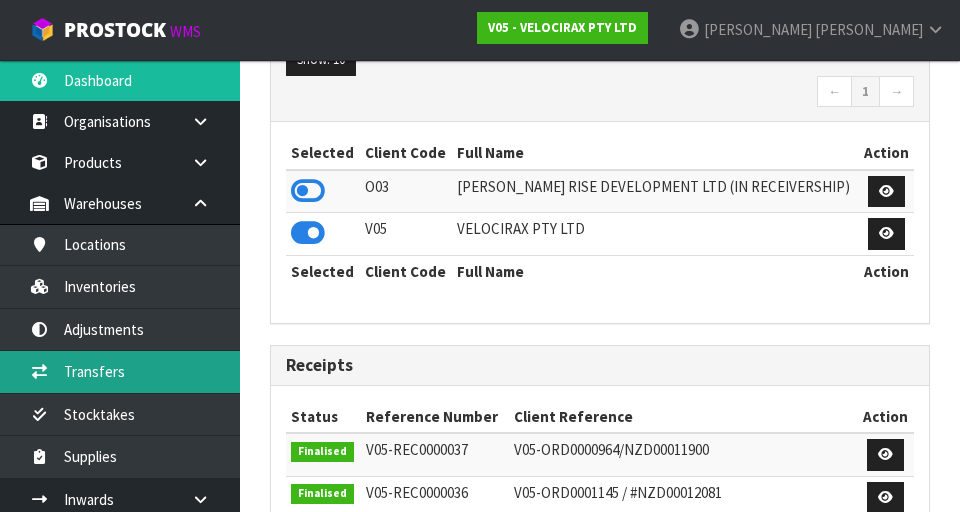 click on "Transfers" at bounding box center (120, 371) 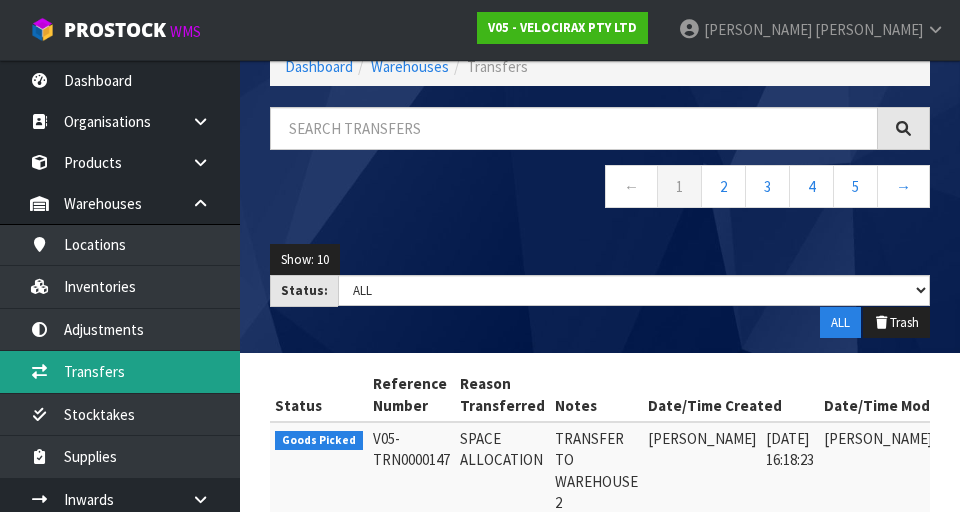 scroll, scrollTop: 384, scrollLeft: 0, axis: vertical 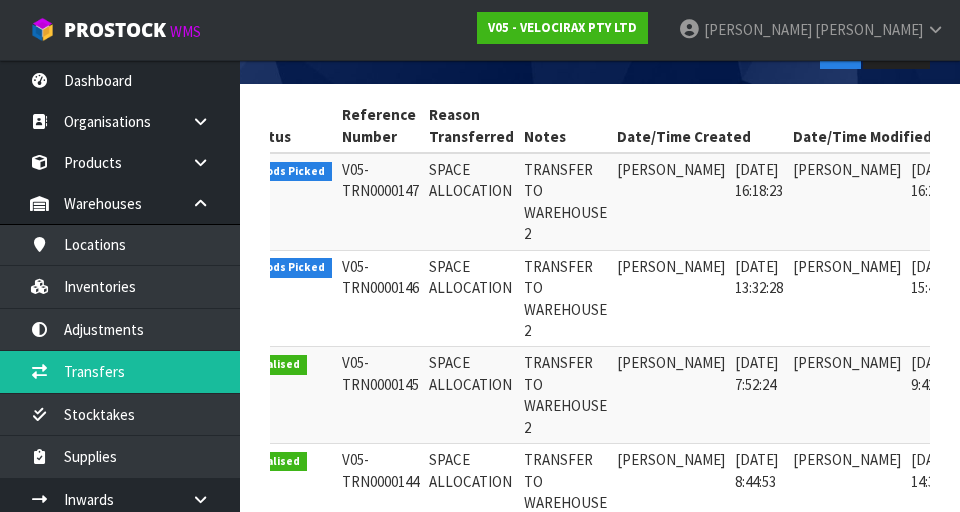 click at bounding box center [991, 271] 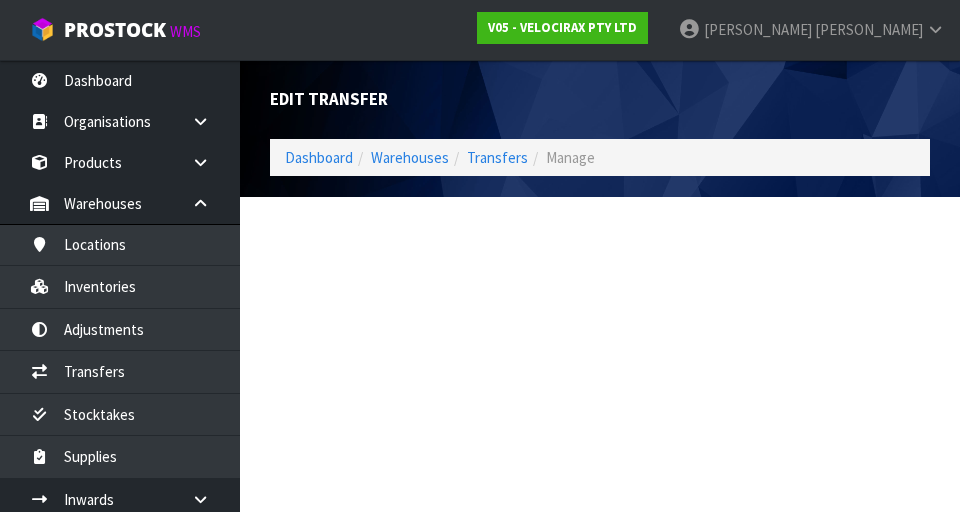 scroll, scrollTop: 0, scrollLeft: 0, axis: both 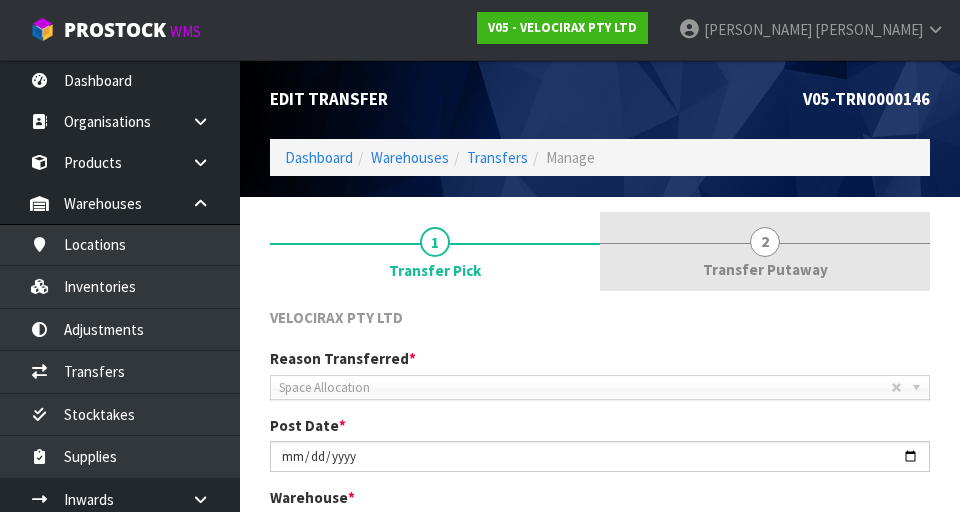 click on "2
Transfer Putaway" at bounding box center (765, 251) 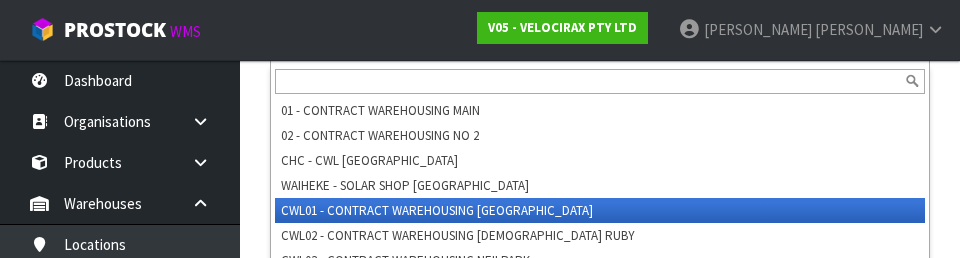 scroll, scrollTop: 465, scrollLeft: 0, axis: vertical 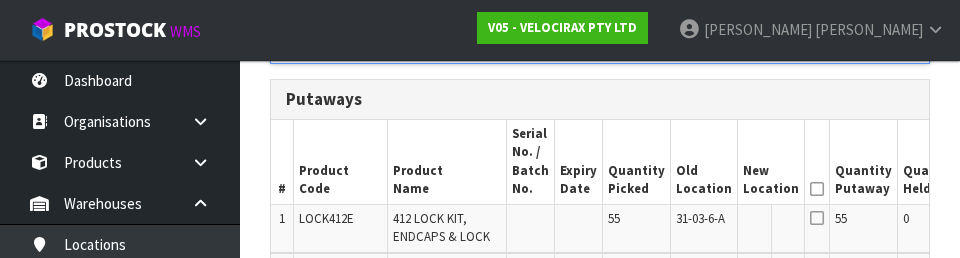 click on "Quantity
Held" at bounding box center (932, 162) 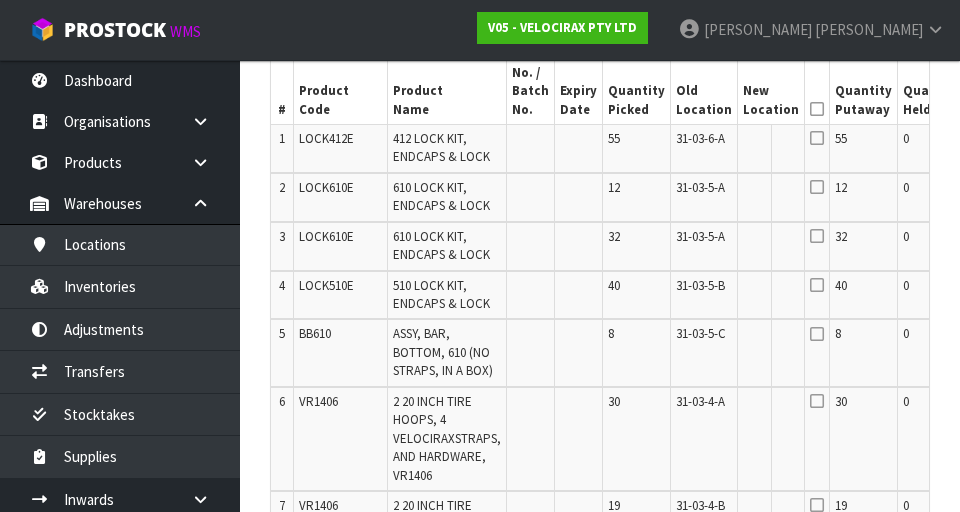 scroll, scrollTop: 541, scrollLeft: 0, axis: vertical 